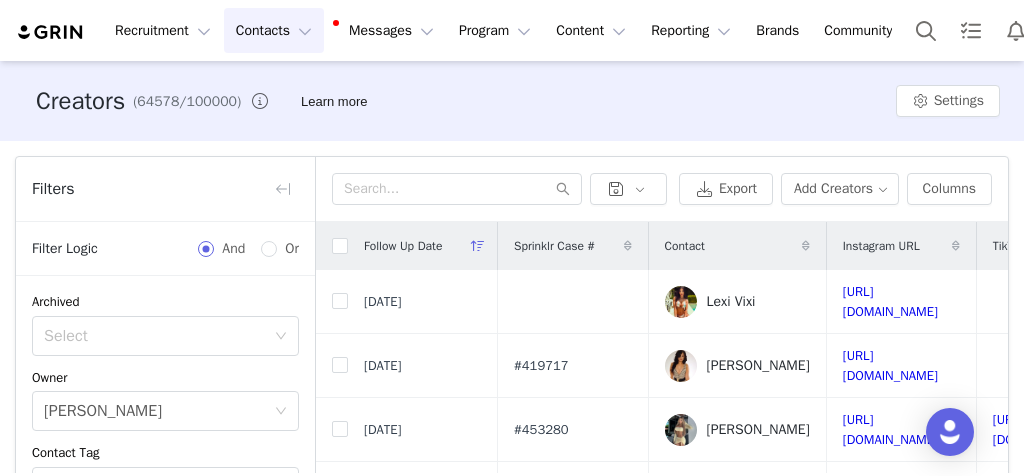 scroll, scrollTop: 0, scrollLeft: 0, axis: both 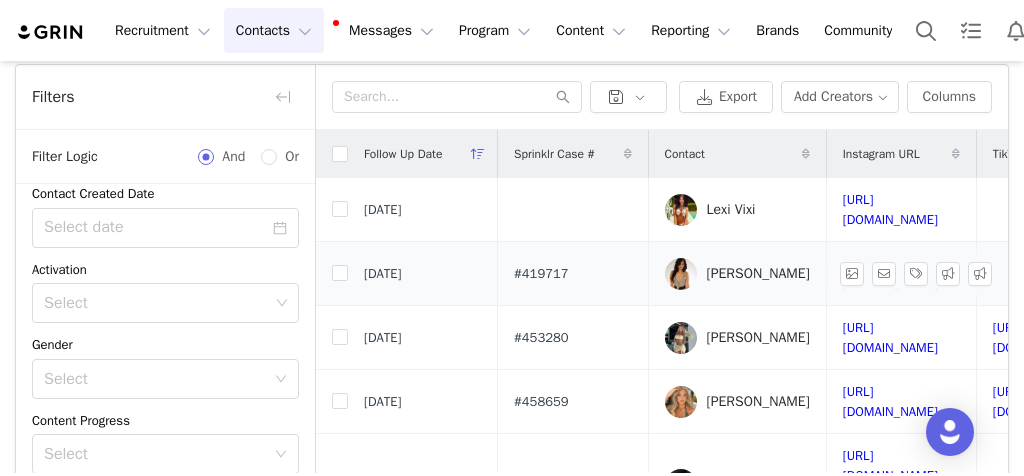 click on "#419717" at bounding box center [541, 274] 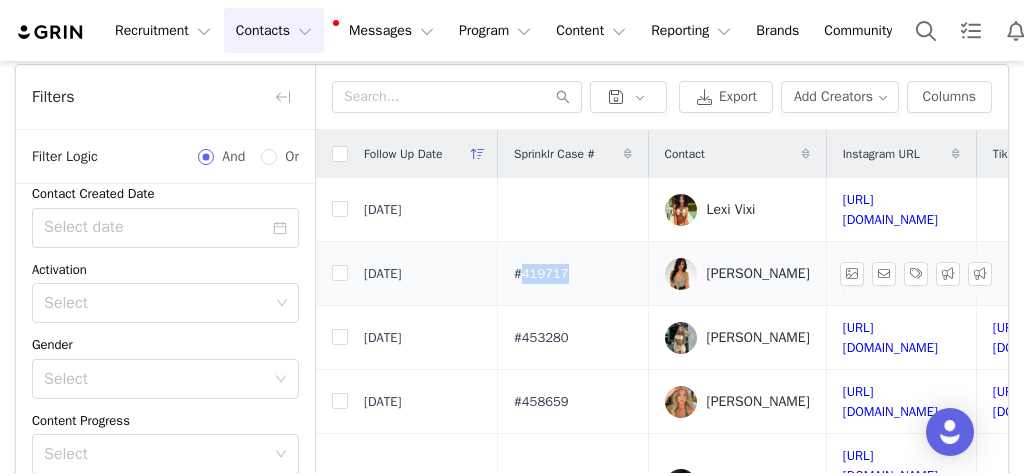 copy on "419717" 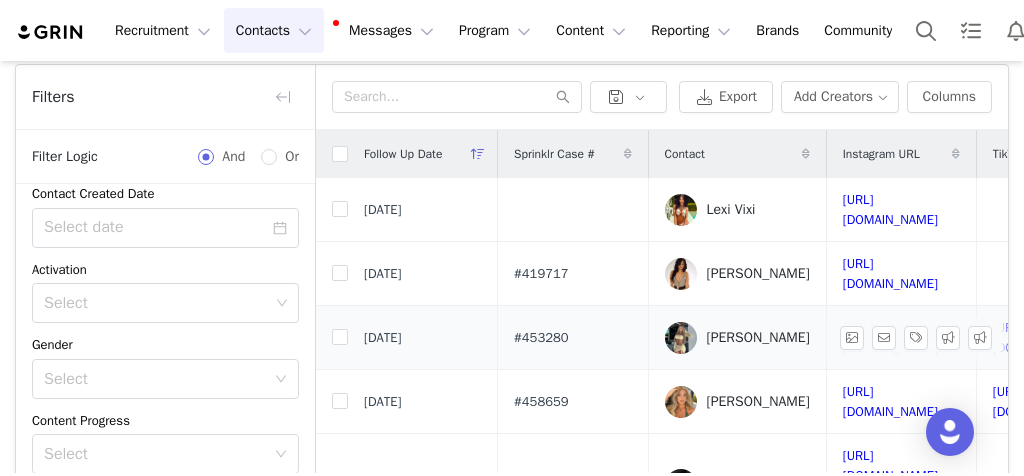 click on "#453280" at bounding box center [541, 338] 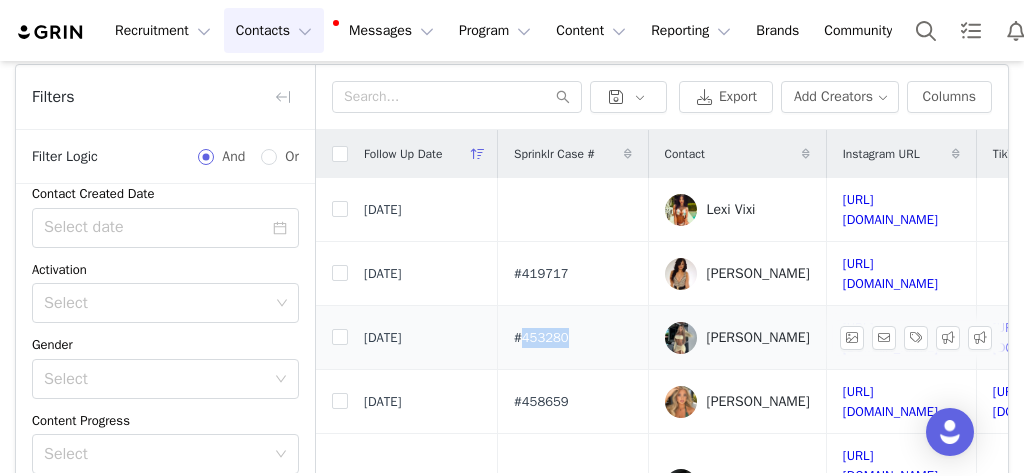 click on "#453280" at bounding box center (541, 338) 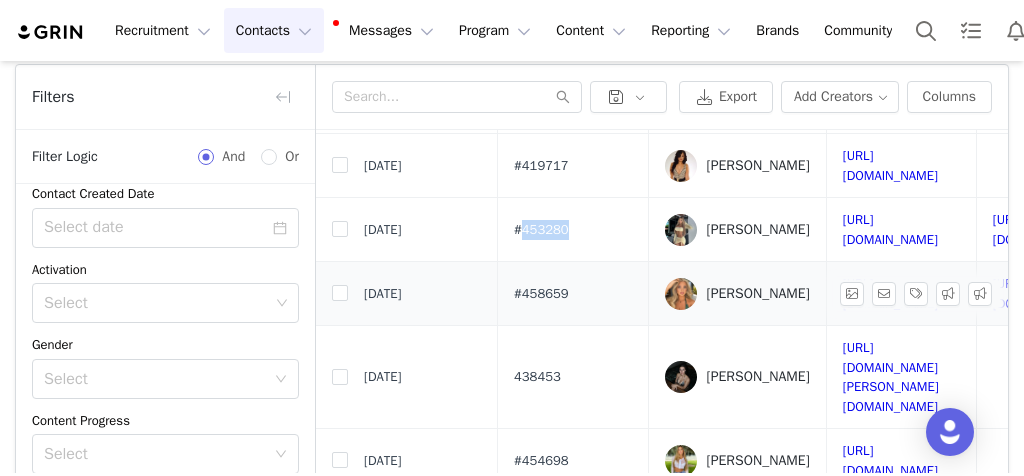 scroll, scrollTop: 108, scrollLeft: 0, axis: vertical 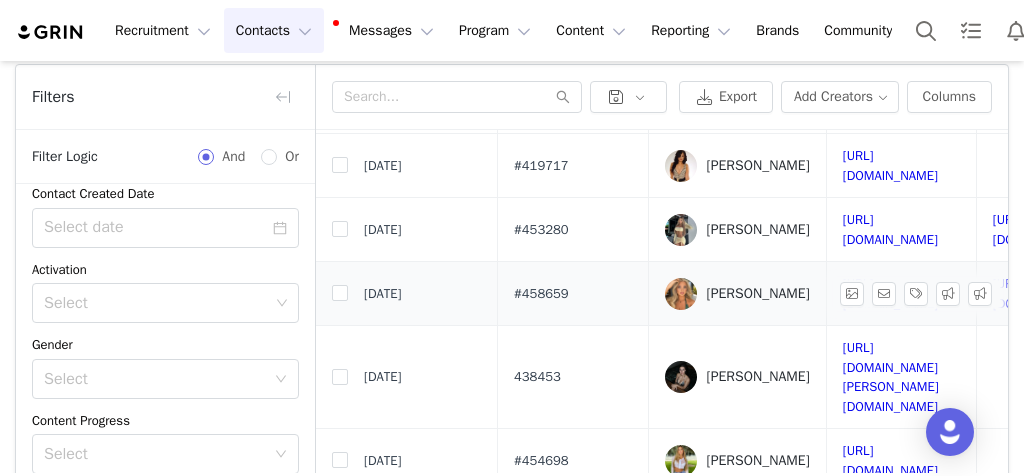 click on "#458659" at bounding box center [573, 294] 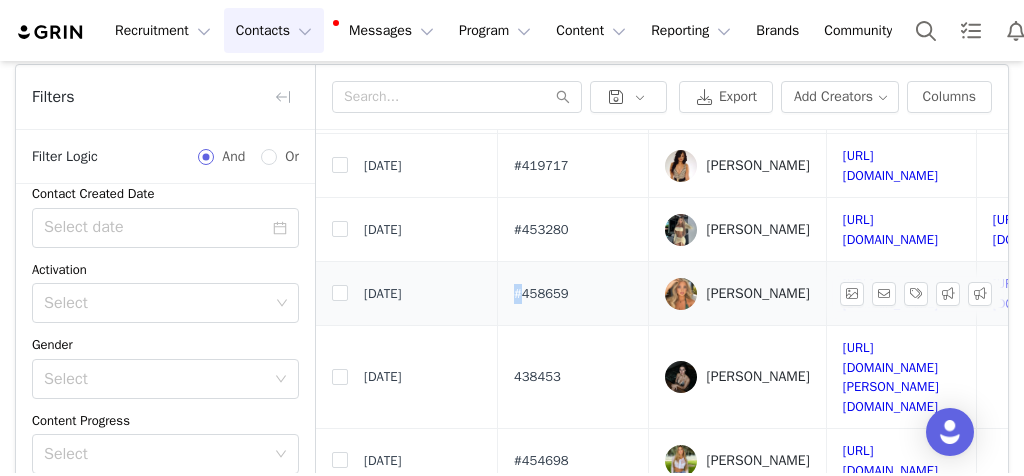 click on "#458659" at bounding box center [573, 294] 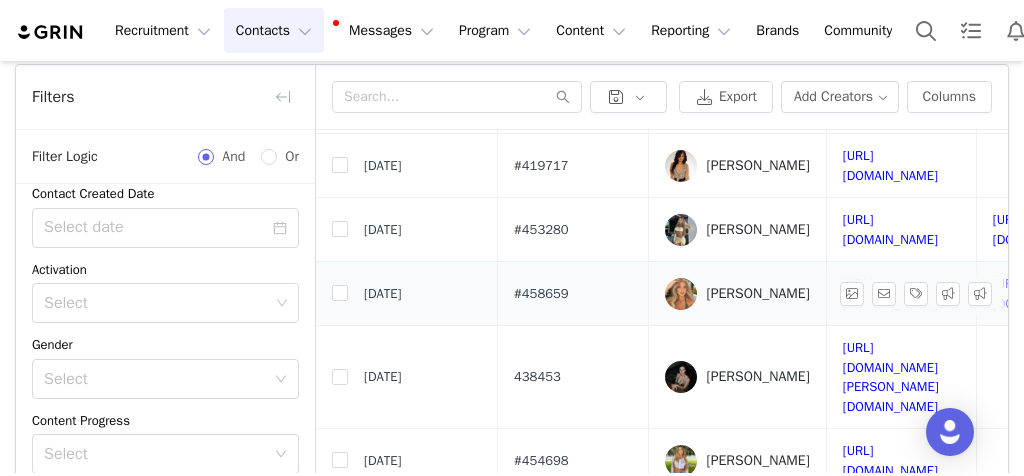 click on "#458659" at bounding box center [541, 294] 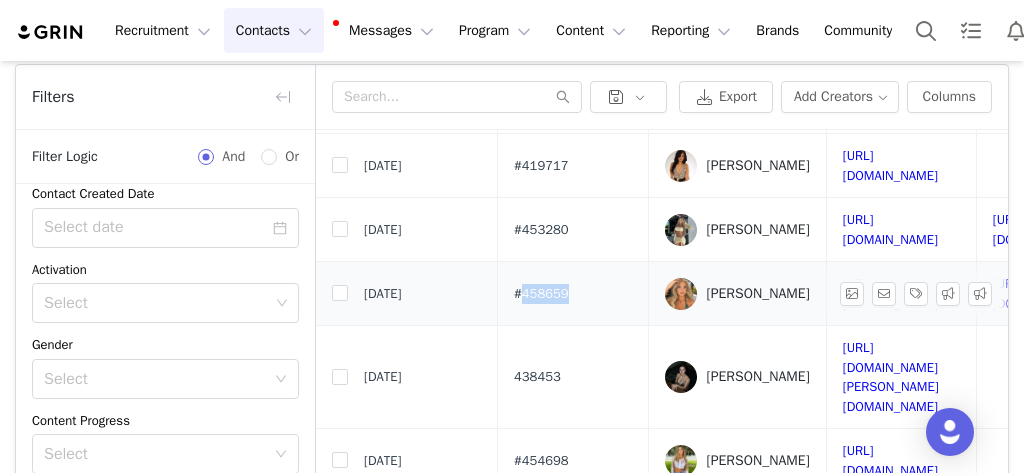 click on "#458659" at bounding box center [541, 294] 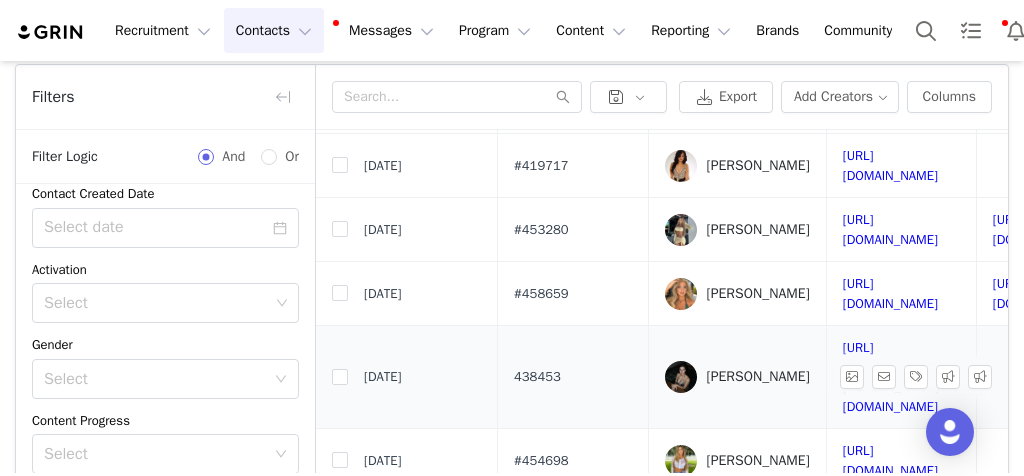 click on "438453" at bounding box center (537, 377) 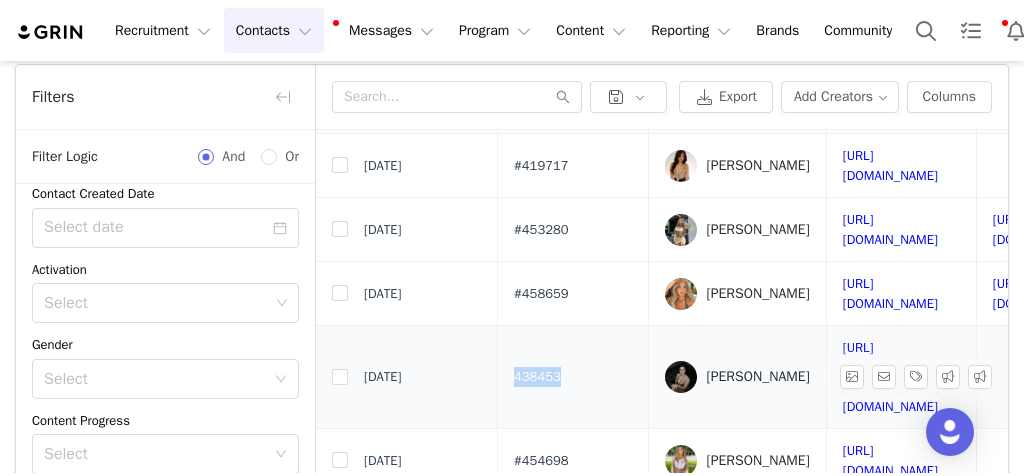 click on "438453" at bounding box center (537, 377) 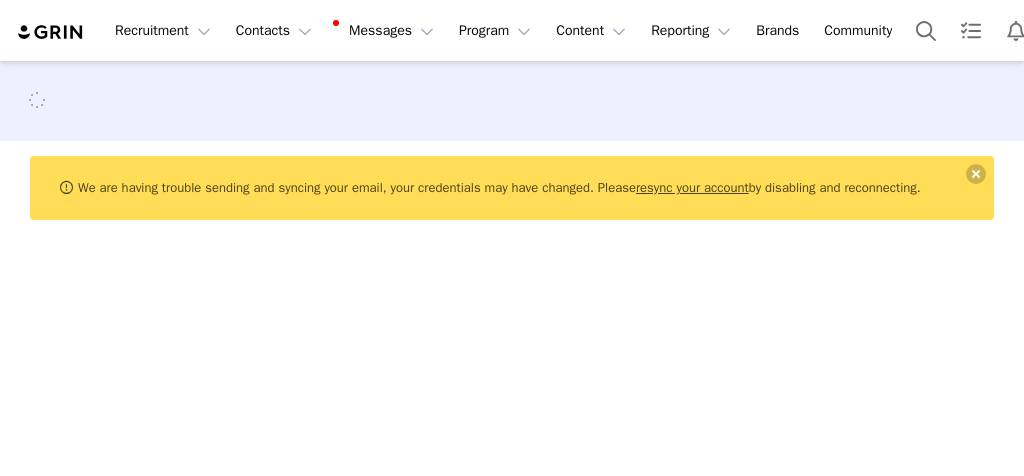 scroll, scrollTop: 0, scrollLeft: 0, axis: both 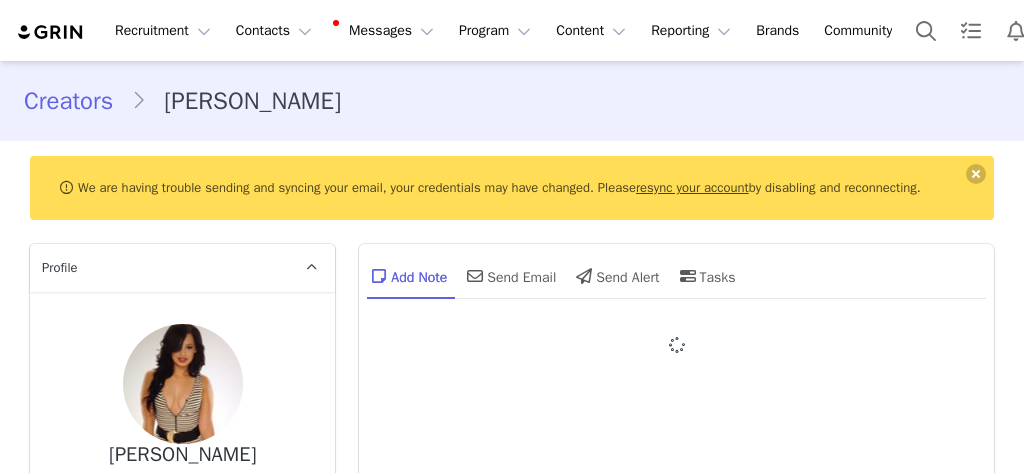 type on "+1 ([GEOGRAPHIC_DATA])" 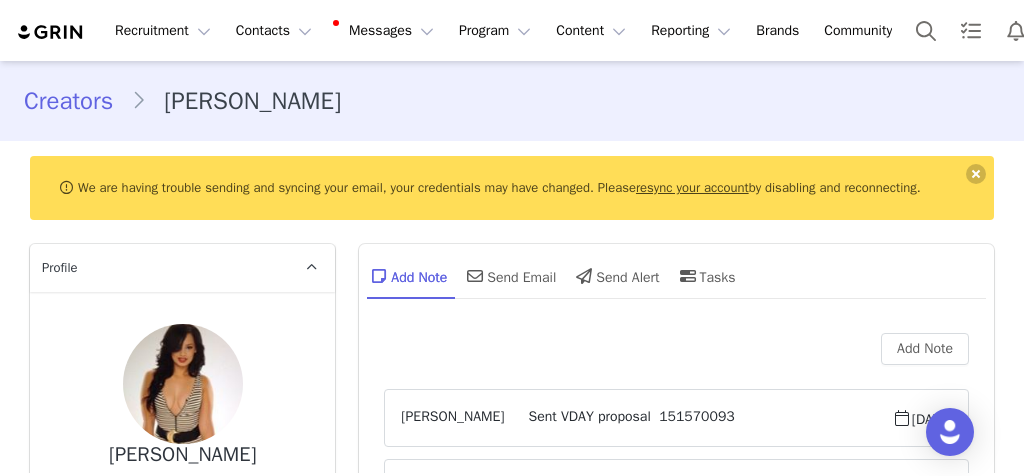 click on "We are having trouble sending and syncing your email, your credentials may have changed. Please  resync your account  by disabling and reconnecting." at bounding box center [512, 188] 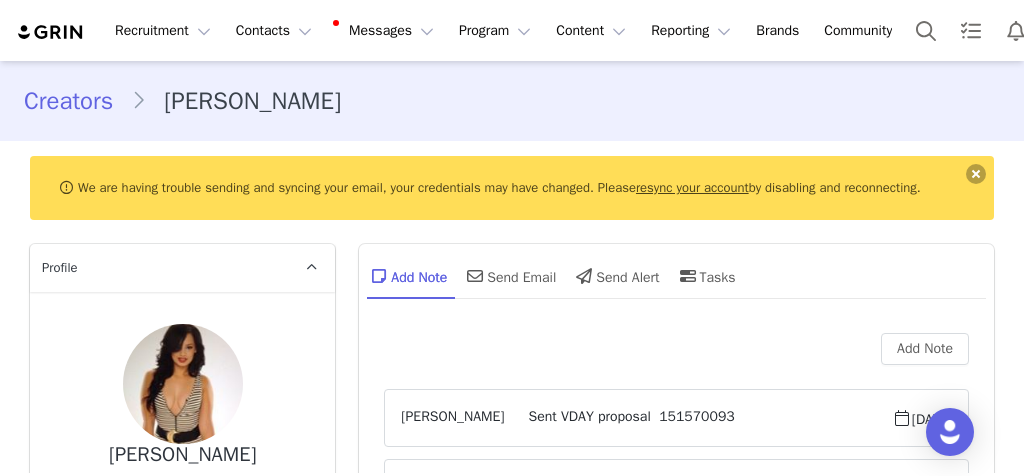 click at bounding box center (976, 174) 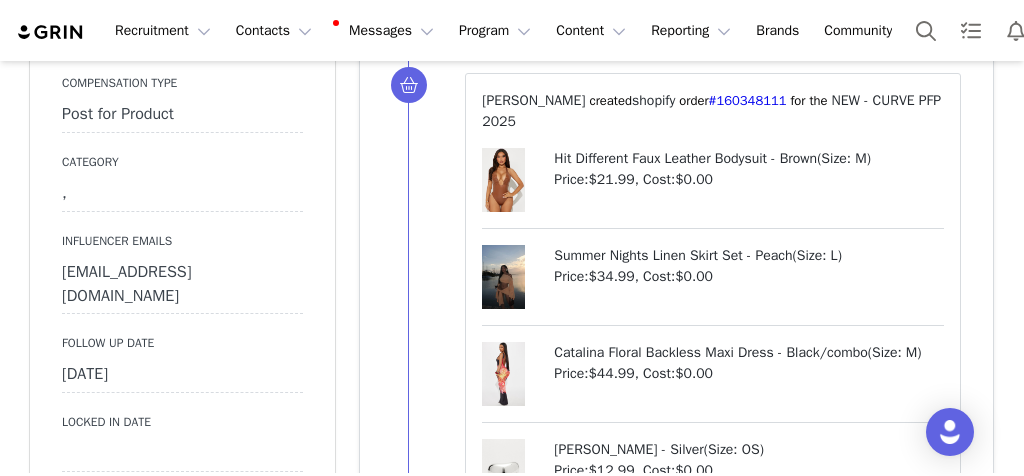 scroll, scrollTop: 2857, scrollLeft: 0, axis: vertical 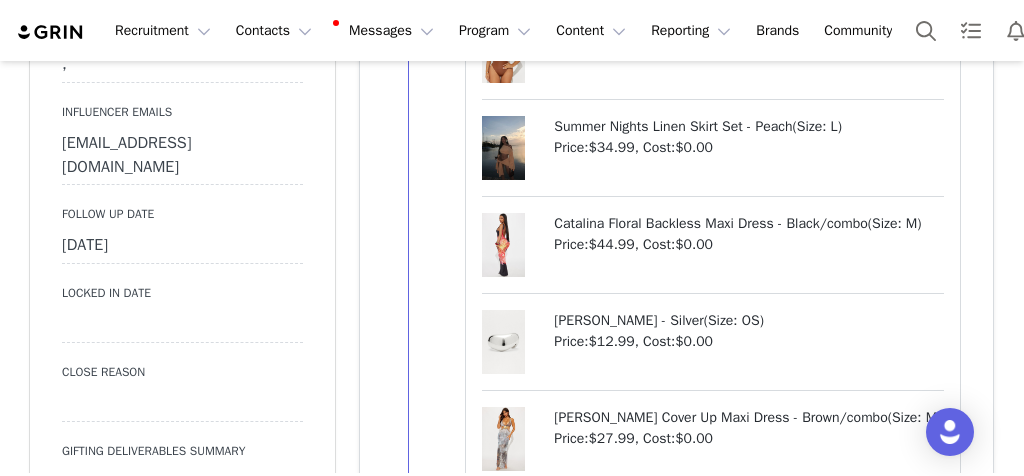click on "[DATE]" at bounding box center [182, 246] 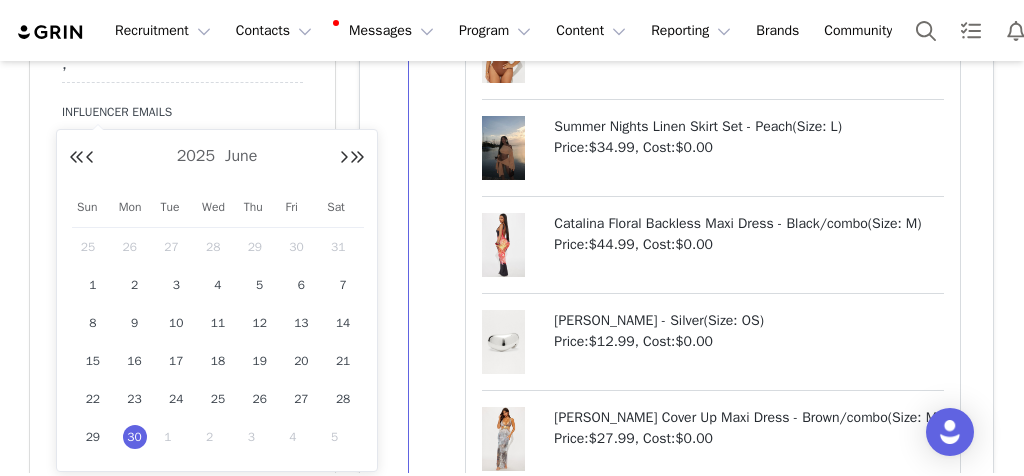 click on "Recruitment Recruitment Creator Search Curated Lists Landing Pages Web Extension AI Creator Search Beta Contacts Contacts Creators Prospects Applicants Messages Messages Dashboard Inbox 99+ Templates Sequences Program Program Activations Campaigns Partnerships Payments Affiliates Content Content Creator Content Media Library Social Listening Reporting Reporting Dashboard Report Builder Brands Brands Community Community Creators Mia Riley Profile  Mia Riley      495.1K followers  Audience Reports  Request a detailed report of this creator's audience demographics and content performance for each social channel. Limit 100 reports per month.  54 / 400 reports used this month  Instagram          Request Report Contact Type  Contact type can be Creator, Prospect, Application, or Manager.   Creator  Demote this Creator? This will remove all accepted proposals attached to this creator.  Yes, demote  Demote to Prospect Archive this Creator? Important:  Yes, archive  Archive Creator Contact Information Mia" at bounding box center [512, 238] 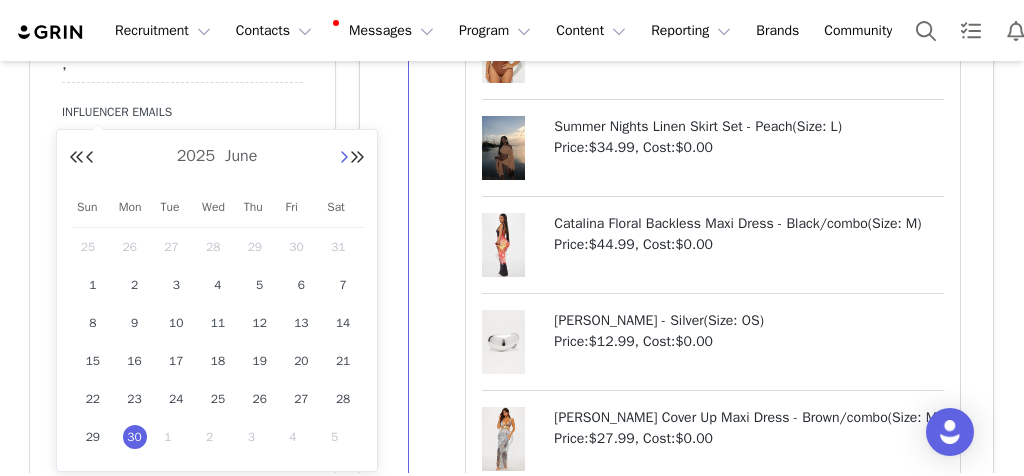 click at bounding box center [344, 158] 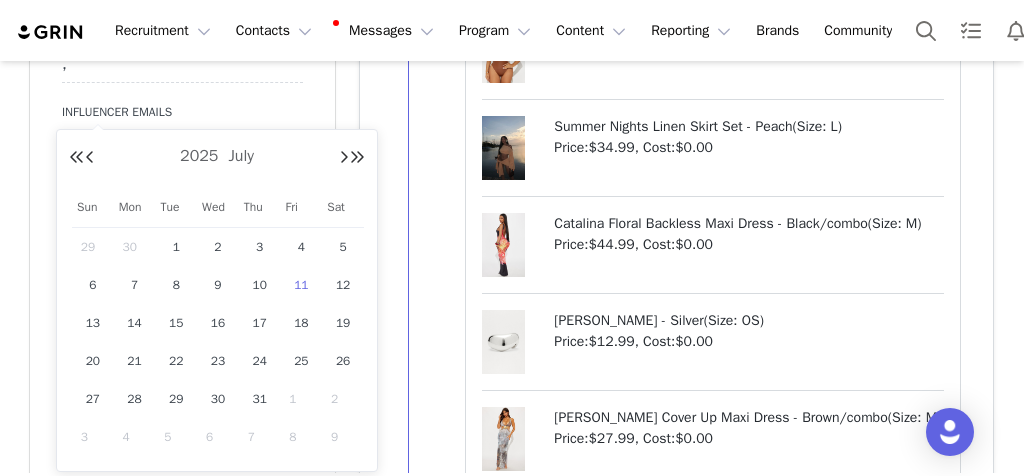 drag, startPoint x: 300, startPoint y: 281, endPoint x: 276, endPoint y: 285, distance: 24.33105 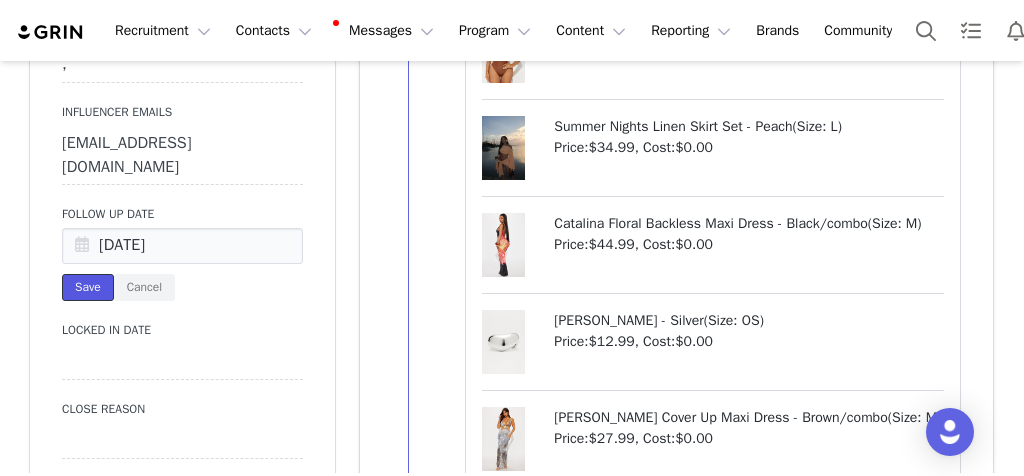 click on "Save" at bounding box center (88, 287) 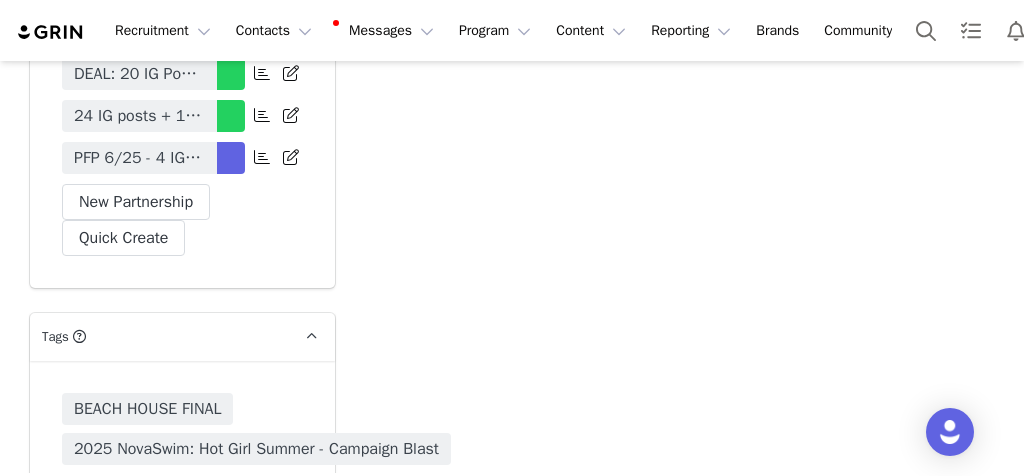 scroll, scrollTop: 7204, scrollLeft: 0, axis: vertical 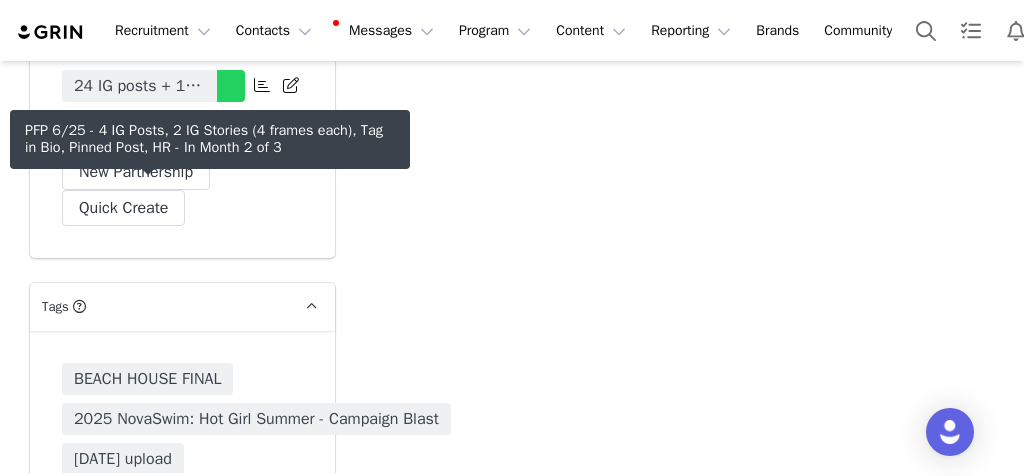 click on "PFP 6/25 -  4 IG Posts, 2 IG Stories (4 frames each), Tag in Bio, Pinned Post, HR" at bounding box center (139, 128) 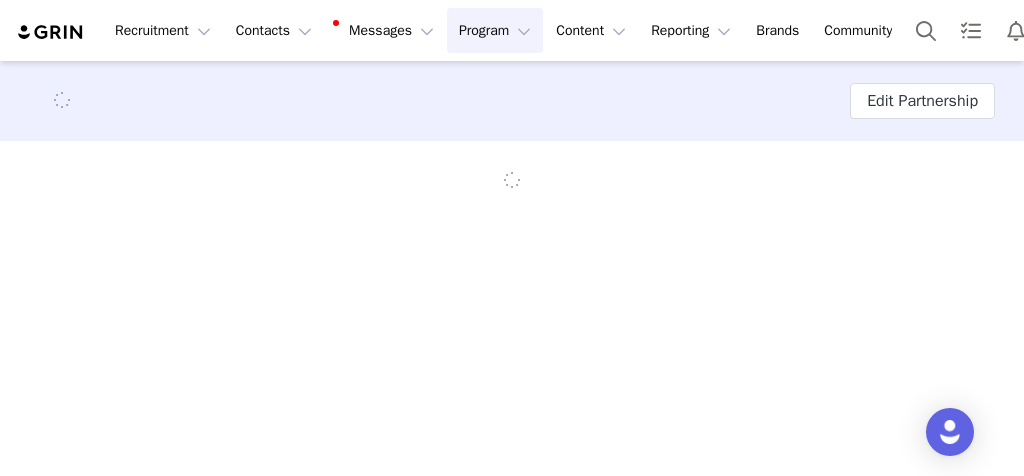 scroll, scrollTop: 0, scrollLeft: 0, axis: both 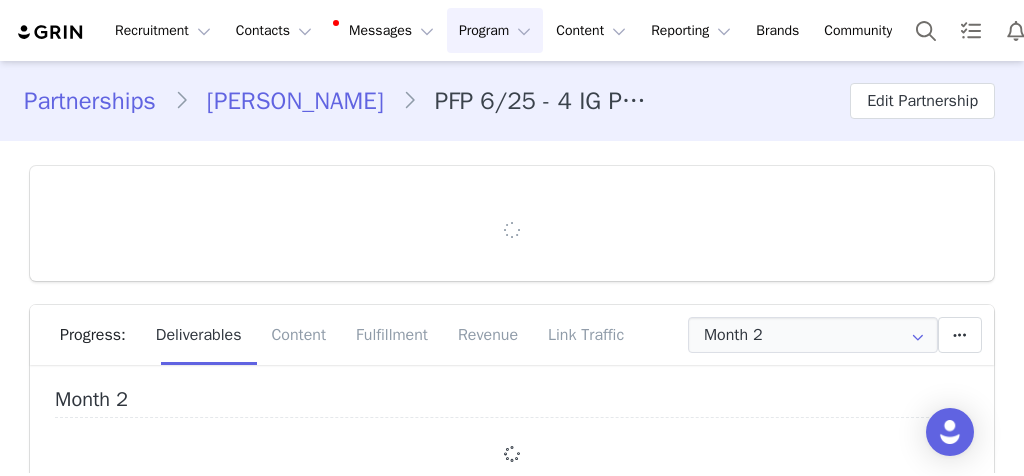type on "+1 ([GEOGRAPHIC_DATA])" 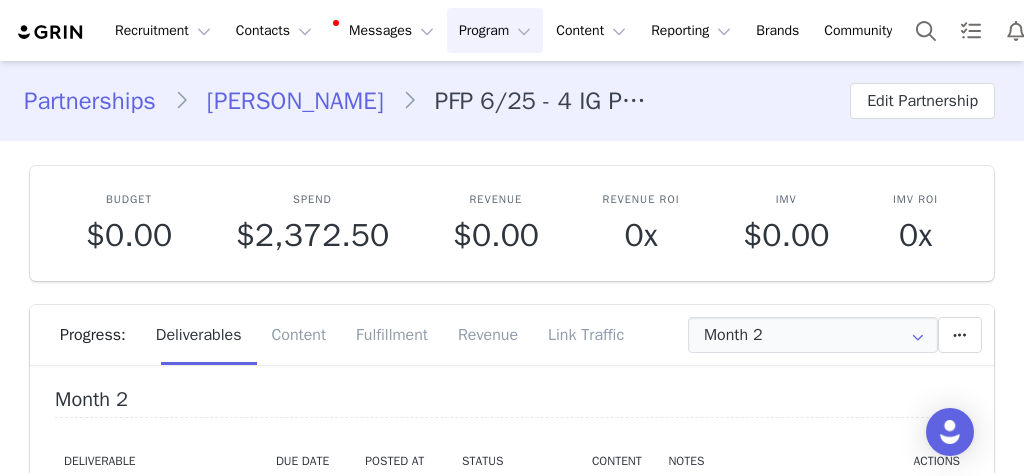 scroll, scrollTop: 0, scrollLeft: 0, axis: both 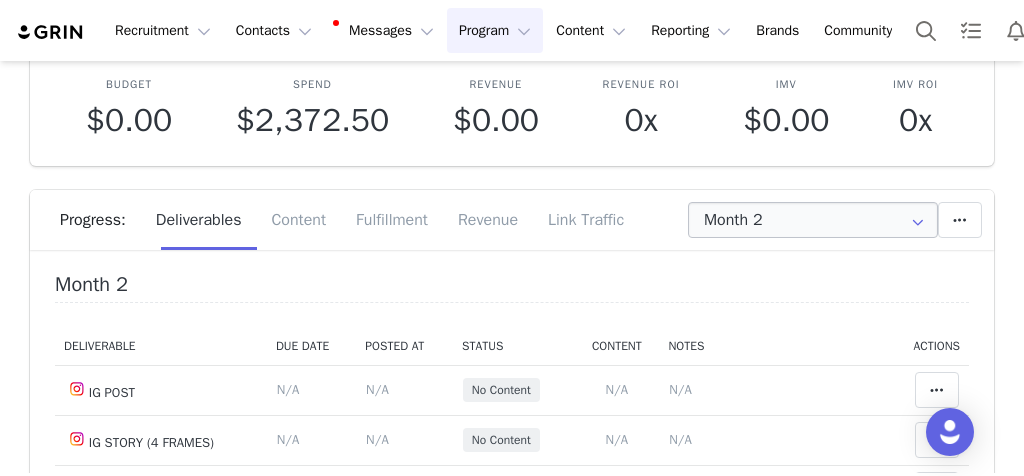 click at bounding box center [918, 220] 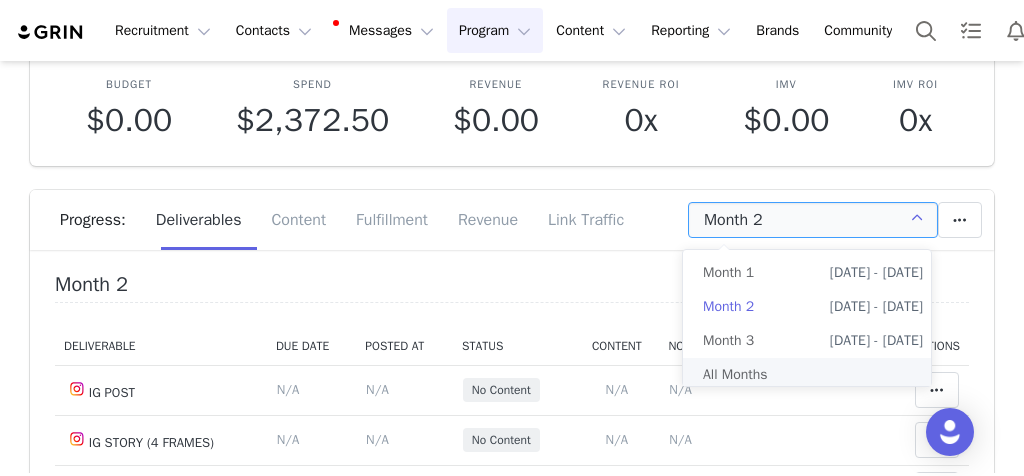 click on "All Months" at bounding box center [813, 375] 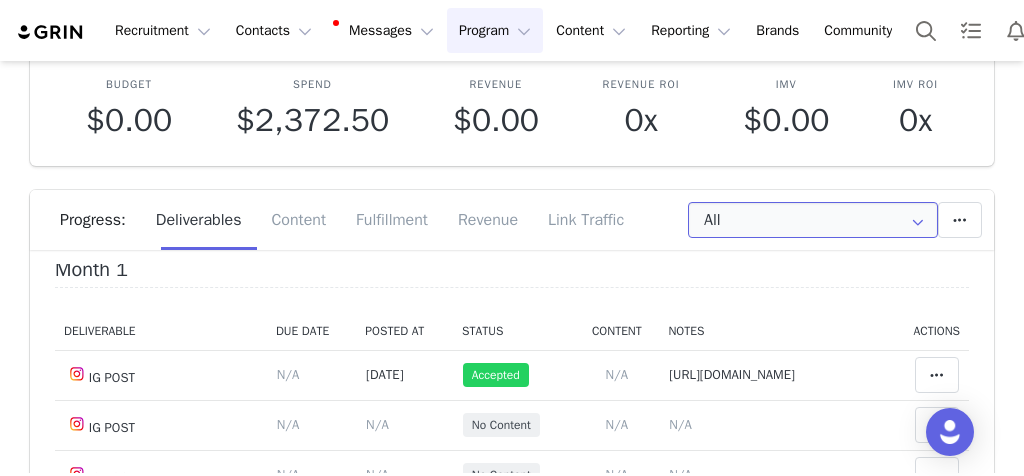 scroll, scrollTop: 18, scrollLeft: 0, axis: vertical 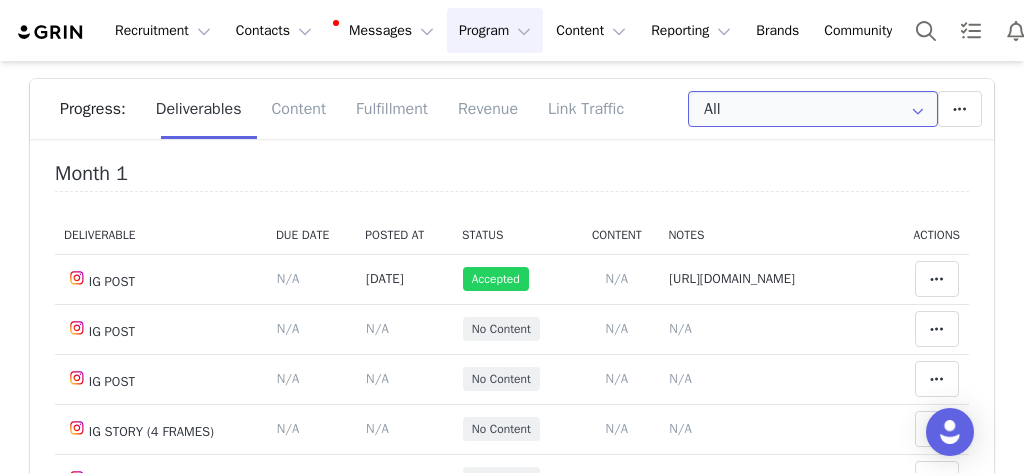 click on "All" at bounding box center (813, 109) 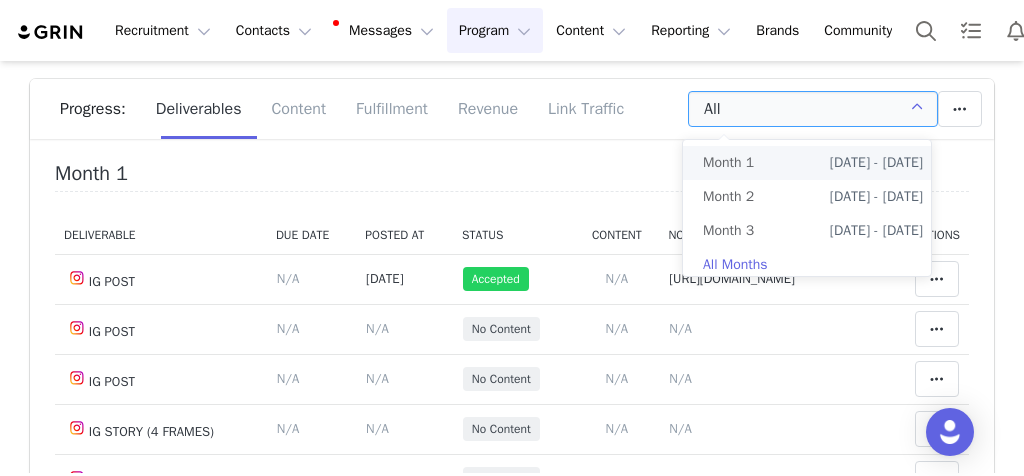 click on "Month 1" at bounding box center (728, 163) 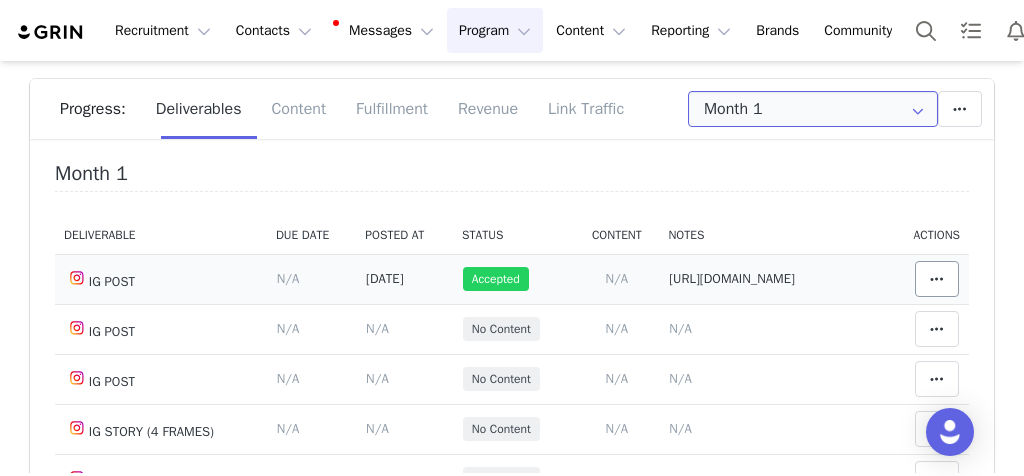 scroll, scrollTop: 22, scrollLeft: 0, axis: vertical 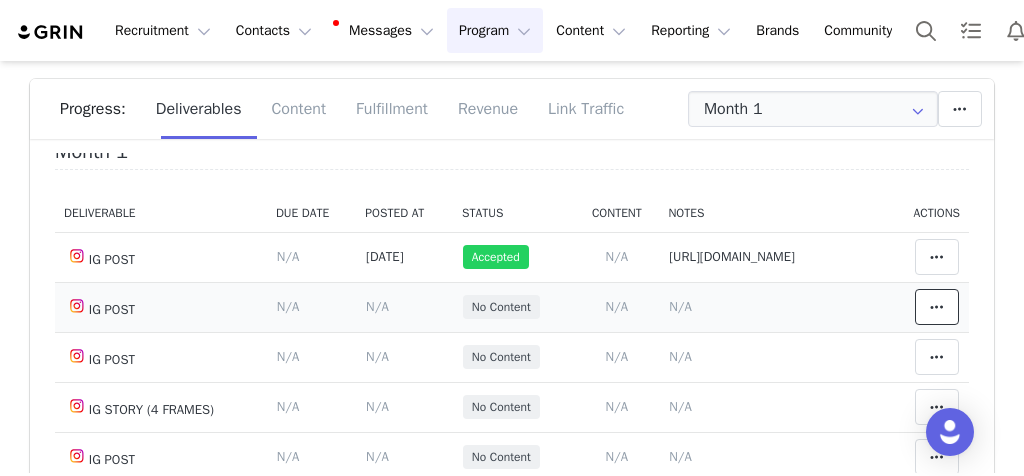 click at bounding box center (937, 307) 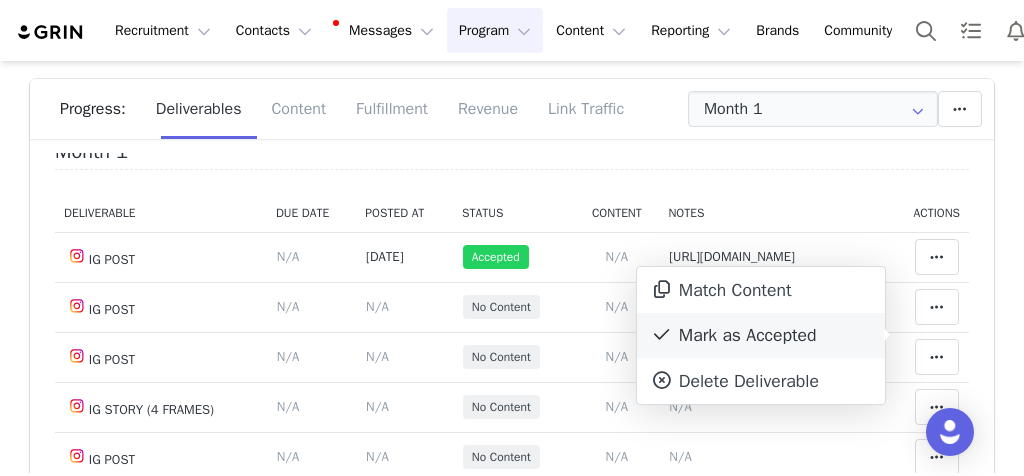 click on "Mark as Accepted" at bounding box center [761, 336] 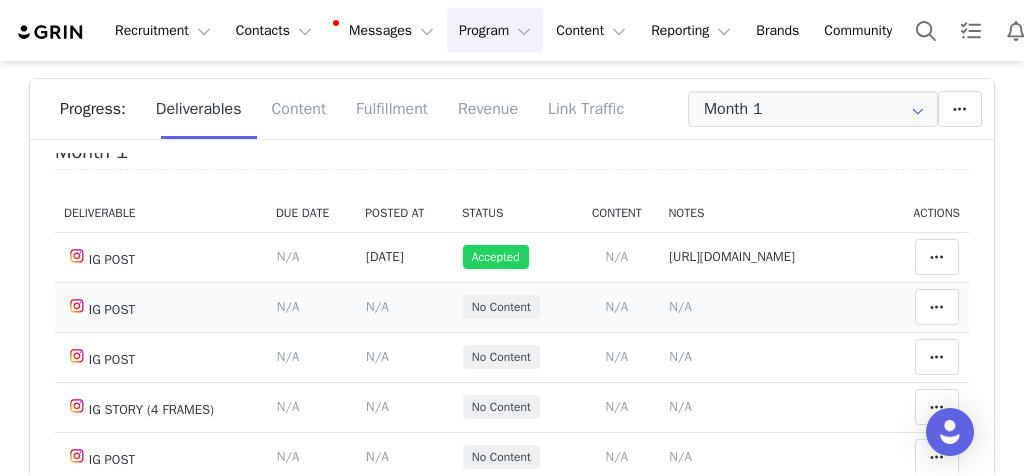 click on "N/A" at bounding box center (377, 306) 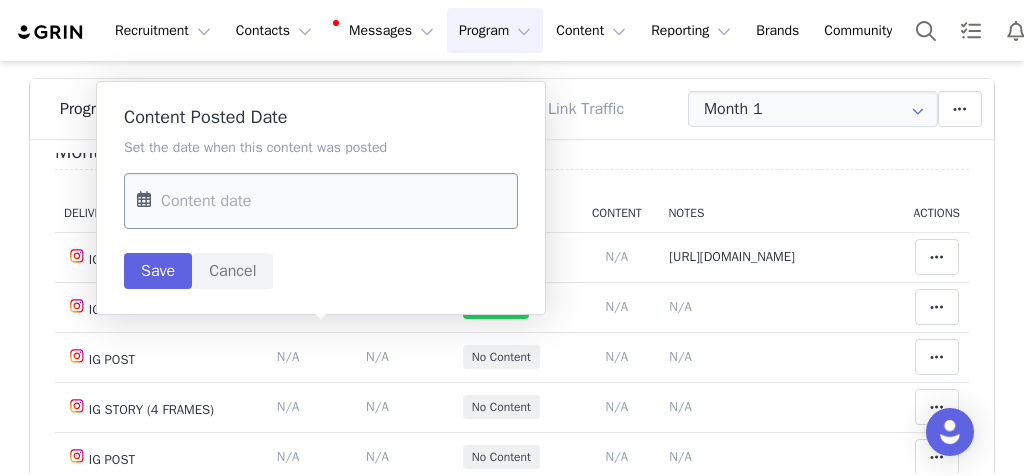 click at bounding box center [321, 201] 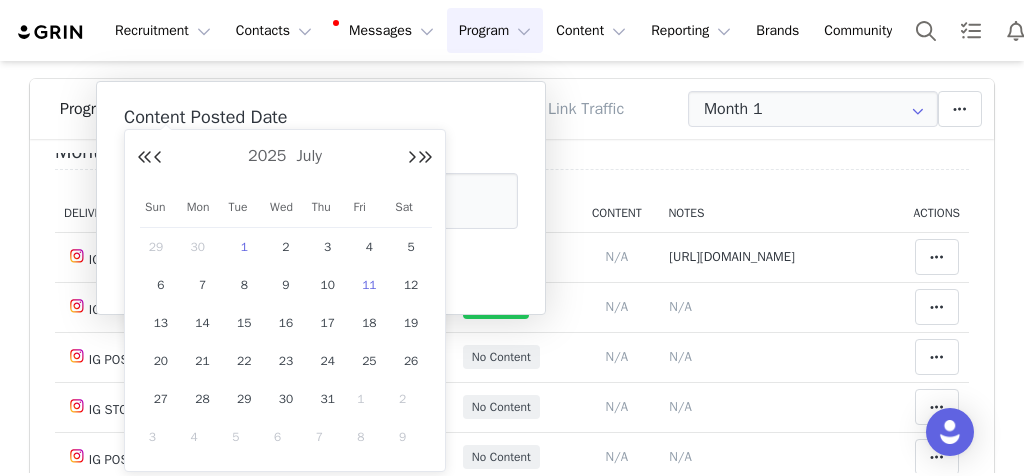 click on "1" at bounding box center [244, 247] 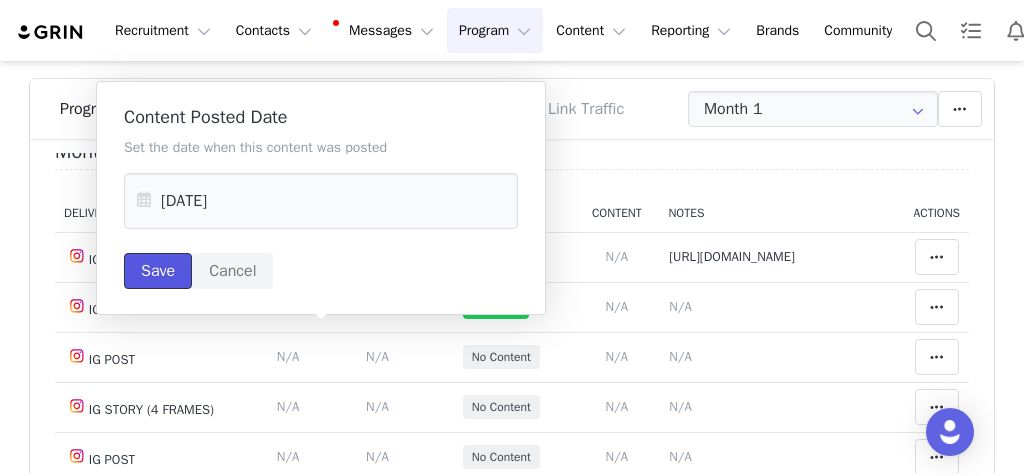click on "Save" at bounding box center [158, 271] 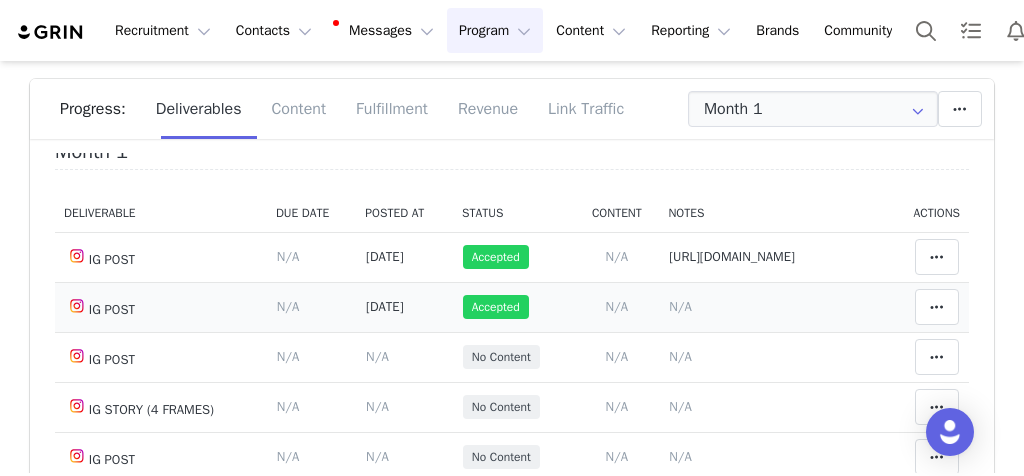 click on "N/A" at bounding box center [680, 306] 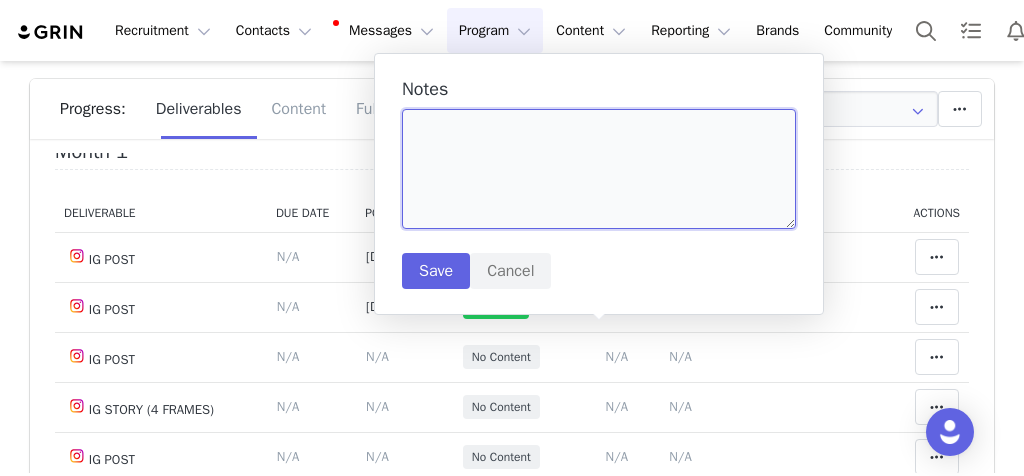 paste on "https://www.instagram.com/p/DLloWVApQ3_/" 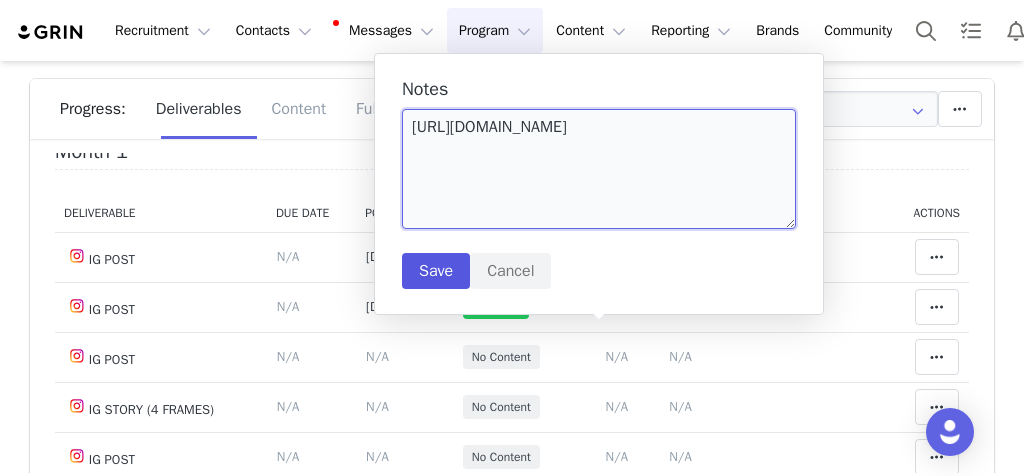 type on "https://www.instagram.com/p/DLloWVApQ3_/" 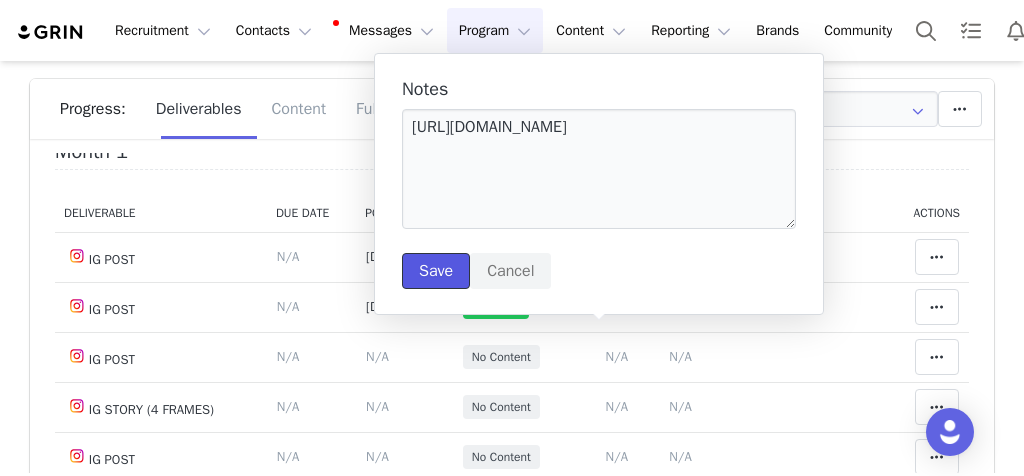 click on "Save" at bounding box center [436, 271] 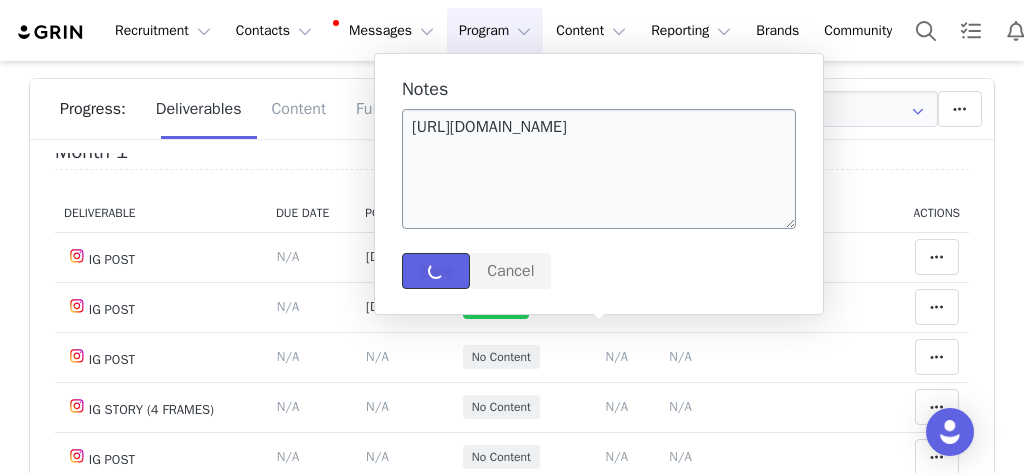 type 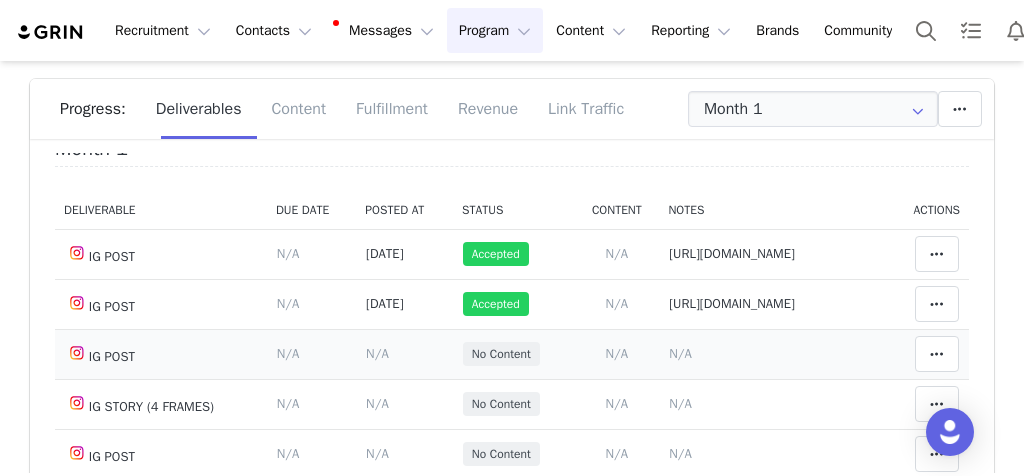 scroll, scrollTop: 26, scrollLeft: 0, axis: vertical 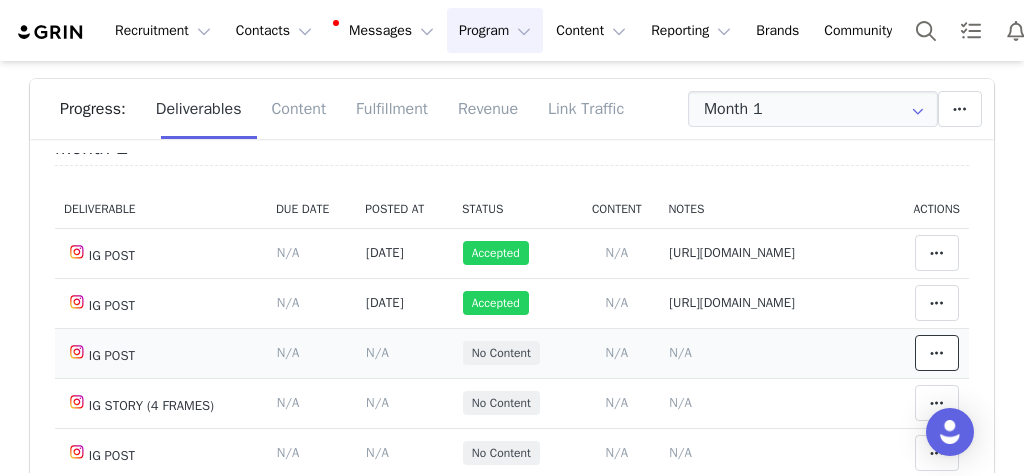 click at bounding box center (937, 353) 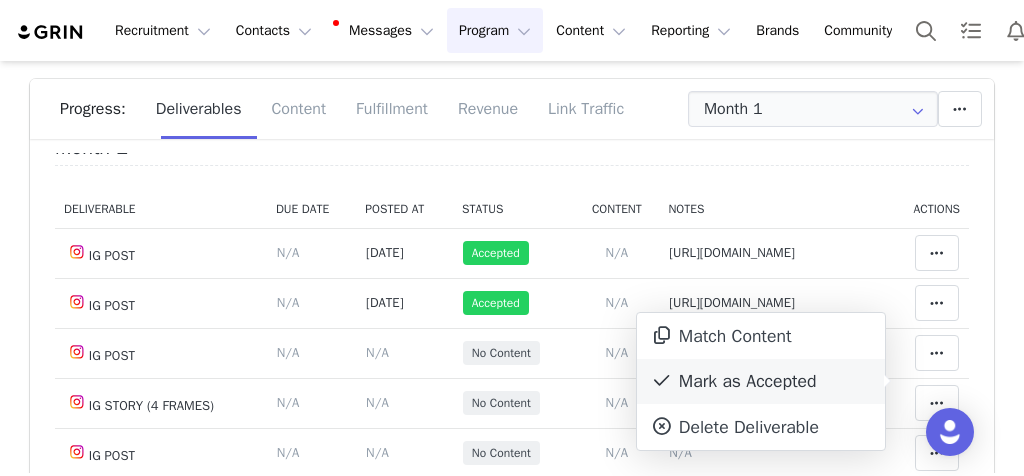 click on "Mark as Accepted" at bounding box center (761, 382) 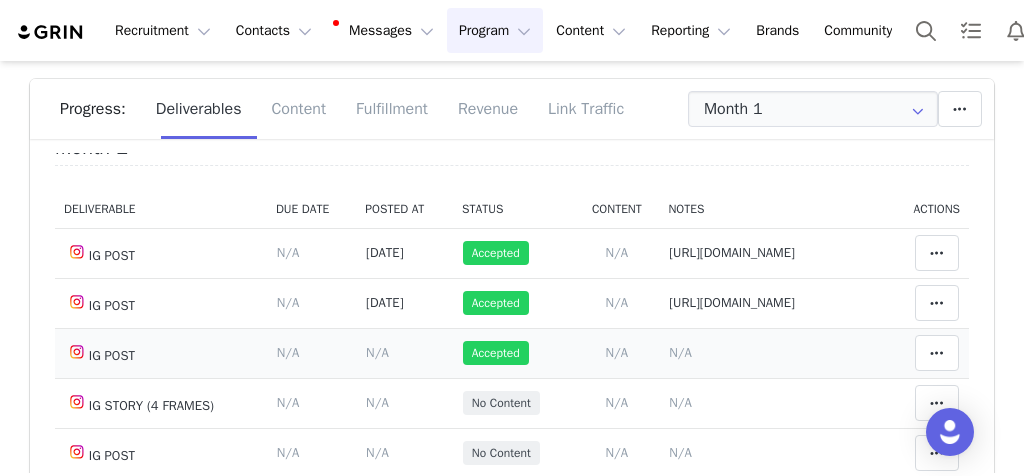 click on "N/A" at bounding box center [377, 352] 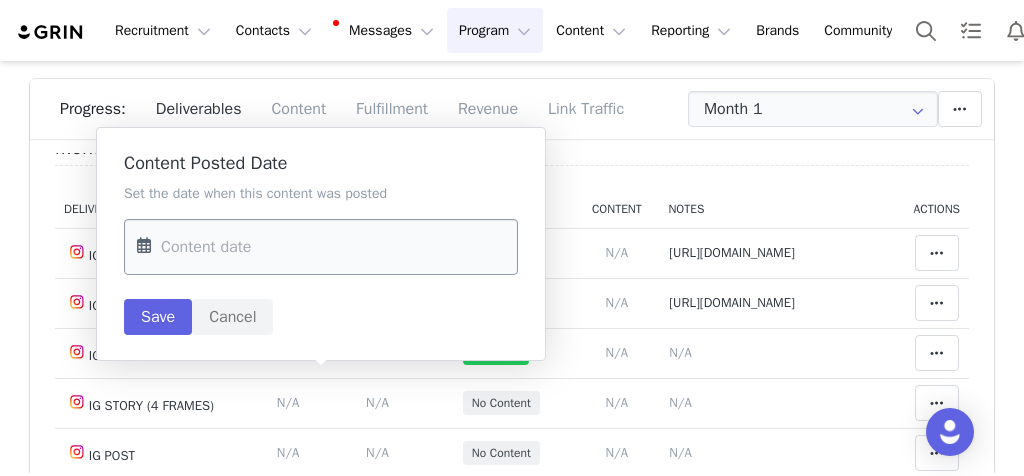 click on "Recruitment Recruitment Creator Search Curated Lists Landing Pages Web Extension AI Creator Search Beta Contacts Contacts Creators Prospects Applicants Messages Messages Dashboard Inbox 99+ Templates Sequences Program Program Activations Campaigns Partnerships Payments Affiliates Content Content Creator Content Media Library Social Listening Reporting Reporting Dashboard Report Builder Brands Brands Community Community Partnerships  Mia Riley  PFP 6/25 -  4 IG Posts, 2 IG Stories (4 frames each), Tag in Bio, Pinned Post, HR  Edit Partnership  Budget $0.00 Spend $2,372.50 Revenue $0.00 Revenue ROI 0x IMV $0.00 IMV ROI 0x Progress: Deliverables Content Fulfillment Revenue Link Traffic Month 1 Add a new deliverable  What type of deliverable?   IG STORY (4 FRAMES)   TAG IN BIO   HR   IG POST   PINNED POST   Where should it be added?  Throughout Partnership  Month 1   Month 2   Month 3   Throughout Partnership   Save  Cancel  Add Deliverable   Set End Date for Month 1  Jul 08, 2025  Save   Cancel  N/A" at bounding box center (512, 238) 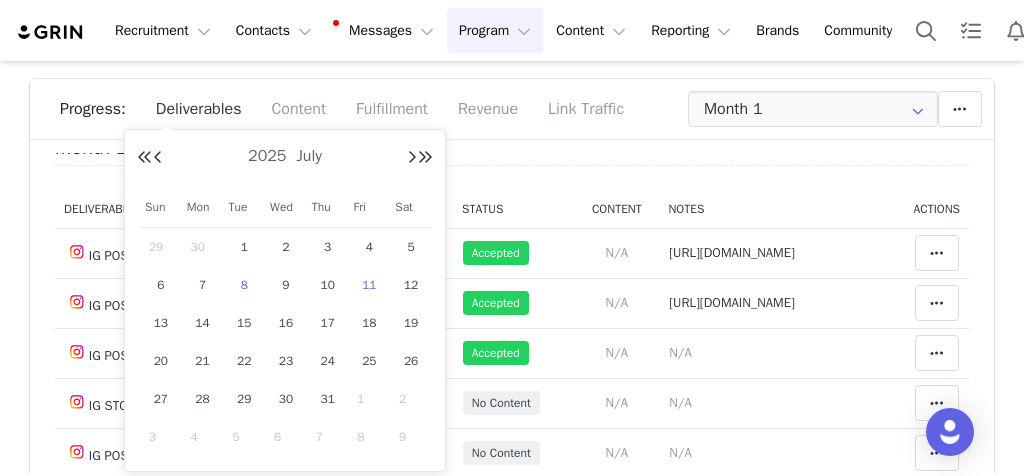 click on "8" at bounding box center (244, 285) 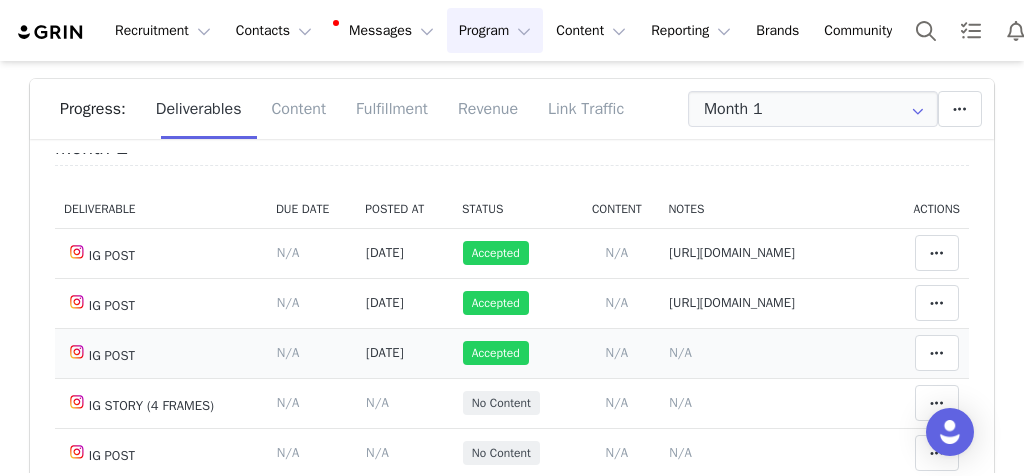click on "N/A" at bounding box center (680, 352) 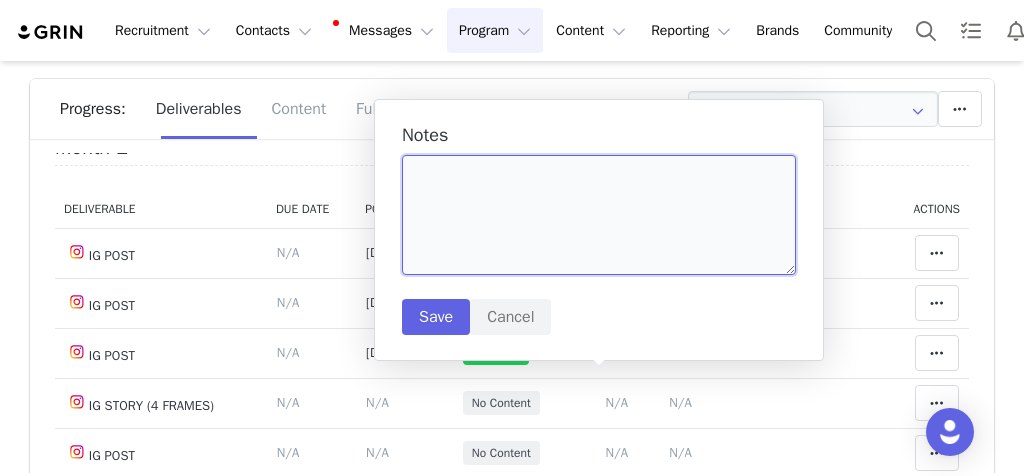 paste on "https://www.instagram.com/p/DL3WiVJSZkQ/" 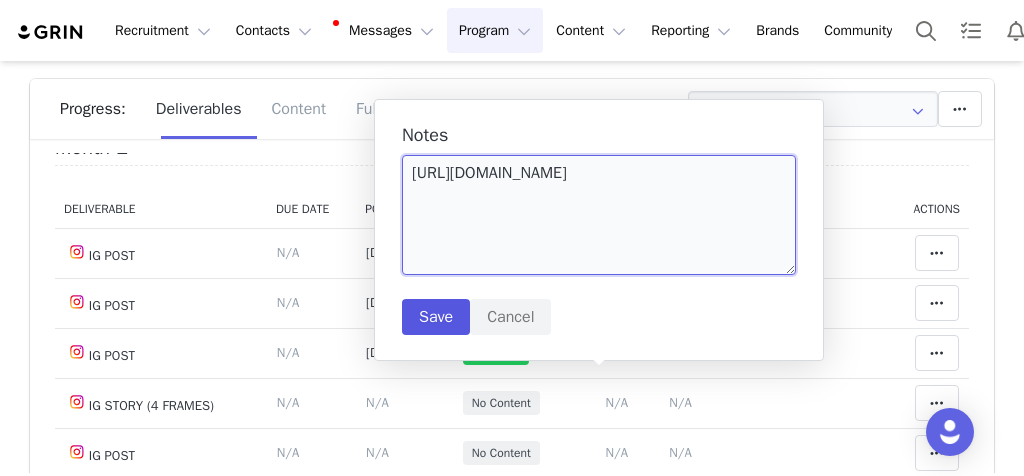 type on "https://www.instagram.com/p/DL3WiVJSZkQ/" 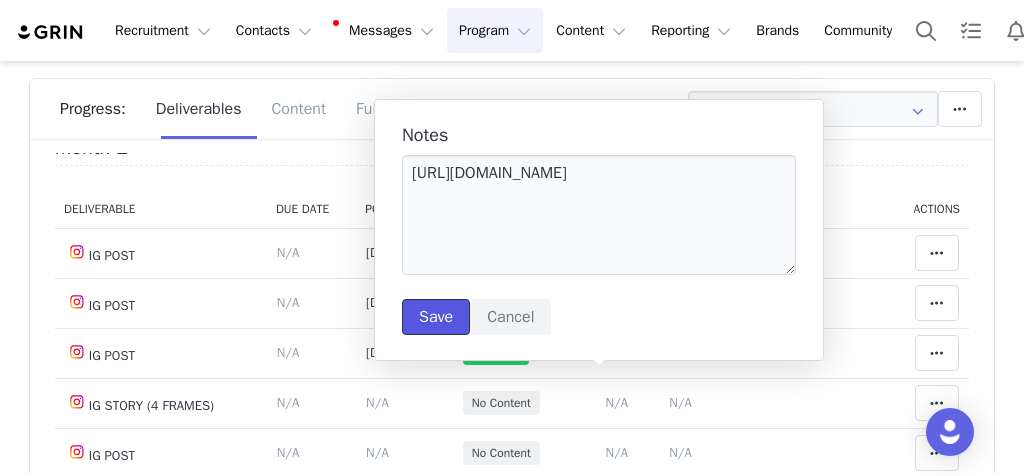click on "Save" at bounding box center (436, 317) 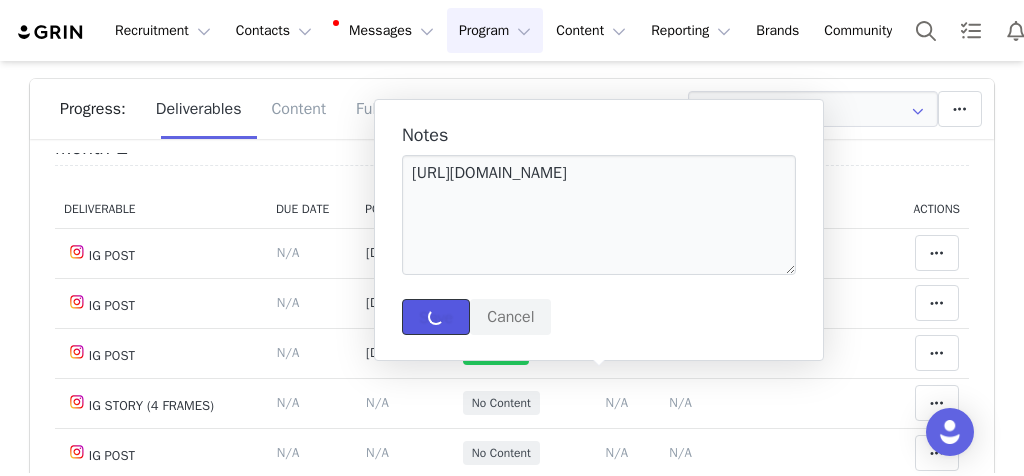 type 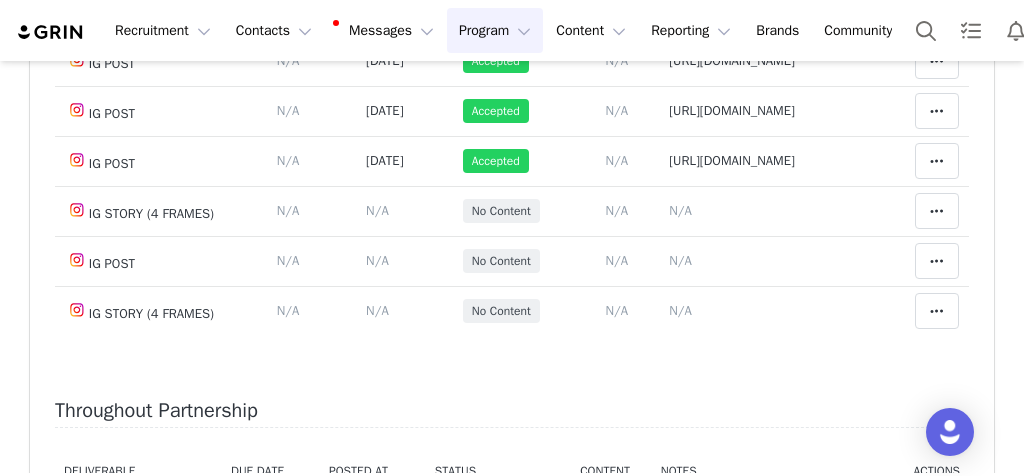 scroll, scrollTop: 435, scrollLeft: 0, axis: vertical 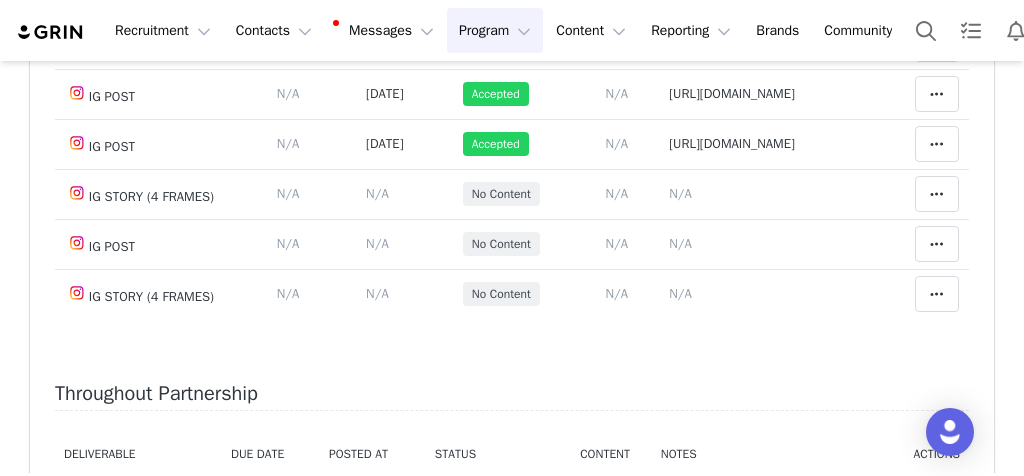 click on "Budget $0.00 Spend $2,372.50 Revenue $0.00 Revenue ROI 0x IMV $0.00 IMV ROI 0x Progress: Deliverables Content Fulfillment Revenue Link Traffic Month 1 Add a new deliverable  What type of deliverable?   IG STORY (4 FRAMES)   TAG IN BIO   HR   IG POST   PINNED POST   Where should it be added?  Throughout Partnership  Month 1   Month 2   Month 3   Throughout Partnership   Save  Cancel  Add Deliverable   Set End Date for Month 1   This will change the start and end dates for months 1 through 3 accordingly.  Jul 08, 2025 Current date: Jul 8, 2025  Save   Cancel   Extend Schedule  Reset Content Do you want to reorder all of the content for this this partnership?  Yes, reset content   Cancel   Reset Content   Allow Content Past End Date   Fetch Recent Content   Month 1  Deliverable Due Date Posted At Status Content Notes Actions  IG POST Deliverable Due Date Set the date you expect this content to go live.  Save  Cancel N/A Content Posted Date Set the date when this content was posted Jun 15 2025  Save  Cancel N/A" at bounding box center [512, 125] 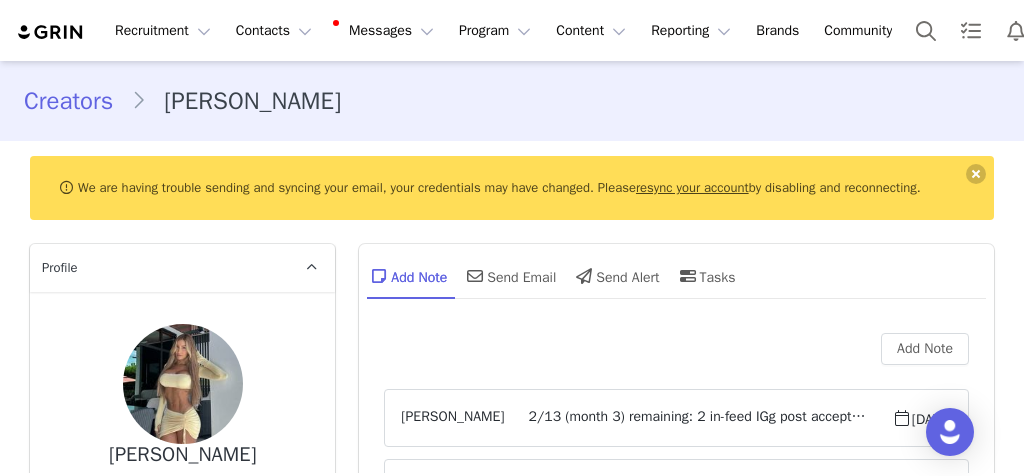 scroll, scrollTop: 0, scrollLeft: 0, axis: both 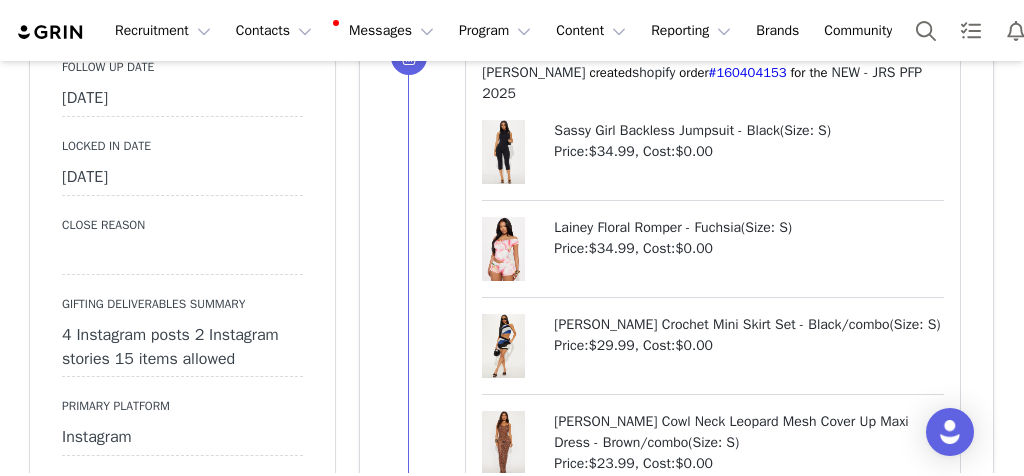 click on "[DATE]" at bounding box center [182, 99] 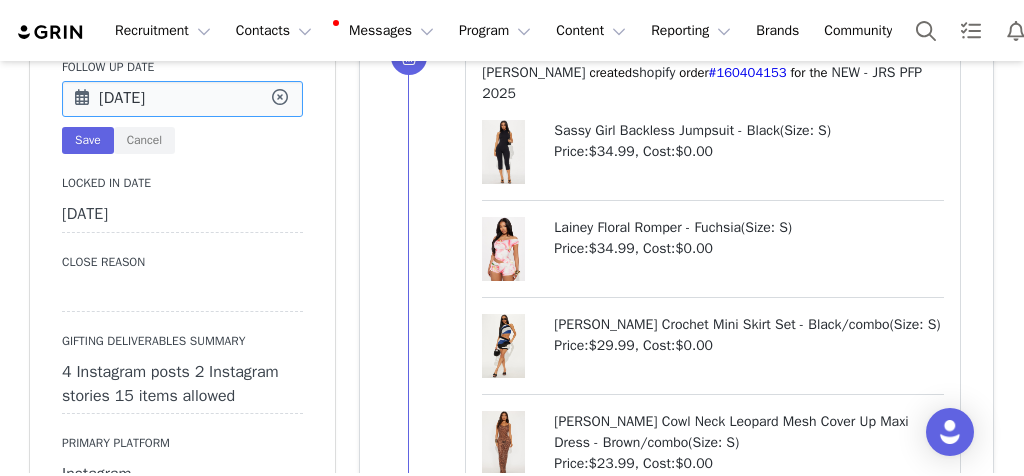 click on "Recruitment Recruitment Creator Search Curated Lists Landing Pages Web Extension AI Creator Search Beta Contacts Contacts Creators Prospects Applicants Messages Messages Dashboard Inbox 99+ Templates Sequences Program Program Activations Campaigns Partnerships Payments Affiliates Content Content Creator Content Media Library Social Listening Reporting Reporting Dashboard Report Builder Brands Brands Community Community Creators Melanie Ortiz  We are having trouble sending and syncing your email, your credentials may have changed. Please  resync your account  by disabling and reconnecting.  Profile  Melanie Ortiz      236.3K followers  Audience Reports  Request a detailed report of this creator's audience demographics and content performance for each social channel. Limit 100 reports per month.  54 / 400 reports used this month  Instagram          Request Report  TikTok          Request Report Contact Type  Contact type can be Creator, Prospect, Application, or Manager.   Creator   Yes, demote   D" at bounding box center (512, 238) 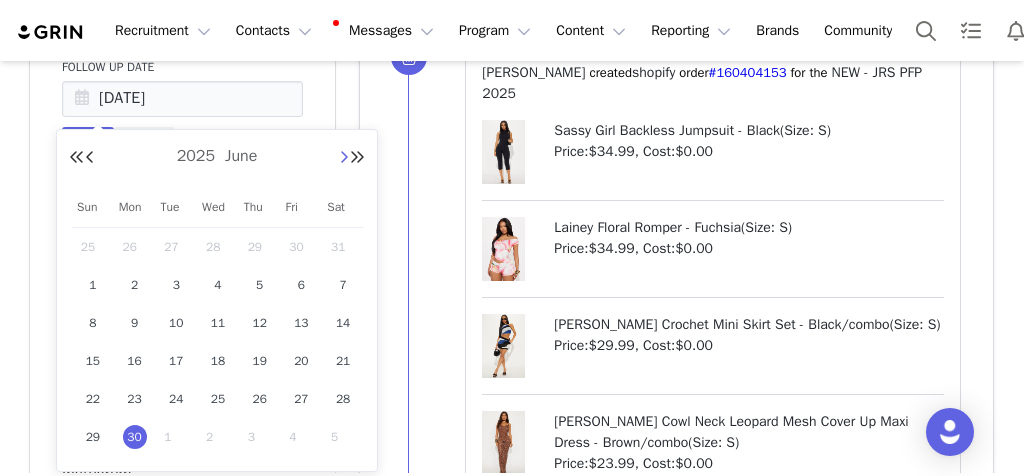 click at bounding box center (344, 158) 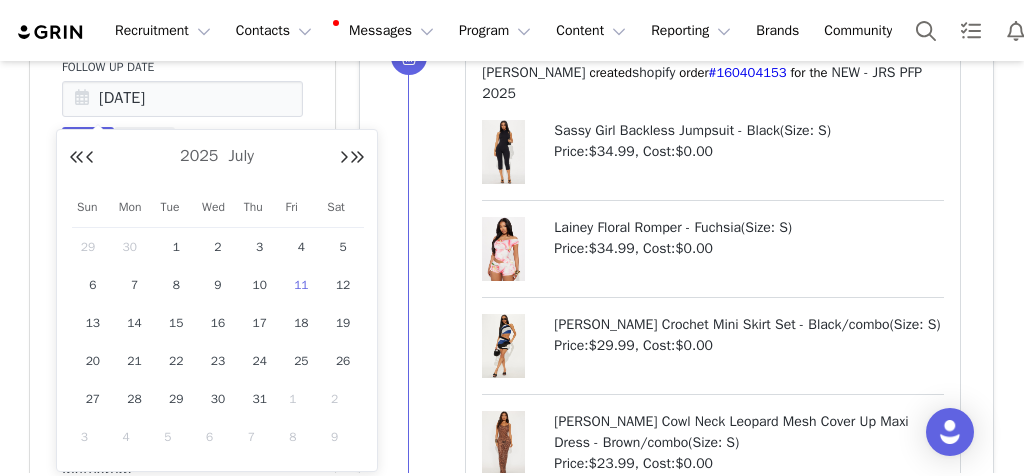 click on "11" at bounding box center (301, 285) 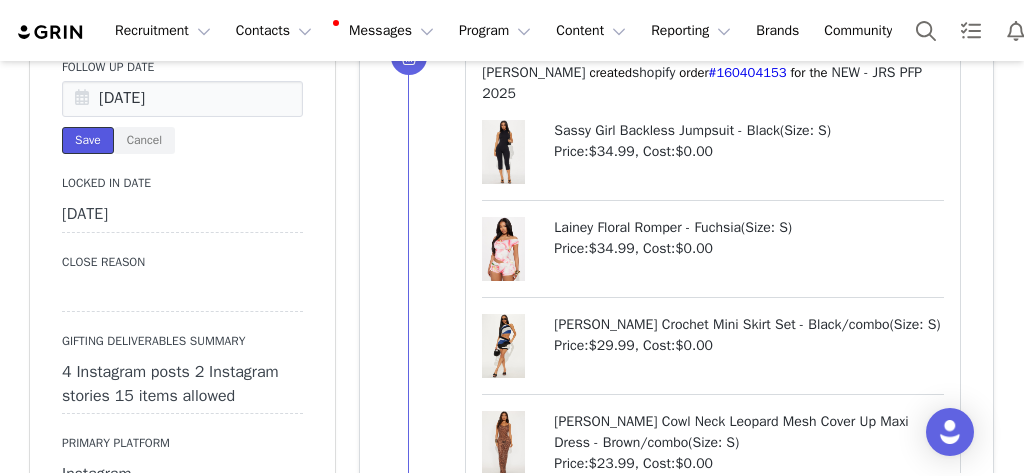 click on "Save" at bounding box center (88, 140) 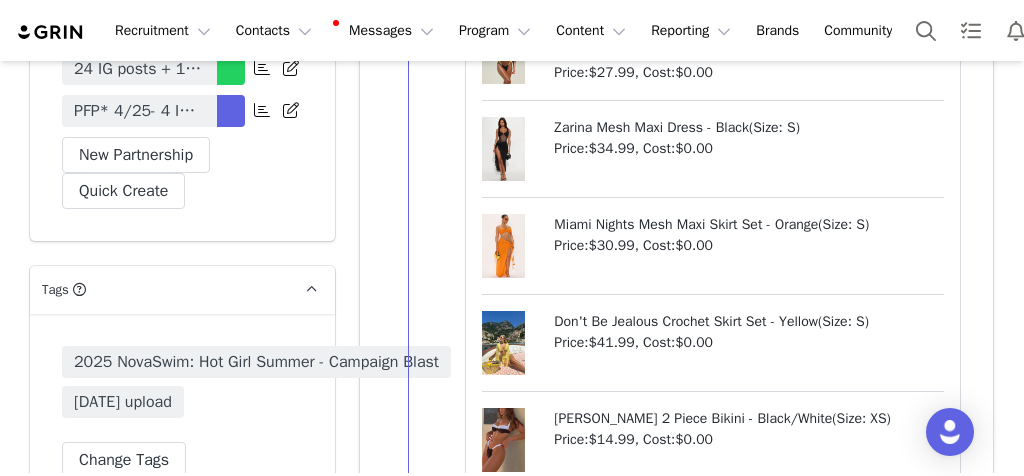 scroll, scrollTop: 6990, scrollLeft: 0, axis: vertical 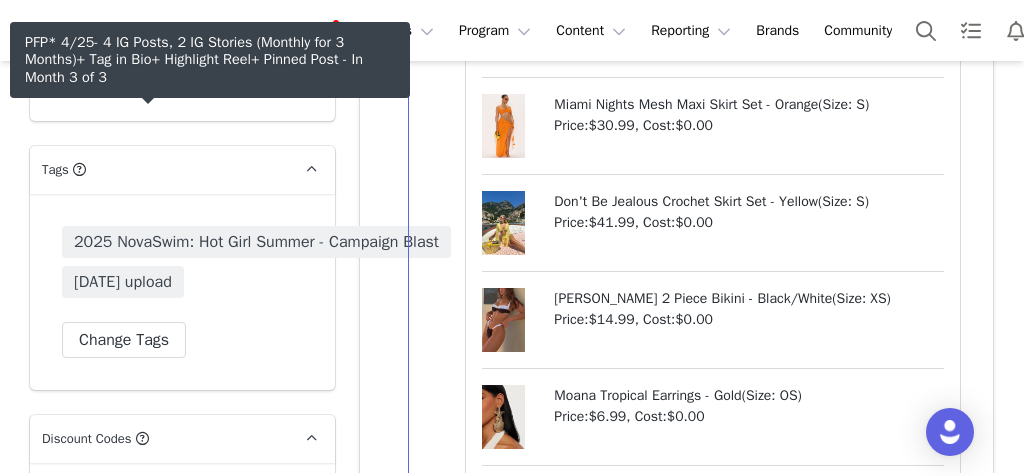 click on "PFP* 4/25- 4 IG Posts, 2 IG Stories (Monthly for 3 Months)+ Tag in Bio+ Highlight Reel+ Pinned Post" at bounding box center [139, -9] 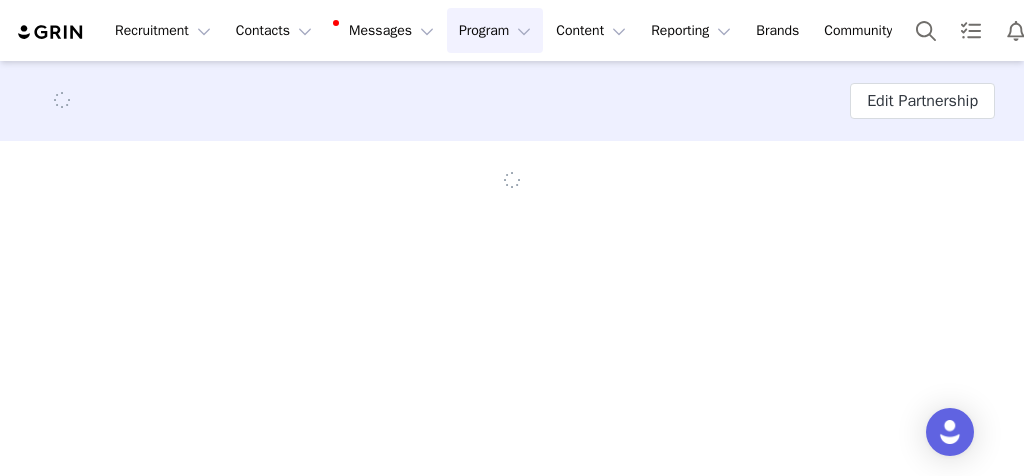 scroll, scrollTop: 0, scrollLeft: 0, axis: both 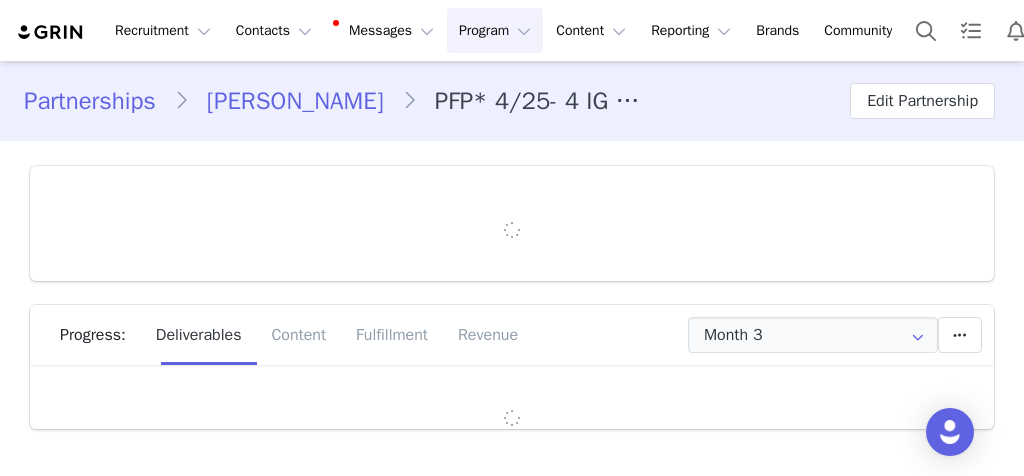 type on "+1 ([GEOGRAPHIC_DATA])" 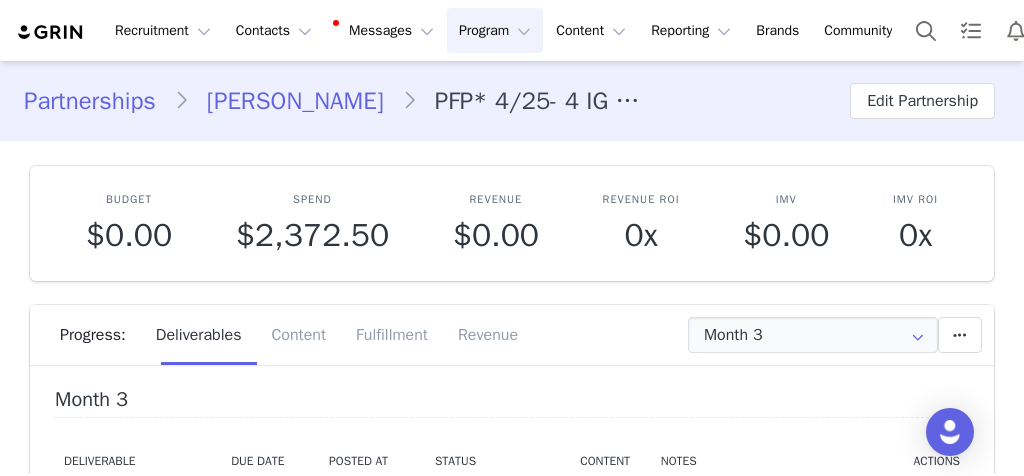 scroll, scrollTop: 207, scrollLeft: 0, axis: vertical 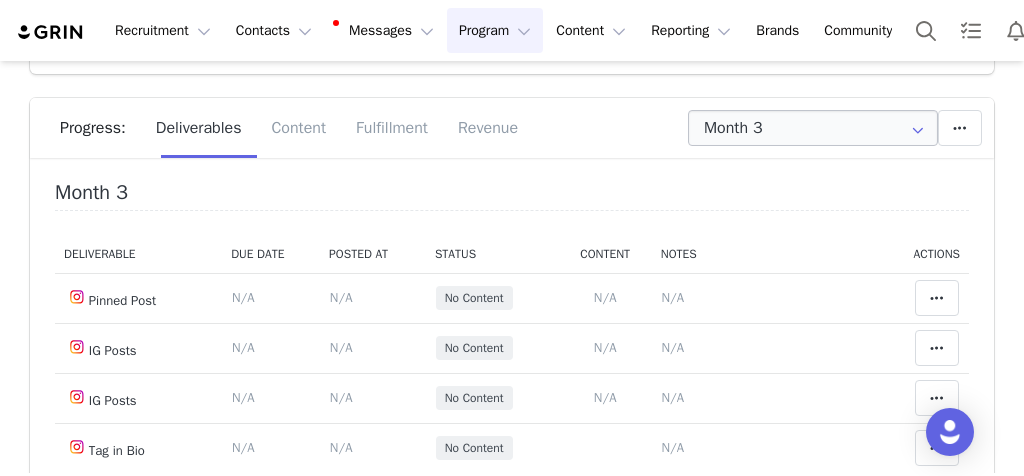 click at bounding box center [918, 128] 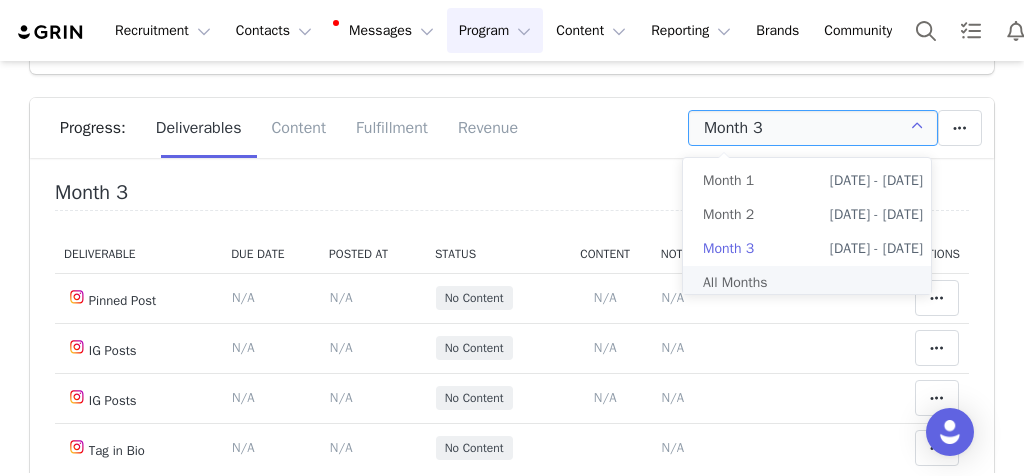 click on "All Months" at bounding box center [813, 283] 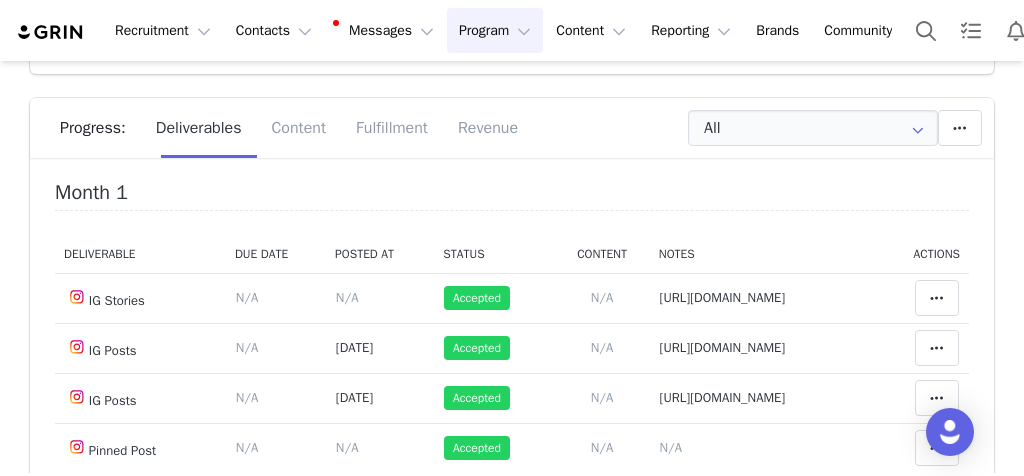 click on "Partnerships  Melanie Ortiz  PFP* 4/25- 4 IG Posts, 2 IG Stories (Monthly for 3 Months)+ Tag in Bio+ Highlight Reel+ Pinned Post  Edit Partnership  Budget $0.00 Spend $2,372.50 Revenue $0.00 Revenue ROI 0x IMV $0.00 IMV ROI 0x Progress: Deliverables Content Fulfillment Revenue All Add a new deliverable  What type of deliverable?   Tag in Bio   Highlight Reel   Pinned Post   IG Posts   IG Stories   Where should it be added?  Throughout Partnership  Month 1   Month 2   Month 3   Throughout Partnership   Save  Cancel  Add Deliverable  Reset Content Do you want to reorder all of the content for this this partnership?  Yes, reset content   Cancel   Reset Content   Allow Content Past End Date   Fetch Recent Content   Month 1  Deliverable Due Date Posted At Status Content Notes Actions  IG Stories Deliverable Due Date Set the date you expect this content to go live.  Save  Cancel N/A Content Posted Date Set the date when this content was posted  Save  Cancel N/A  Accepted  Add Content Jul 11 2025 N/A Notes  Save  s" at bounding box center (512, 3584) 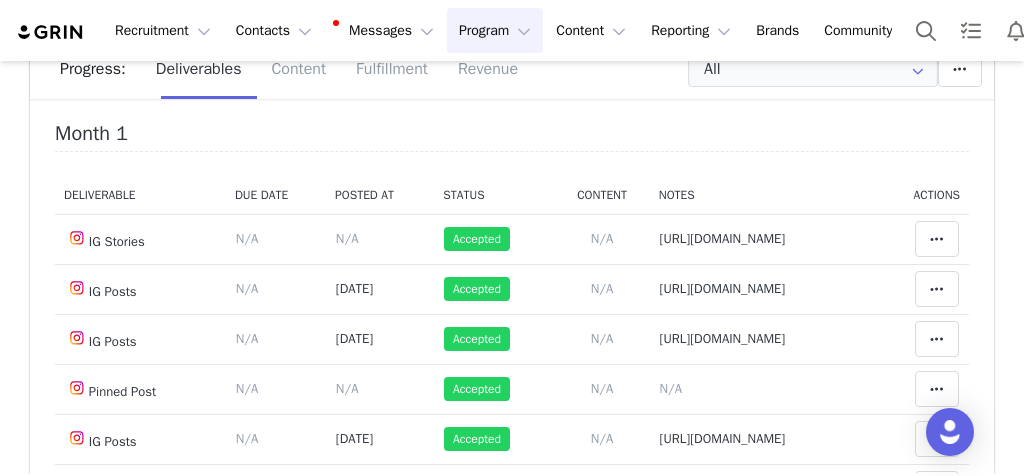 scroll, scrollTop: 636, scrollLeft: 0, axis: vertical 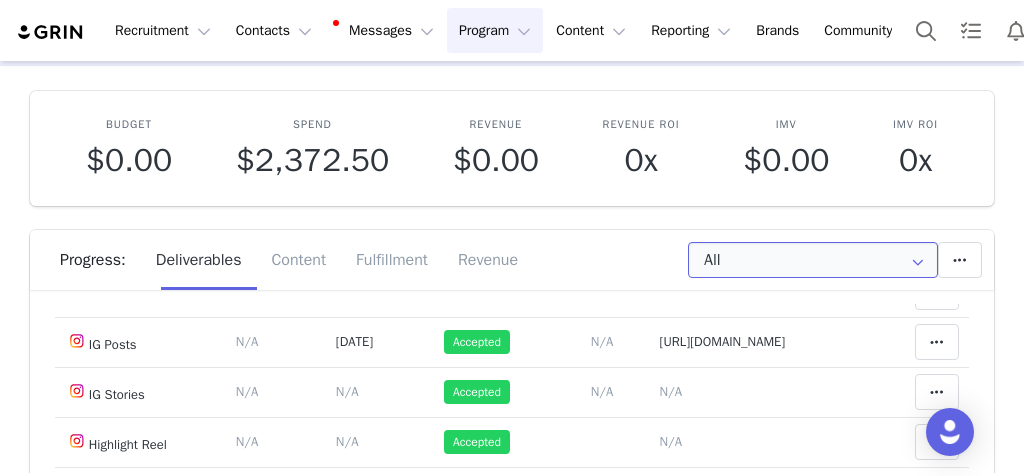 click on "All" at bounding box center (813, 260) 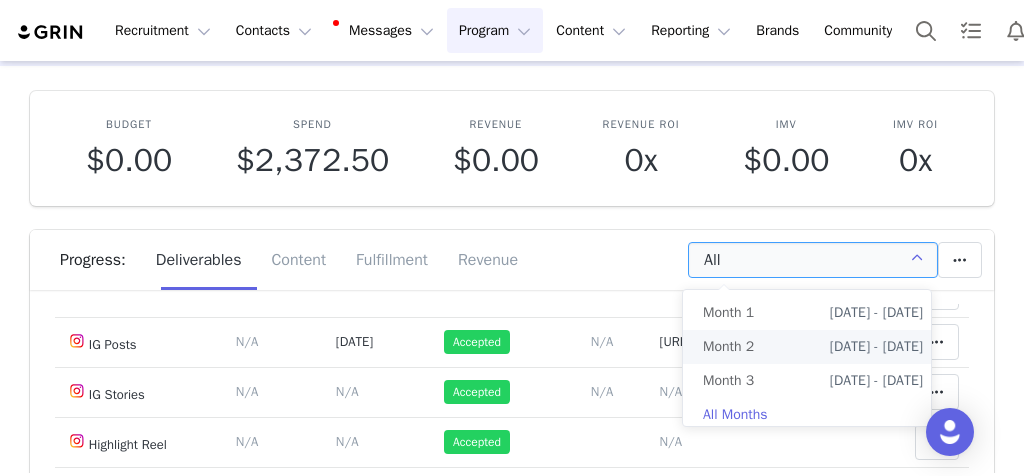 click on "Month 2" at bounding box center [728, 347] 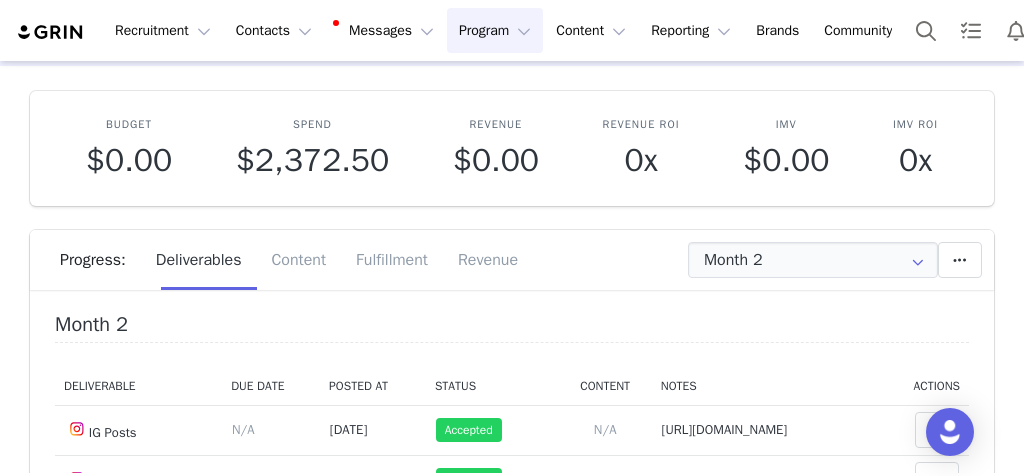 click on "Budget $0.00 Spend $2,372.50 Revenue $0.00 Revenue ROI 0x IMV $0.00 IMV ROI 0x Progress: Deliverables Content Fulfillment Revenue Month 2 Add a new deliverable  What type of deliverable?   Tag in Bio   Highlight Reel   Pinned Post   IG Posts   IG Stories   Where should it be added?  Throughout Partnership  Month 1   Month 2   Month 3   Throughout Partnership   Save  Cancel  Add Deliverable   Set End Date for Month 2   This will change the start and end dates for months 2 through 3 accordingly.  Jul 08, 2025 Current date: Jul 8, 2025  Save   Cancel   Extend Schedule  Reset Content Do you want to reorder all of the content for this this partnership?  Yes, reset content   Cancel   Reset Content   Allow Content Past End Date   Fetch Recent Content   Month 2  Deliverable Due Date Posted At Status Content Notes Actions  IG Posts Deliverable Due Date Set the date you expect this content to go live.  Save  Cancel N/A Content Posted Date Set the date when this content was posted Jun 16 2025  Save  Cancel  Accepted" at bounding box center (512, 485) 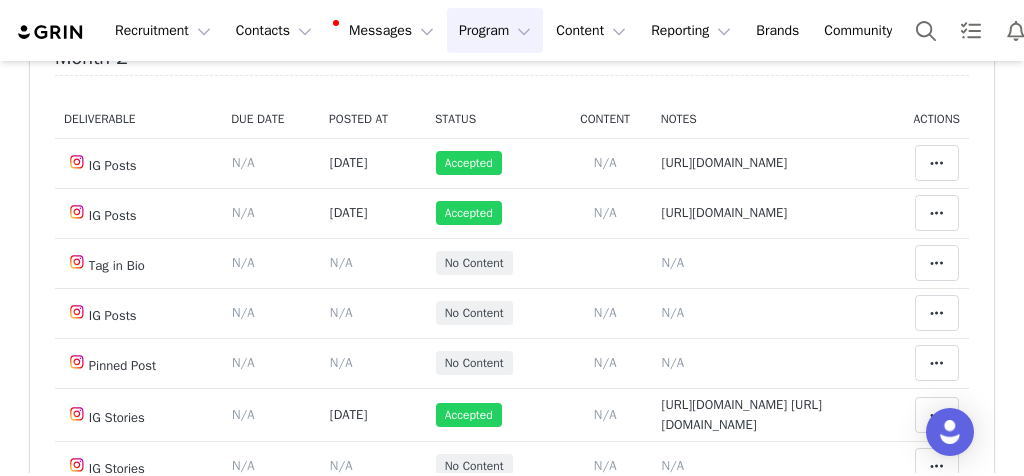 scroll, scrollTop: 343, scrollLeft: 0, axis: vertical 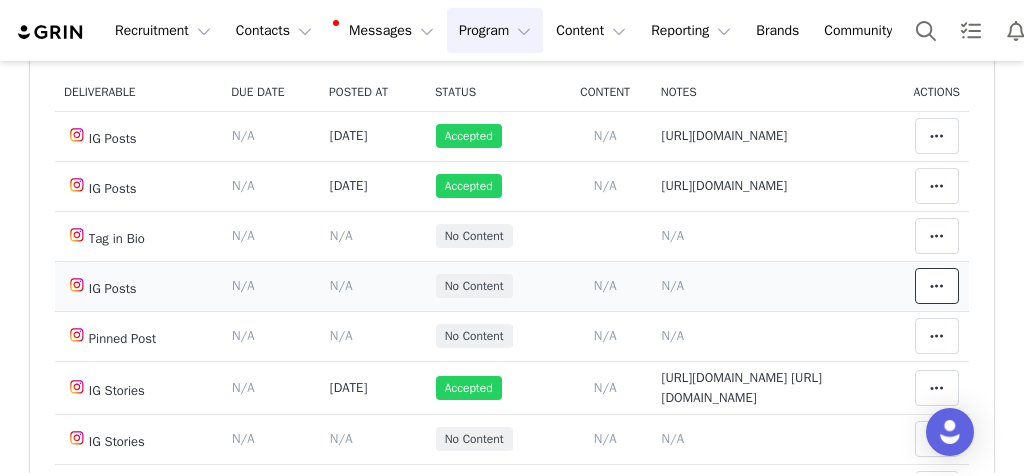 click at bounding box center (937, 286) 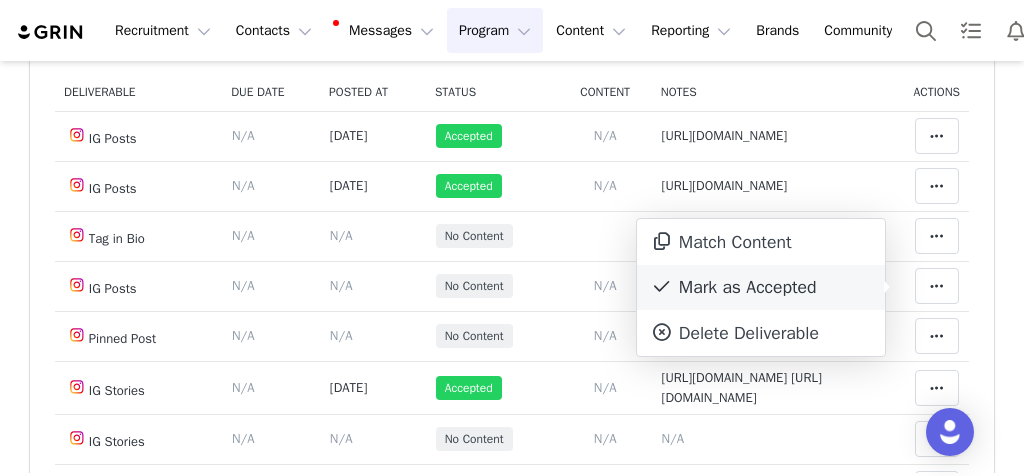 click on "Mark as Accepted" at bounding box center (761, 288) 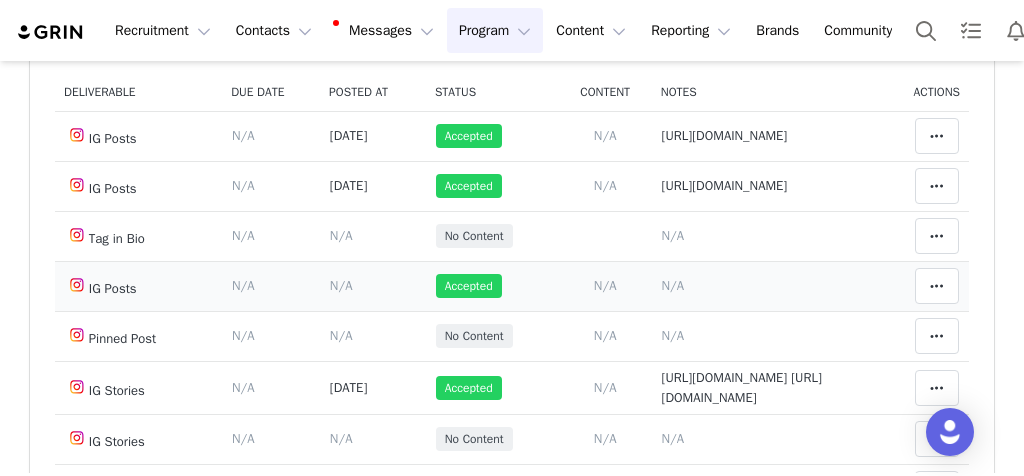 click on "N/A" at bounding box center [341, 285] 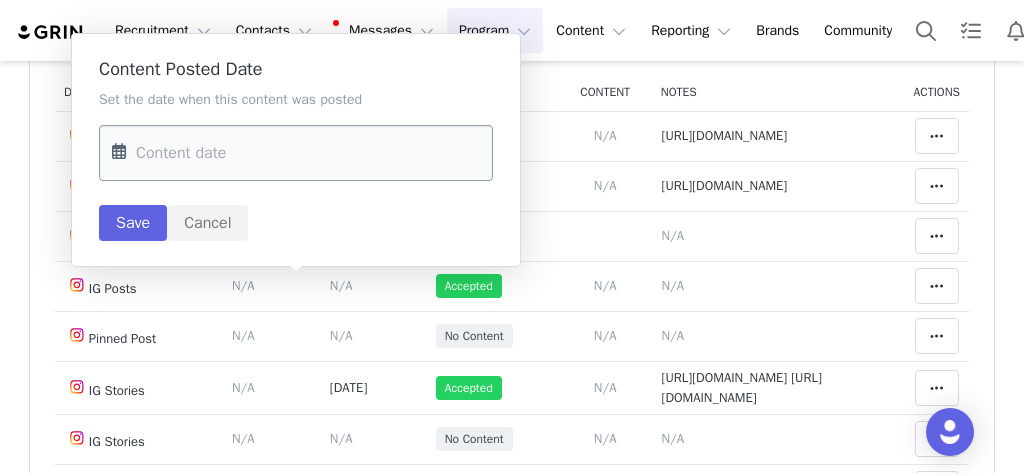 click on "Recruitment Recruitment Creator Search Curated Lists Landing Pages Web Extension AI Creator Search Beta Contacts Contacts Creators Prospects Applicants Messages Messages Dashboard Inbox 99+ Templates Sequences Program Program Activations Campaigns Partnerships Payments Affiliates Content Content Creator Content Media Library Social Listening Reporting Reporting Dashboard Report Builder Brands Brands Community Community Partnerships  Melanie Ortiz  PFP* 4/25- 4 IG Posts, 2 IG Stories (Monthly for 3 Months)+ Tag in Bio+ Highlight Reel+ Pinned Post  Edit Partnership  Budget $0.00 Spend $2,372.50 Revenue $0.00 Revenue ROI 0x IMV $0.00 IMV ROI 0x Progress: Deliverables Content Fulfillment Revenue Month 2 Add a new deliverable  What type of deliverable?   Tag in Bio   Highlight Reel   Pinned Post   IG Posts   IG Stories   Where should it be added?  Throughout Partnership  Month 1   Month 2   Month 3   Throughout Partnership   Save  Cancel  Add Deliverable   Set End Date for Month 2  Jul 08, 2025  Save" at bounding box center (512, 238) 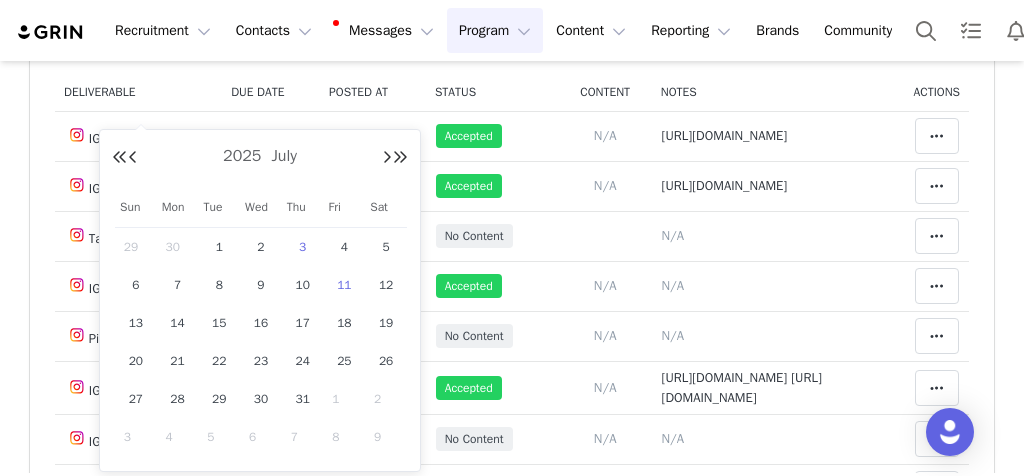 click on "3" at bounding box center [303, 247] 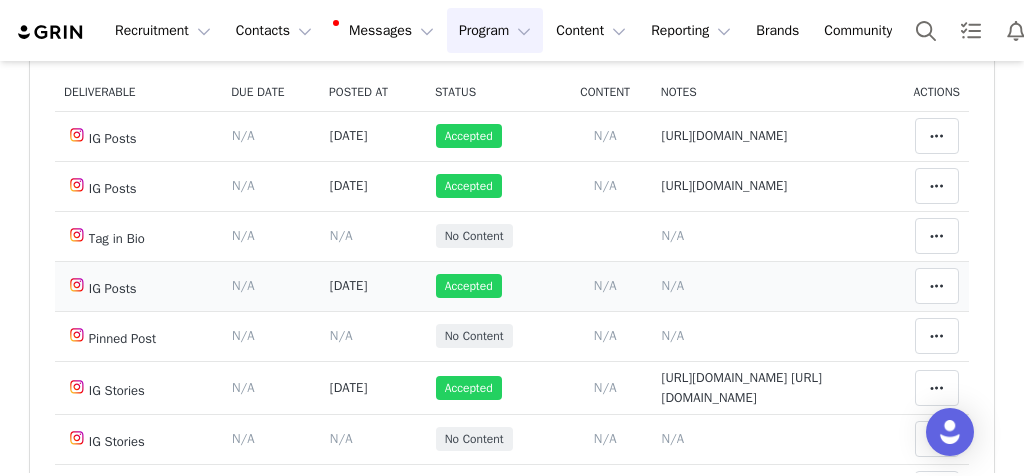 click on "N/A" at bounding box center (673, 285) 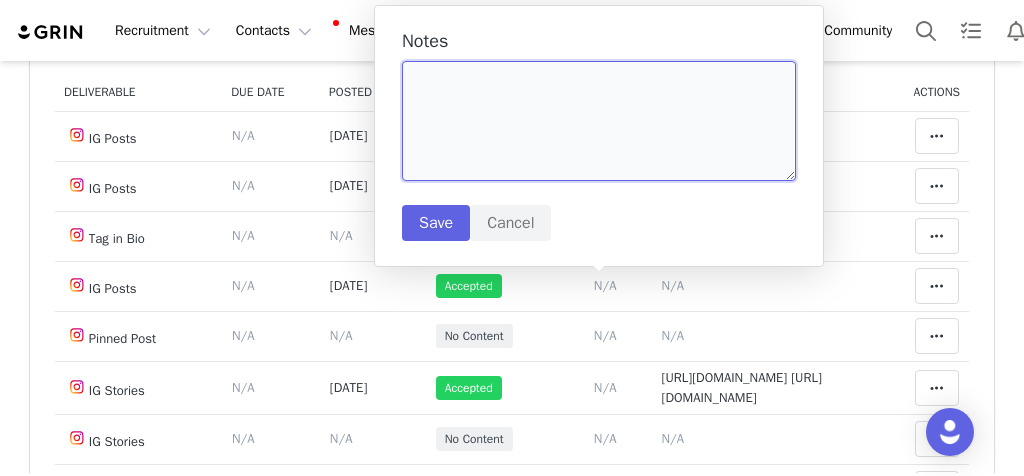 paste on "https://www.instagram.com/p/DLqhi5wRSQB/" 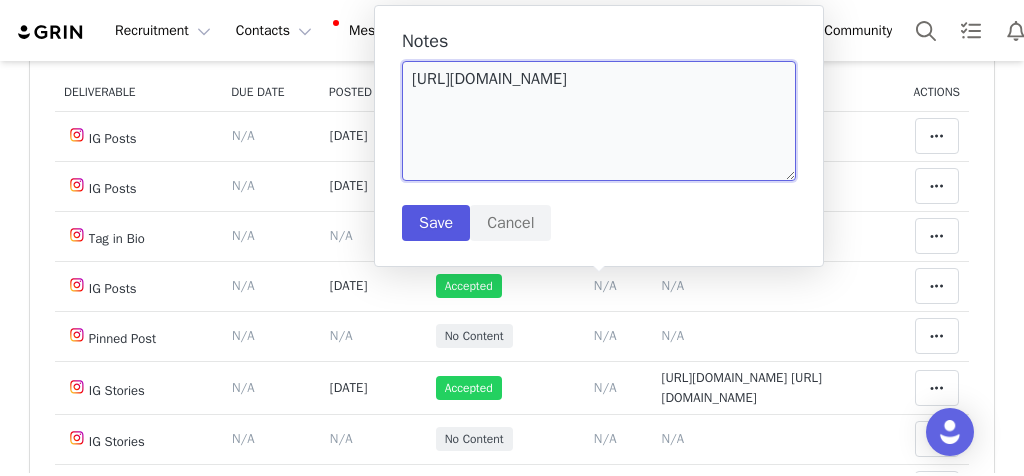 type on "https://www.instagram.com/p/DLqhi5wRSQB/" 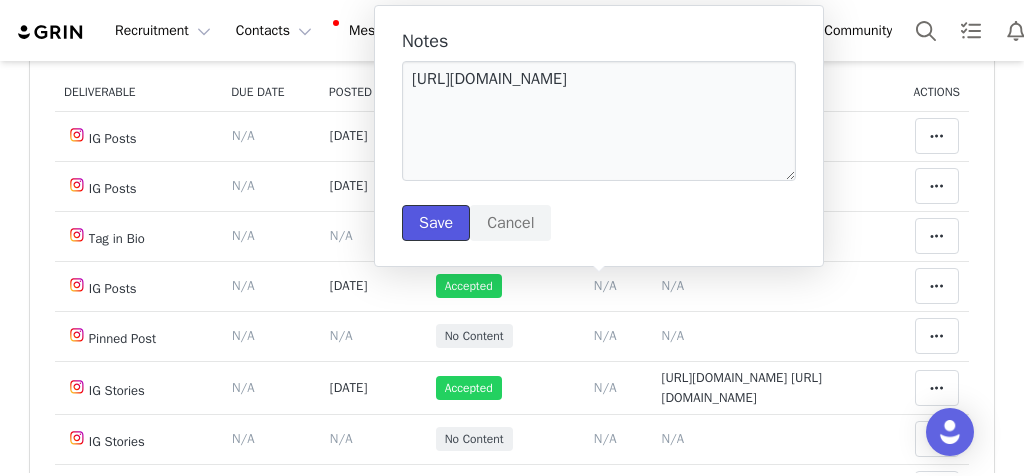 click on "Save" at bounding box center (436, 223) 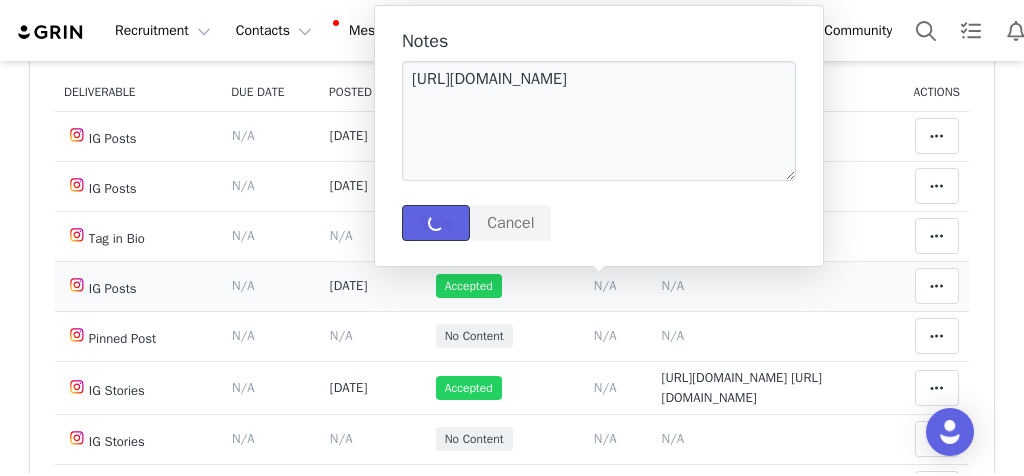 type 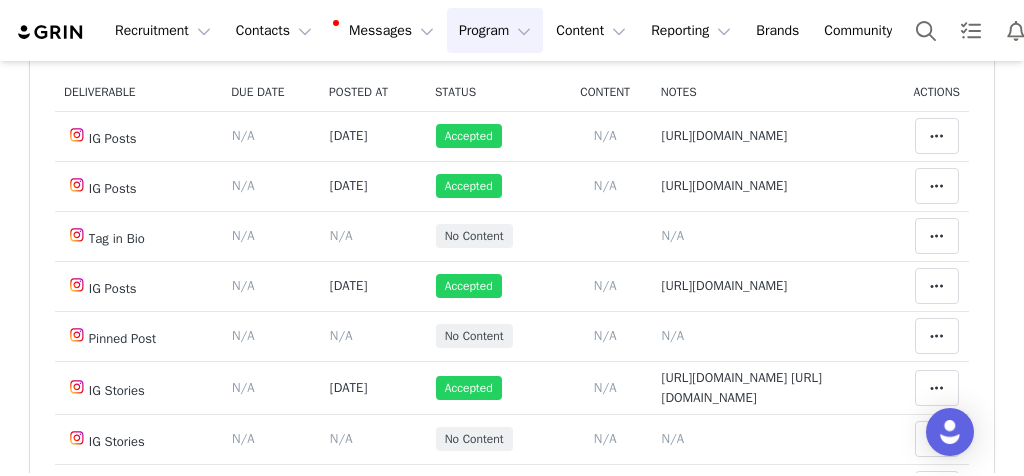 click on "Partnerships  Melanie Ortiz  PFP* 4/25- 4 IG Posts, 2 IG Stories (Monthly for 3 Months)+ Tag in Bio+ Highlight Reel+ Pinned Post  Edit Partnership  Budget $0.00 Spend $2,372.50 Revenue $0.00 Revenue ROI 0x IMV $0.00 IMV ROI 0x Progress: Deliverables Content Fulfillment Revenue Month 2 Add a new deliverable  What type of deliverable?   Tag in Bio   Highlight Reel   Pinned Post   IG Posts   IG Stories   Where should it be added?  Throughout Partnership  Month 1   Month 2   Month 3   Throughout Partnership   Save  Cancel  Add Deliverable   Set End Date for Month 2   This will change the start and end dates for months 2 through 3 accordingly.  Jul 08, 2025 Current date: Jul 8, 2025  Save   Cancel   Extend Schedule  Reset Content Do you want to reorder all of the content for this this partnership?  Yes, reset content   Cancel   Reset Content   Allow Content Past End Date   Fetch Recent Content   Month 2  Deliverable Due Date Posted At Status Content Notes Actions  IG Posts Deliverable Due Date  Save  Cancel N/A s" at bounding box center (512, 3448) 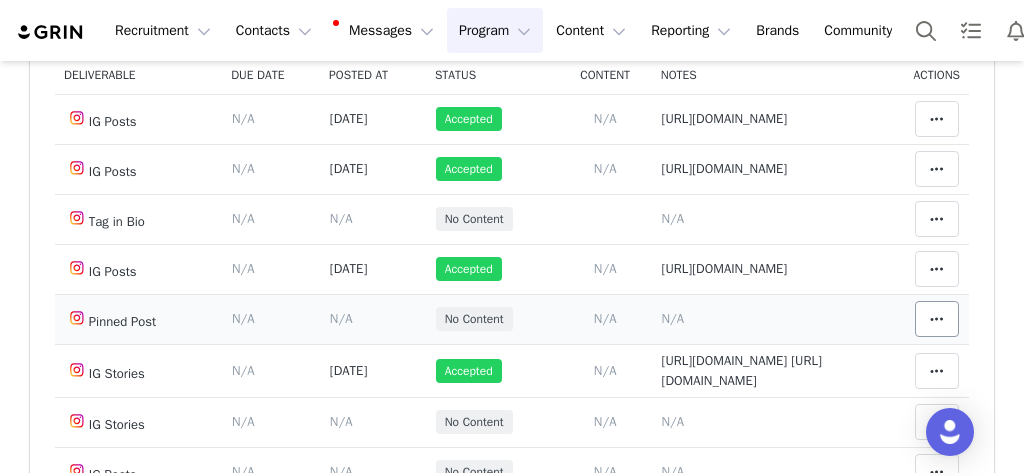scroll, scrollTop: 112, scrollLeft: 0, axis: vertical 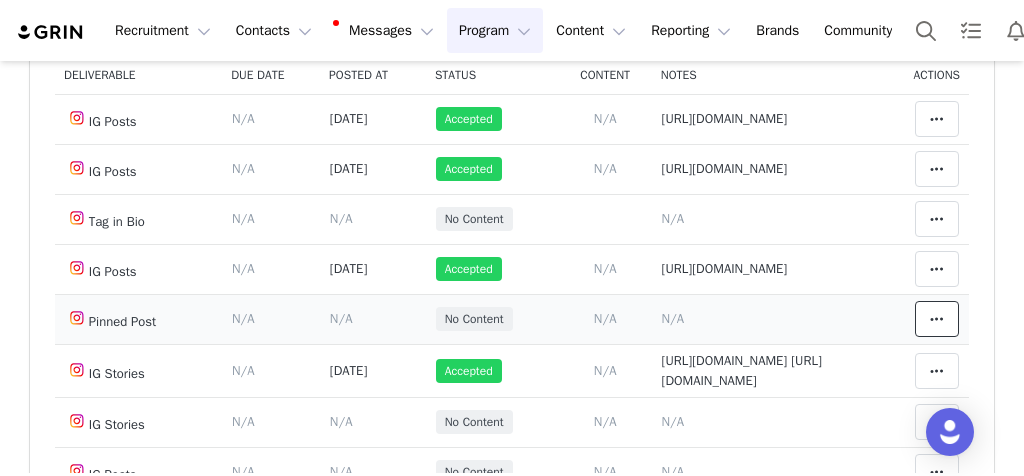 click at bounding box center (937, 319) 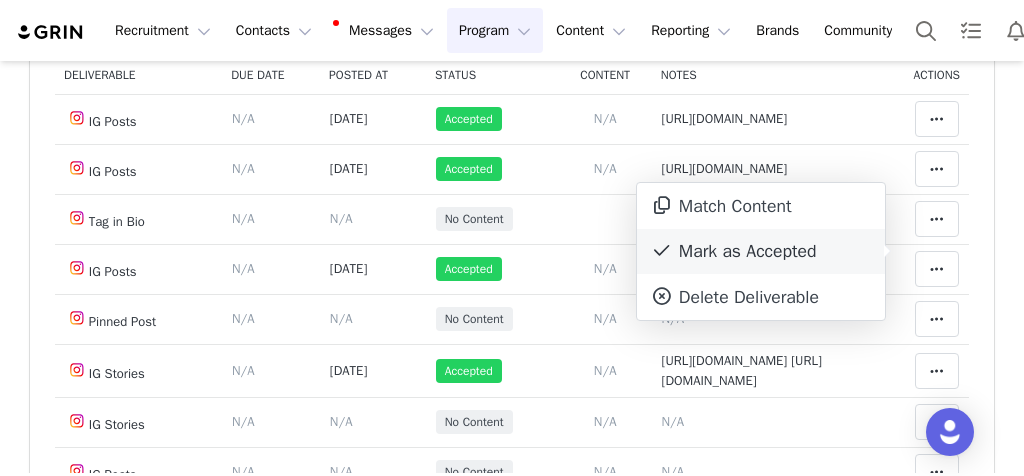 click on "Mark as Accepted" at bounding box center (761, 252) 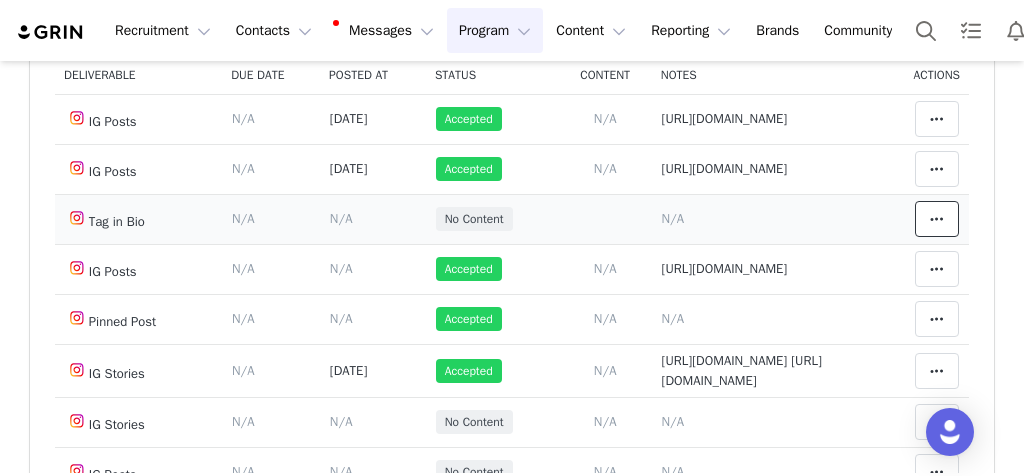click at bounding box center (937, 219) 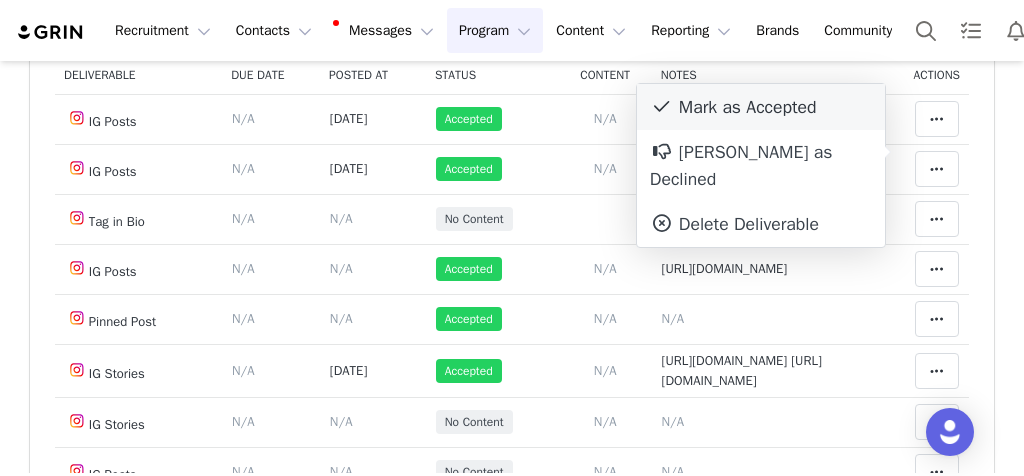 click on "Mark as Accepted" at bounding box center (761, 107) 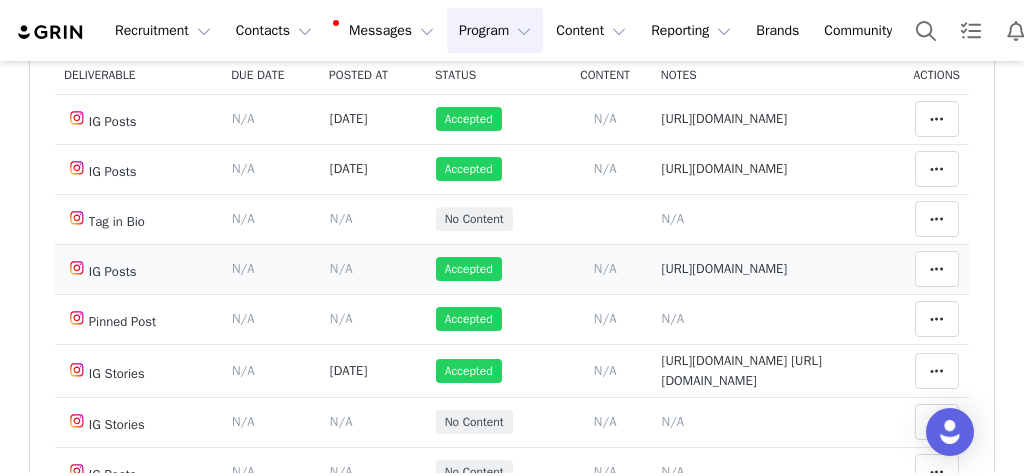 scroll, scrollTop: 121, scrollLeft: 0, axis: vertical 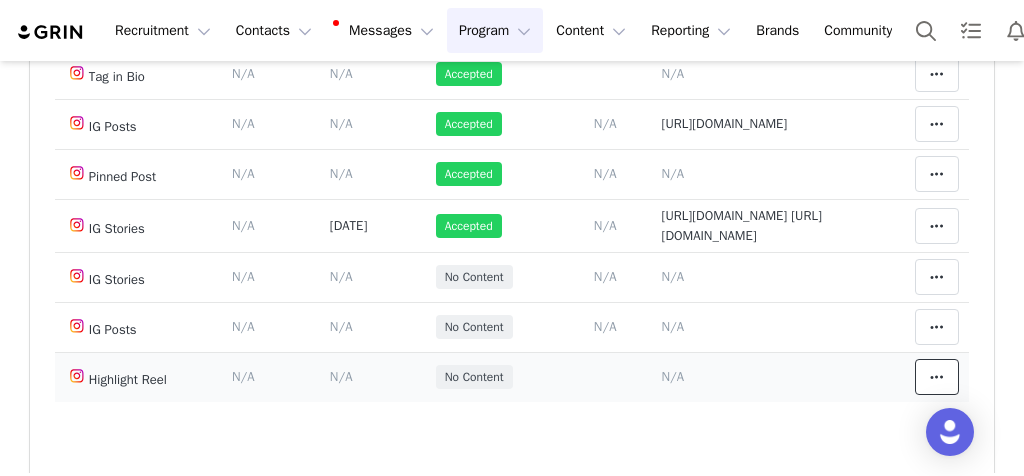 click at bounding box center [937, 377] 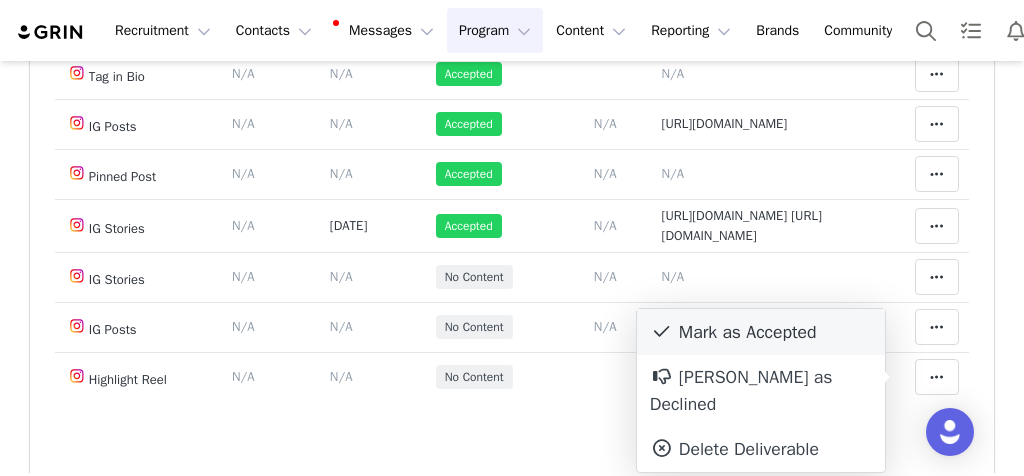 click on "Mark as Accepted" at bounding box center [761, 332] 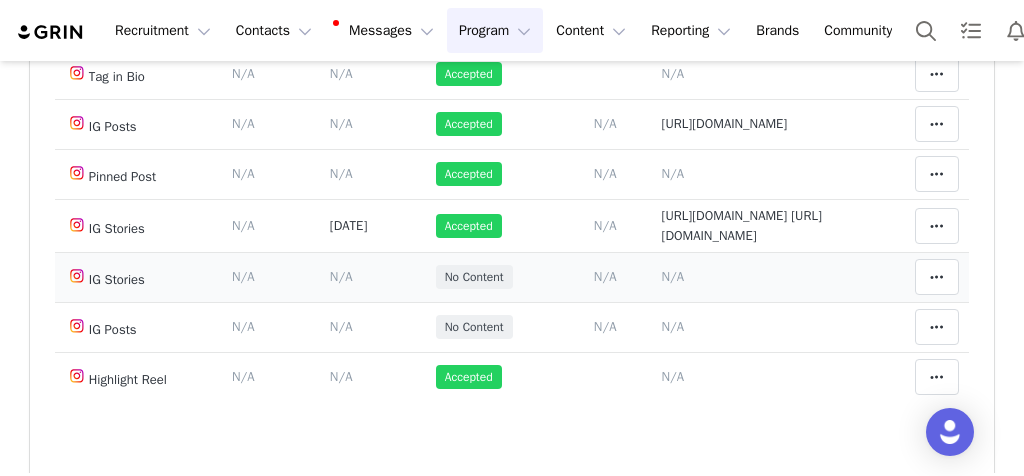 scroll, scrollTop: 121, scrollLeft: 0, axis: vertical 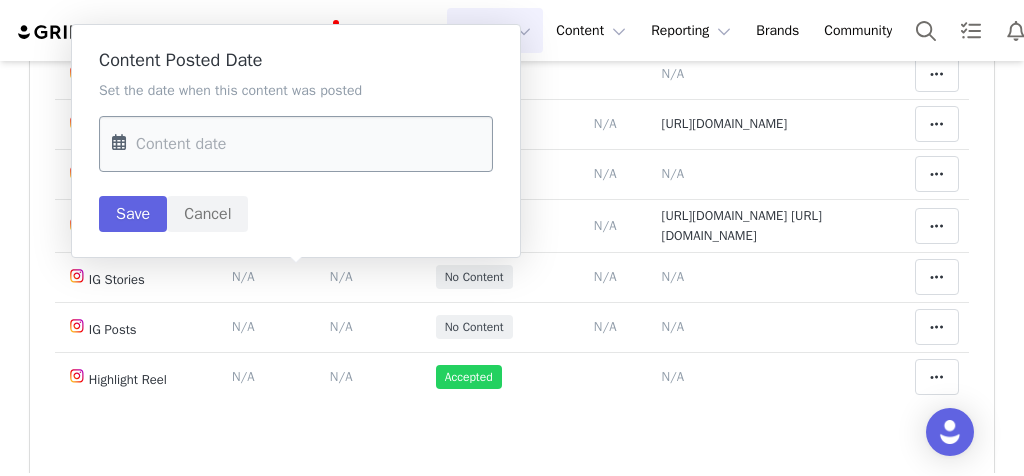 click on "Recruitment Recruitment Creator Search Curated Lists Landing Pages Web Extension AI Creator Search Beta Contacts Contacts Creators Prospects Applicants Messages Messages Dashboard Inbox 99+ Templates Sequences Program Program Activations Campaigns Partnerships Payments Affiliates Content Content Creator Content Media Library Social Listening Reporting Reporting Dashboard Report Builder Brands Brands Community Community Partnerships  Melanie Ortiz  PFP* 4/25- 4 IG Posts, 2 IG Stories (Monthly for 3 Months)+ Tag in Bio+ Highlight Reel+ Pinned Post  Edit Partnership  Budget $0.00 Spend $2,372.50 Revenue $0.00 Revenue ROI 0x IMV $0.00 IMV ROI 0x Progress: Deliverables Content Fulfillment Revenue Month 2 Add a new deliverable  What type of deliverable?   Tag in Bio   Highlight Reel   Pinned Post   IG Posts   IG Stories   Where should it be added?  Throughout Partnership  Month 1   Month 2   Month 3   Throughout Partnership   Save  Cancel  Add Deliverable   Set End Date for Month 2  Jul 08, 2025  Save" at bounding box center (512, 238) 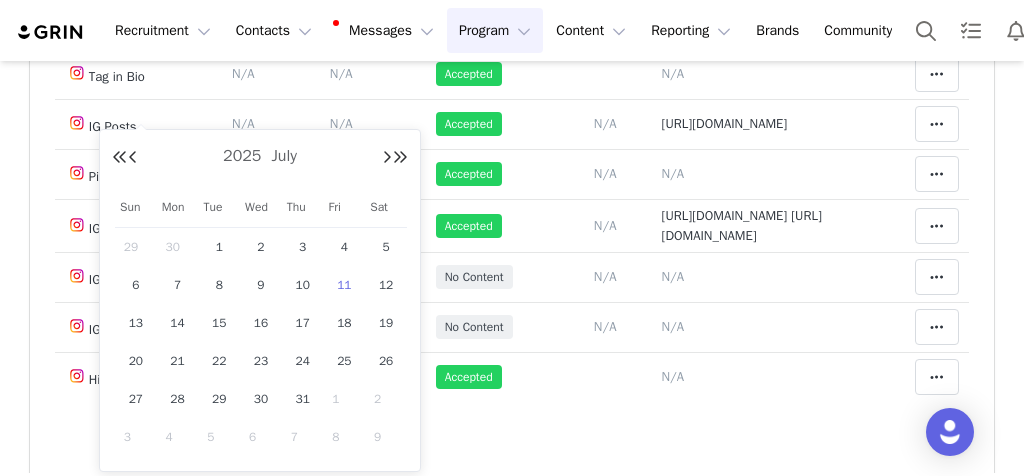 click on "29" at bounding box center [136, 247] 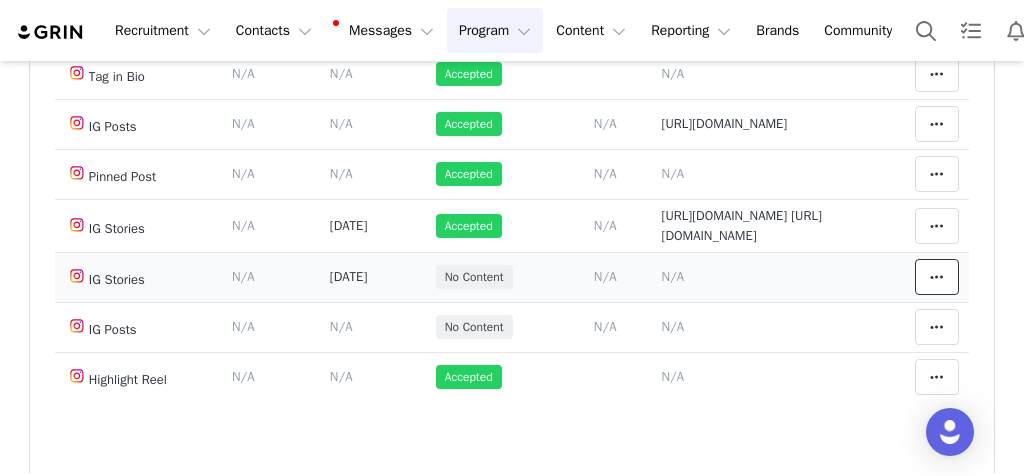 click at bounding box center (937, 277) 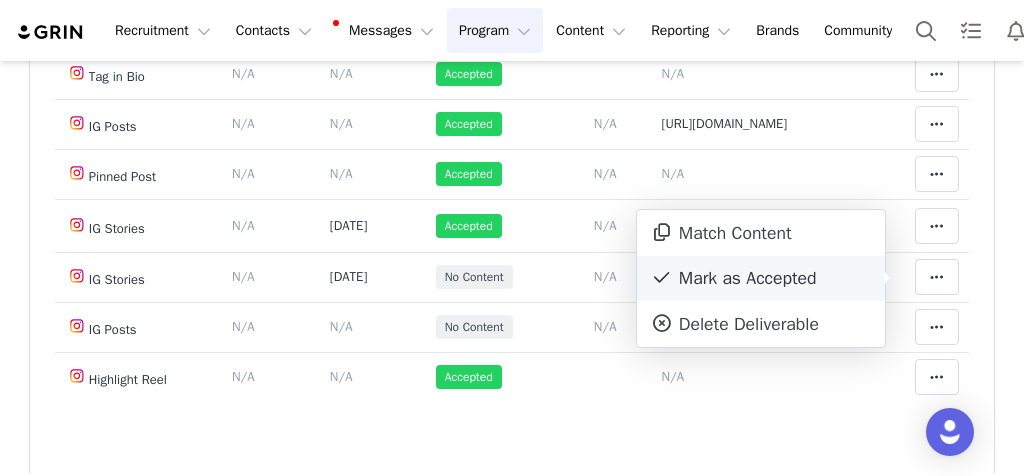click on "Mark as Accepted" at bounding box center (761, 279) 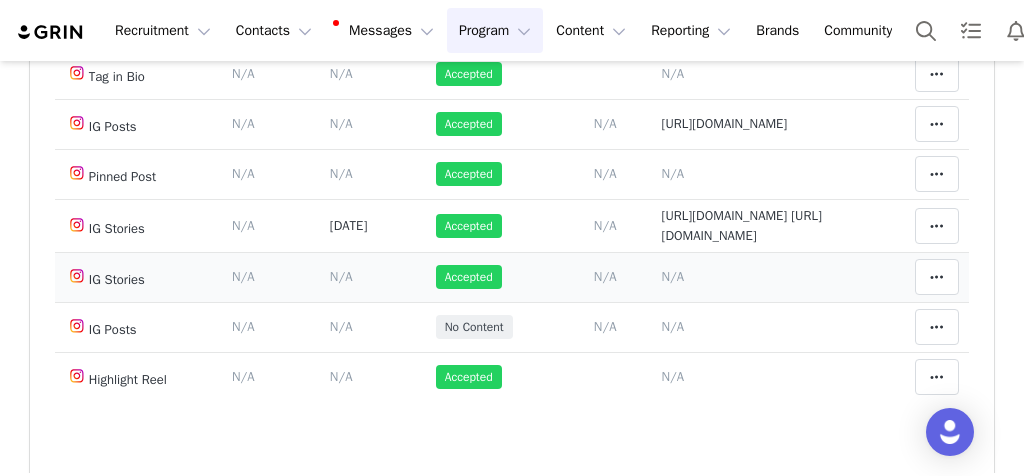 click on "N/A" at bounding box center [673, 276] 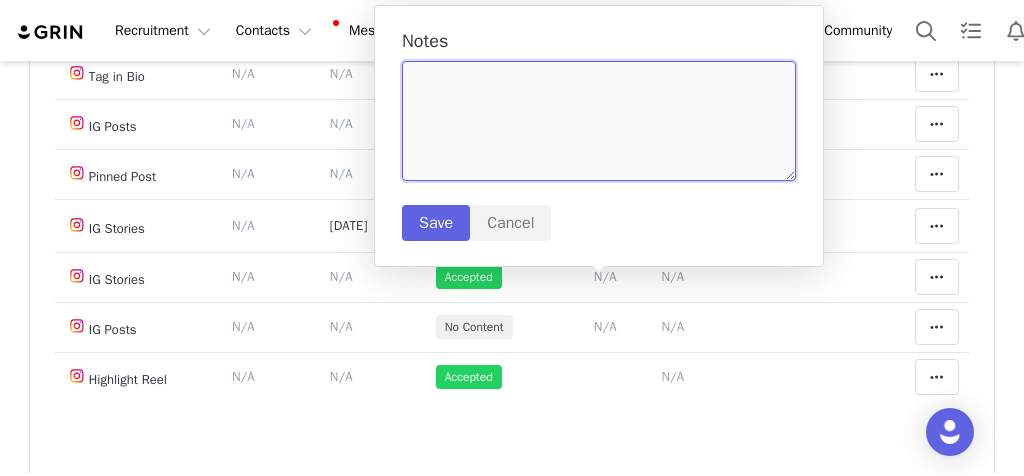 paste on "https://static-resources.creatoriq.com/instagram-stories/videos/3665971580984849168.mp4" 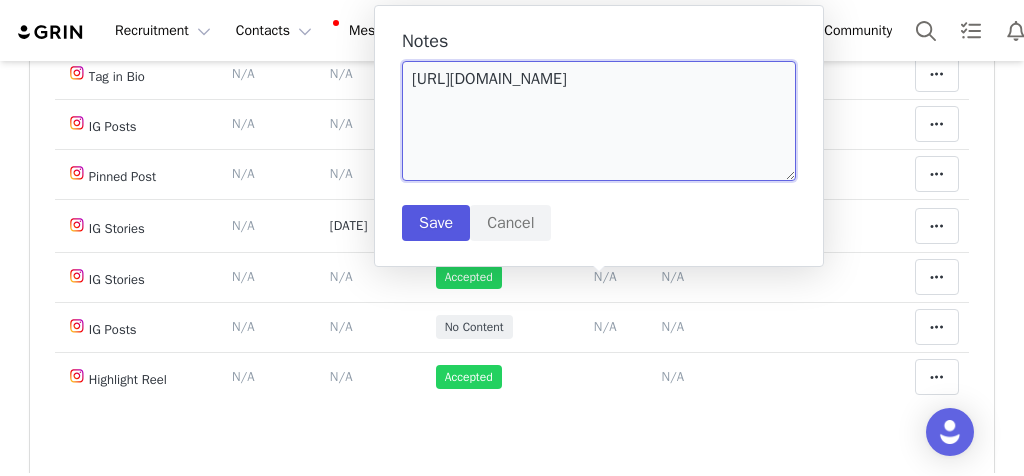 type on "https://static-resources.creatoriq.com/instagram-stories/videos/3665971580984849168.mp4" 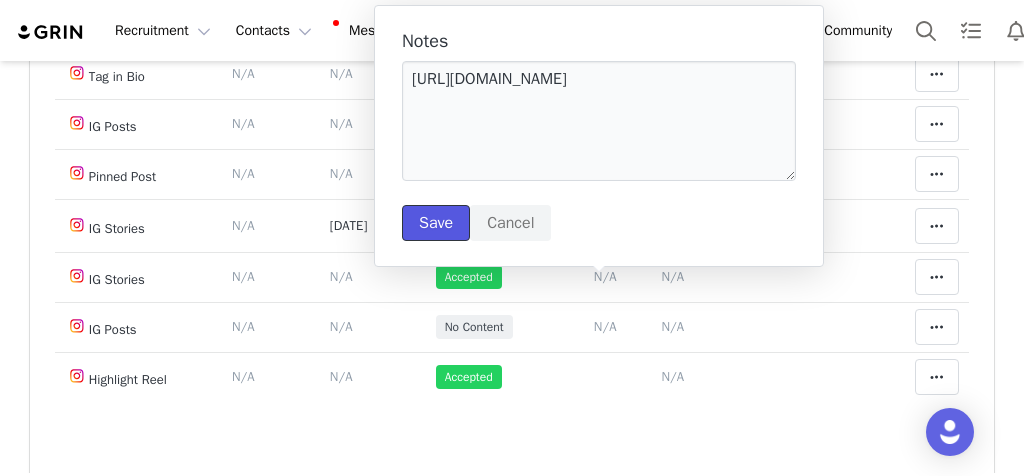 click on "Save" at bounding box center [436, 223] 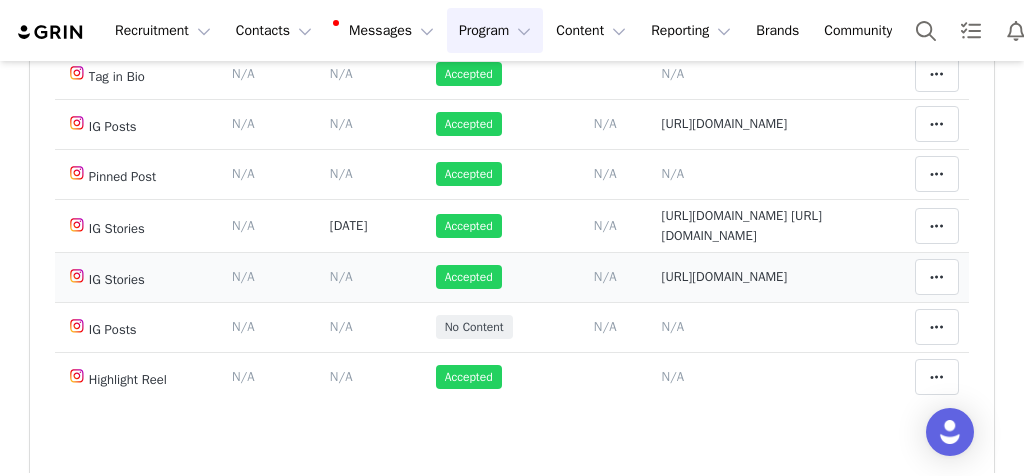click on "N/A" at bounding box center (341, 276) 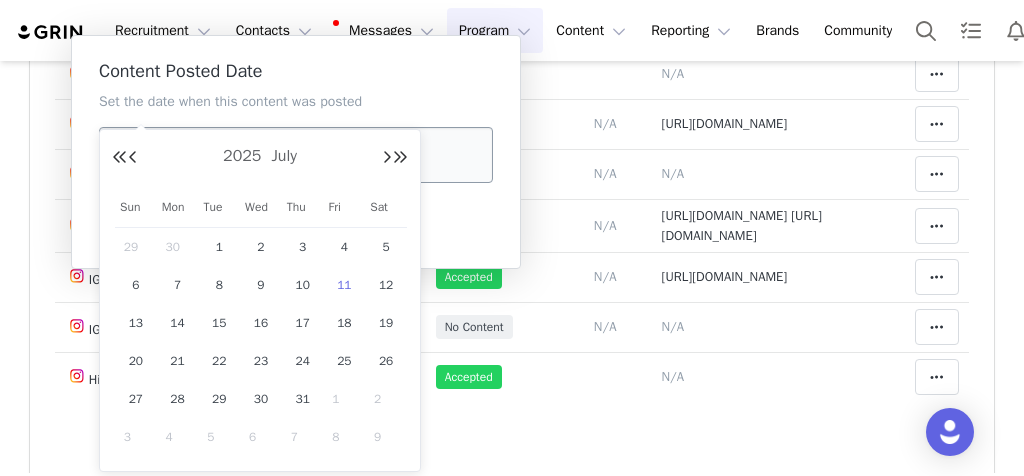 click on "Recruitment Recruitment Creator Search Curated Lists Landing Pages Web Extension AI Creator Search Beta Contacts Contacts Creators Prospects Applicants Messages Messages Dashboard Inbox 99+ Templates Sequences Program Program Activations Campaigns Partnerships Payments Affiliates Content Content Creator Content Media Library Social Listening Reporting Reporting Dashboard Report Builder Brands Brands Community Community Partnerships  Melanie Ortiz  PFP* 4/25- 4 IG Posts, 2 IG Stories (Monthly for 3 Months)+ Tag in Bio+ Highlight Reel+ Pinned Post  Edit Partnership  Budget $0.00 Spend $2,372.50 Revenue $0.00 Revenue ROI 0x IMV $0.00 IMV ROI 0x Progress: Deliverables Content Fulfillment Revenue Month 2 Add a new deliverable  What type of deliverable?   Tag in Bio   Highlight Reel   Pinned Post   IG Posts   IG Stories   Where should it be added?  Throughout Partnership  Month 1   Month 2   Month 3   Throughout Partnership   Save  Cancel  Add Deliverable   Set End Date for Month 2  Jul 08, 2025  Save" at bounding box center (512, 238) 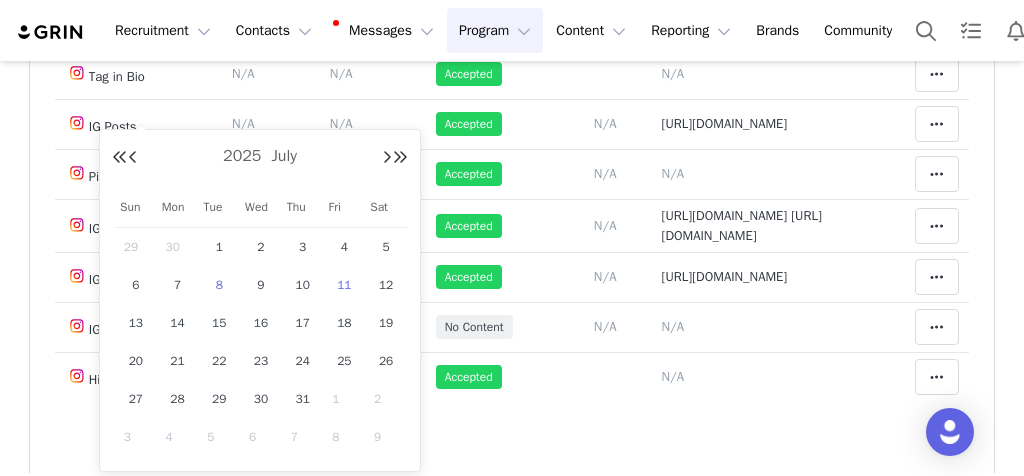 click on "8" at bounding box center (219, 285) 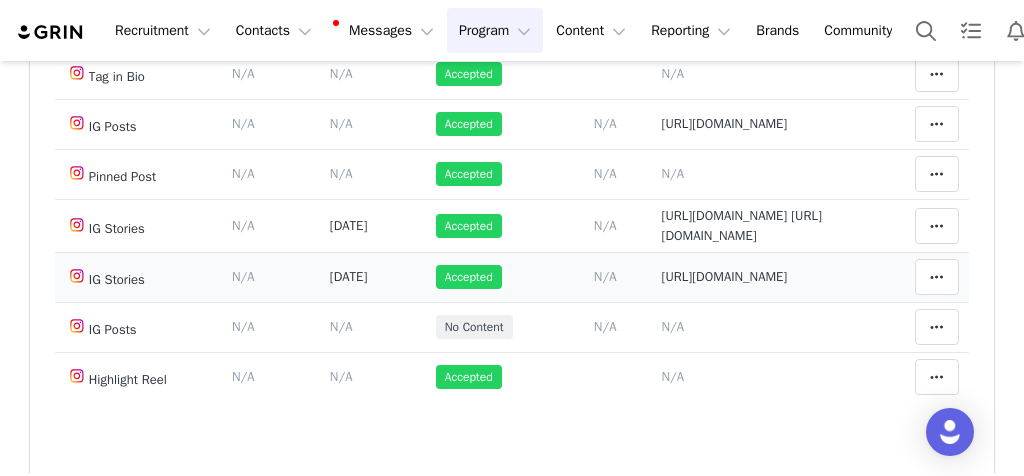click on "https://static-resources.creatoriq.com/instagram-stories/videos/3665971580984849168.mp4" at bounding box center [725, 276] 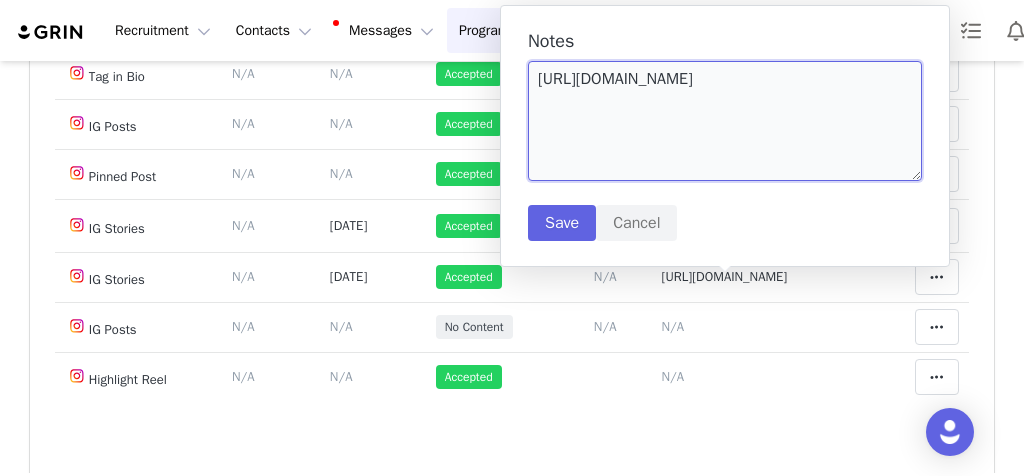 click on "https://static-resources.creatoriq.com/instagram-stories/videos/3665971580984849168.mp4" at bounding box center [725, 121] 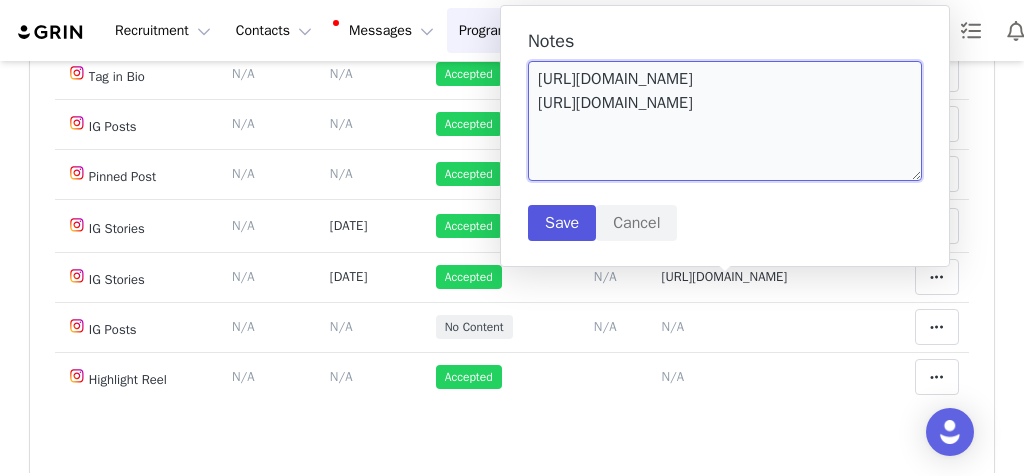 type on "https://static-resources.creatoriq.com/instagram-stories/videos/3665971580984849168.mp4
https://static-resources.creatoriq.com/instagram-stories/videos/3672311554545834259.mp4" 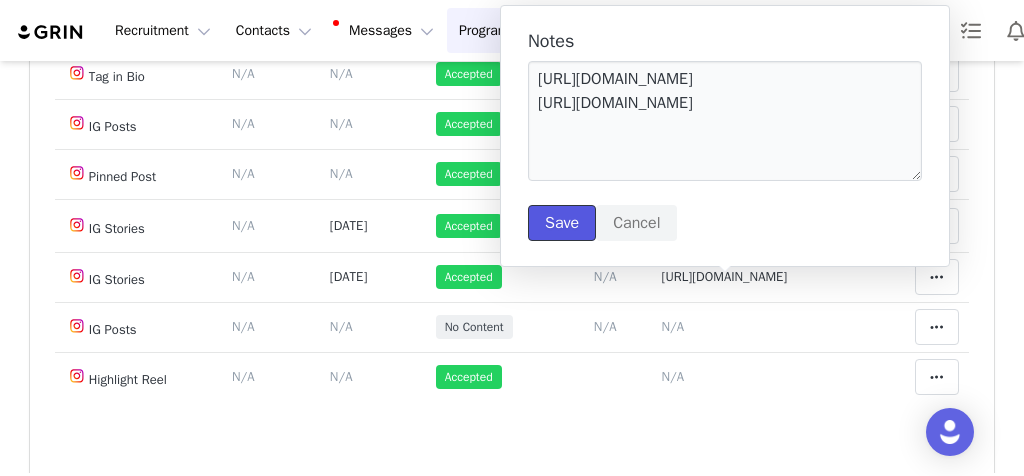 click on "Save" at bounding box center [562, 223] 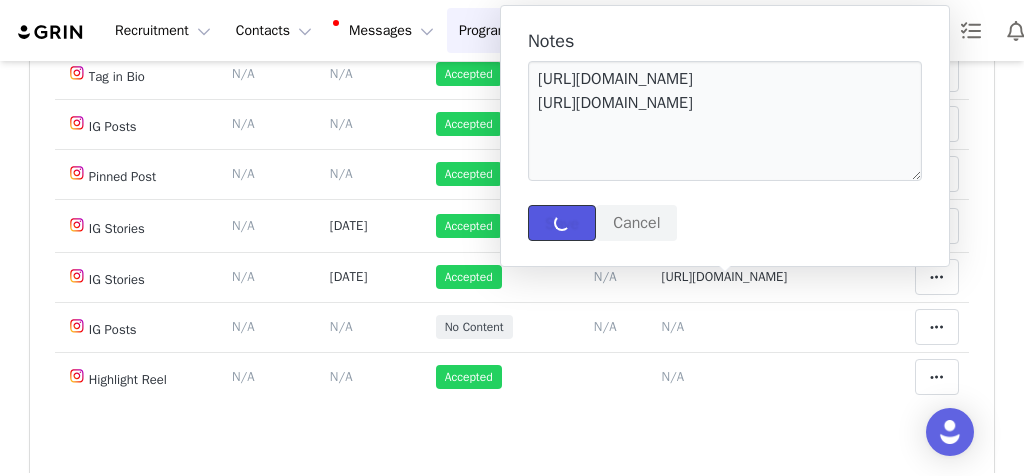 type 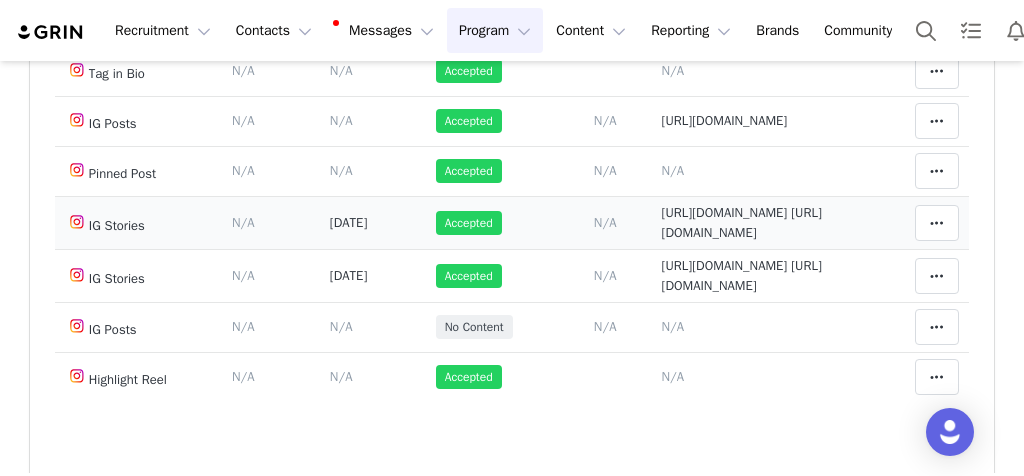 scroll, scrollTop: 202, scrollLeft: 0, axis: vertical 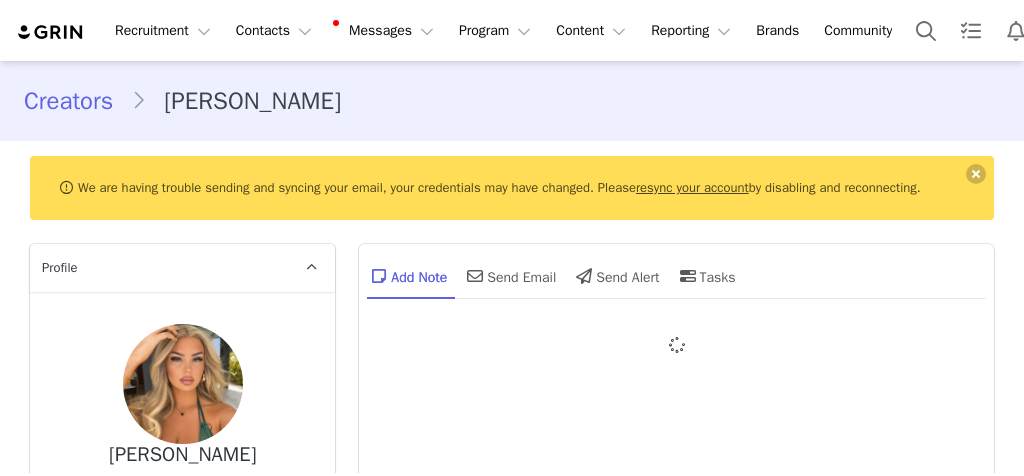 type on "+44 ([GEOGRAPHIC_DATA])" 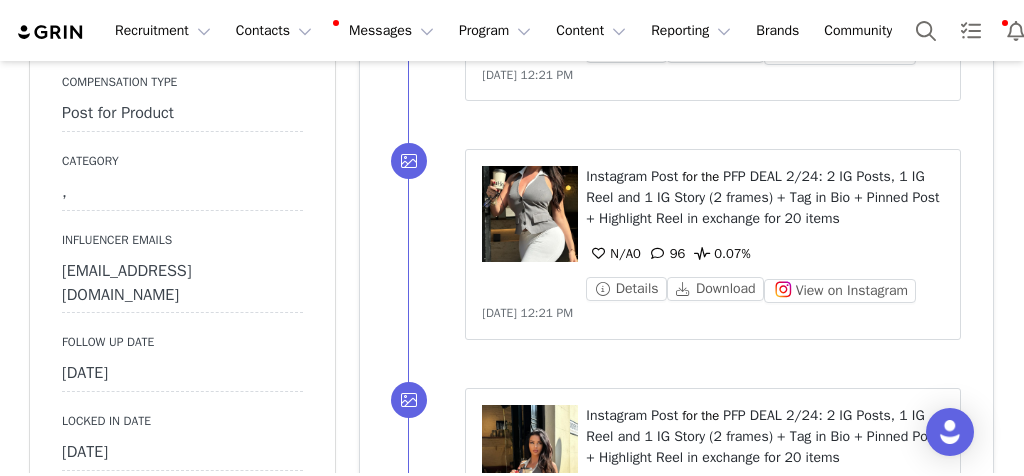 scroll, scrollTop: 2759, scrollLeft: 0, axis: vertical 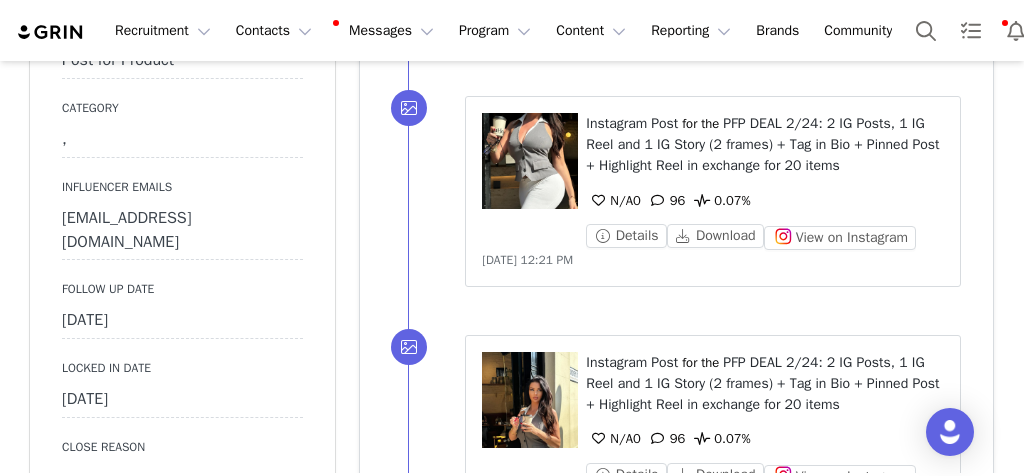 click on "[DATE]" at bounding box center (182, 321) 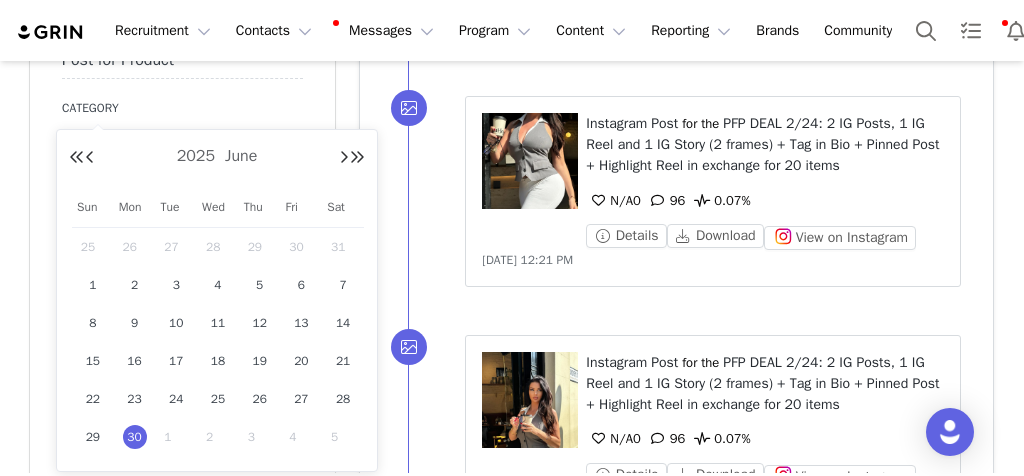 click on "[DATE]" at bounding box center (217, 157) 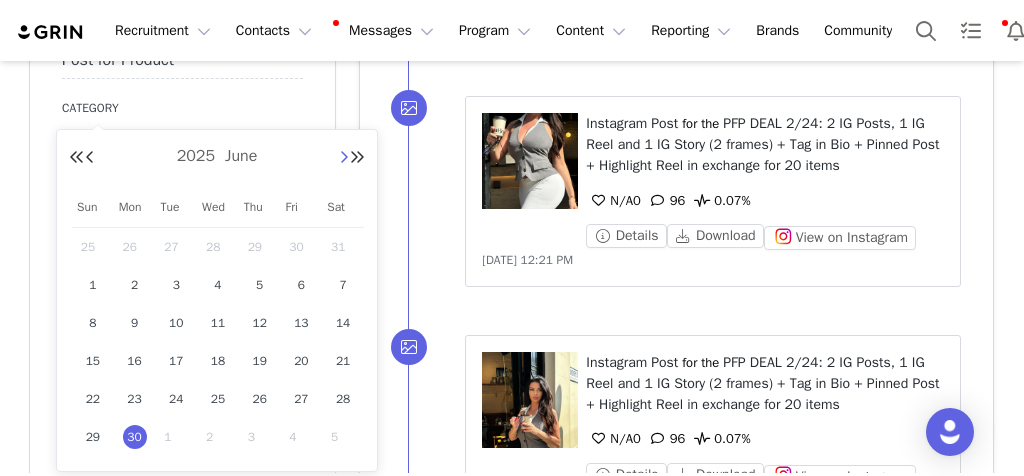 click at bounding box center [344, 158] 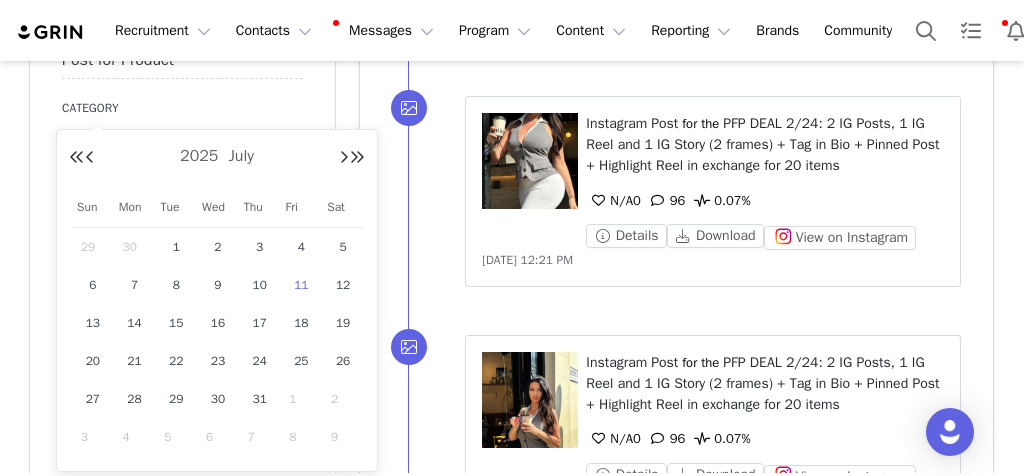 click on "11" at bounding box center [301, 285] 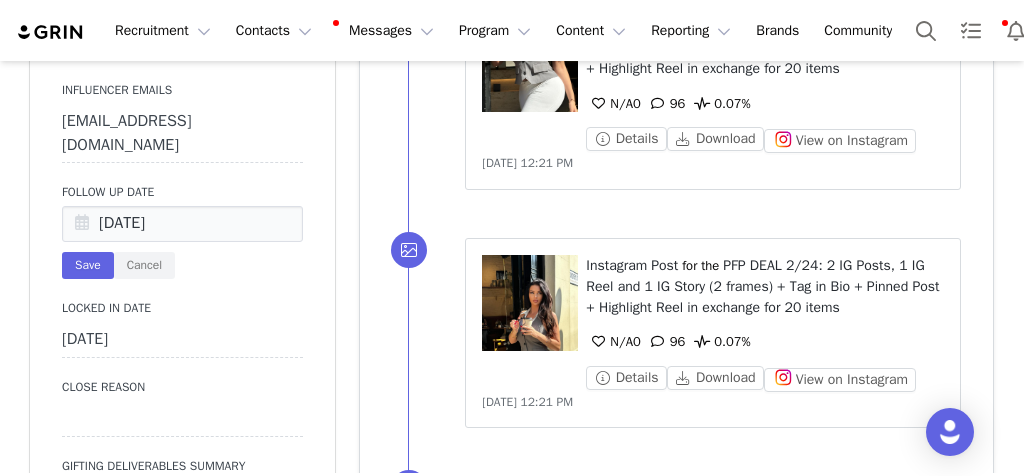 scroll, scrollTop: 3035, scrollLeft: 0, axis: vertical 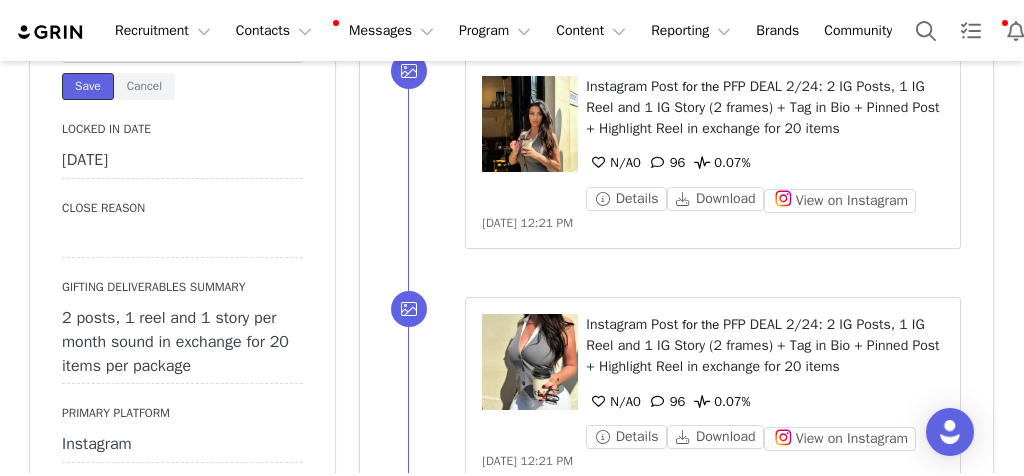 click on "Save" at bounding box center [88, 86] 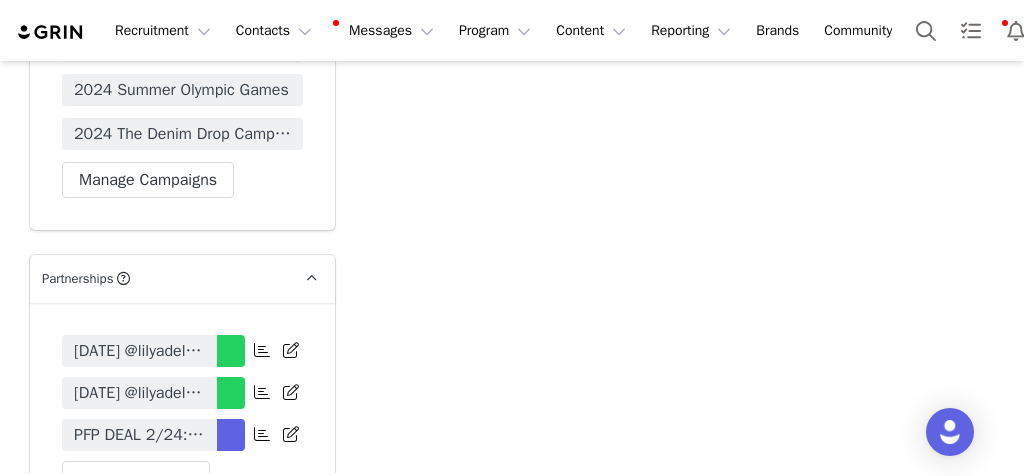 scroll, scrollTop: 7018, scrollLeft: 0, axis: vertical 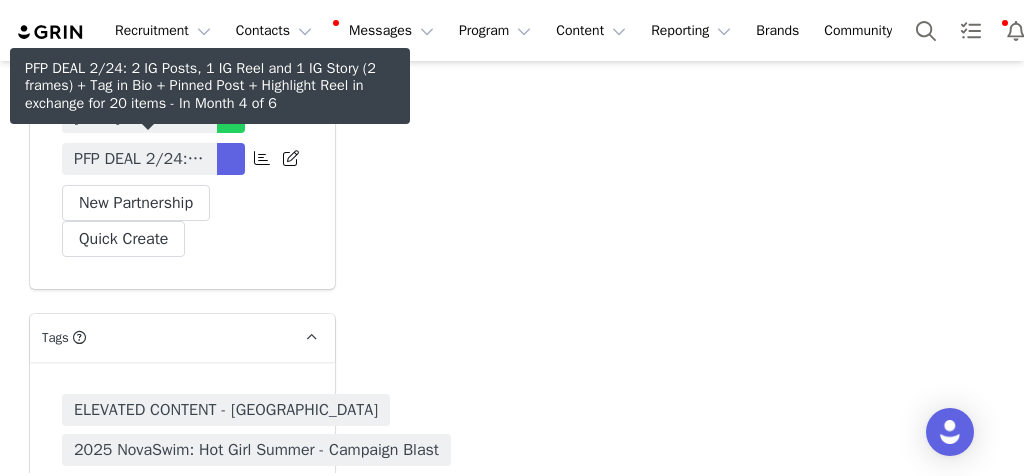 click on "PFP DEAL 2/24: 2 IG Posts, 1 IG Reel and 1 IG Story (2 frames) + Tag in Bio + Pinned Post + Highlight Reel in exchange for 20 items" at bounding box center [139, 159] 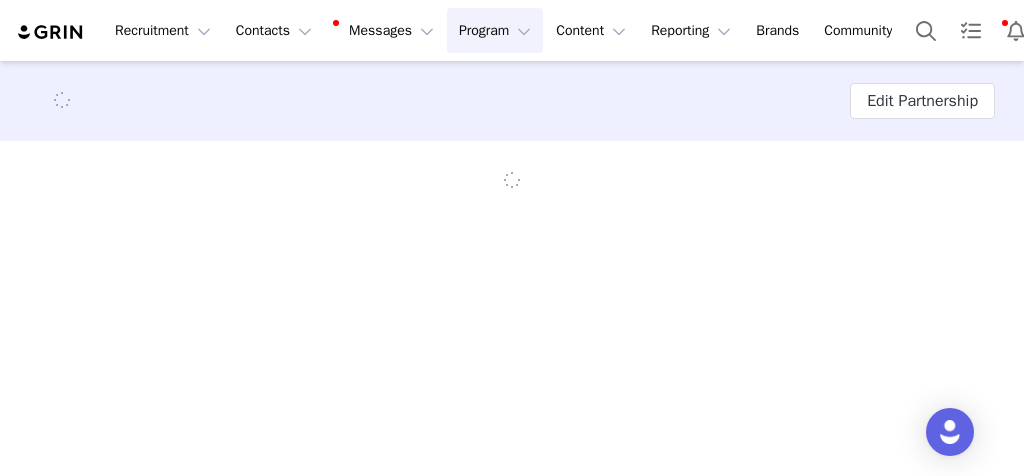 scroll, scrollTop: 0, scrollLeft: 0, axis: both 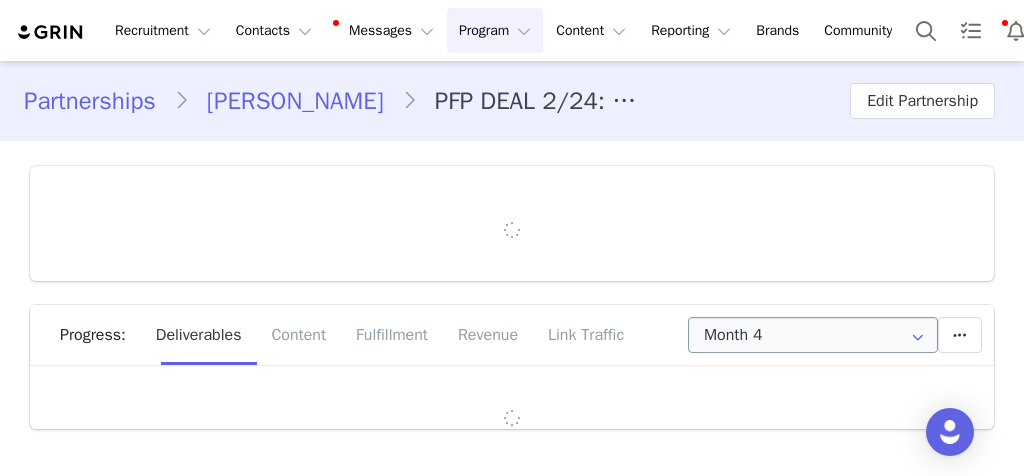 type on "+44 ([GEOGRAPHIC_DATA])" 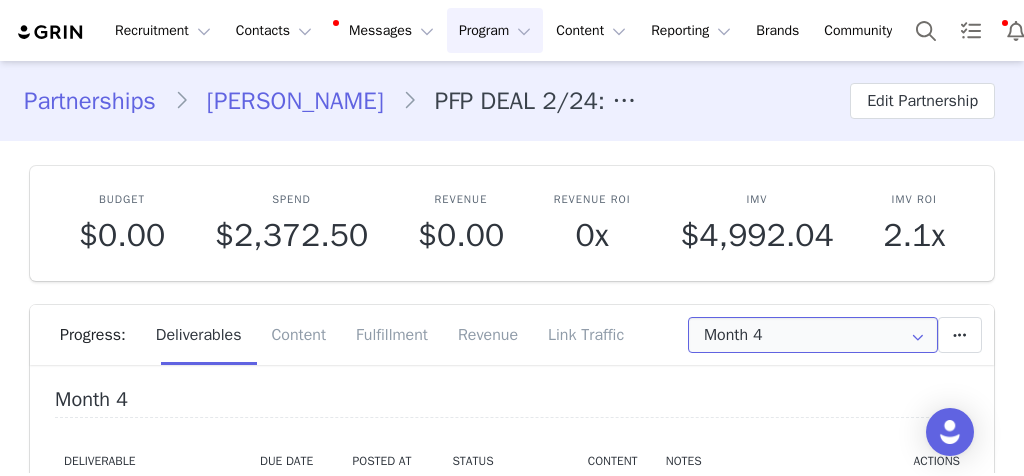 click on "Month 4" at bounding box center (813, 335) 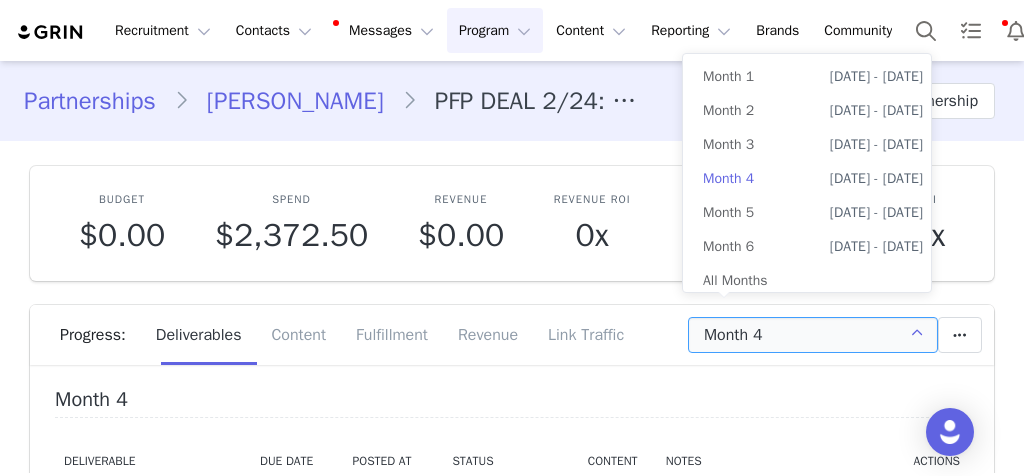 scroll, scrollTop: 0, scrollLeft: 0, axis: both 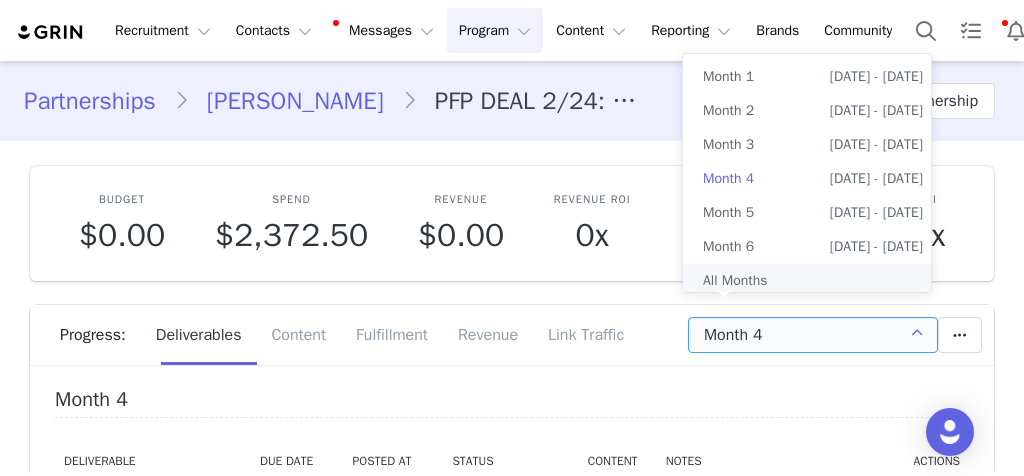 click on "All Months" at bounding box center [813, 281] 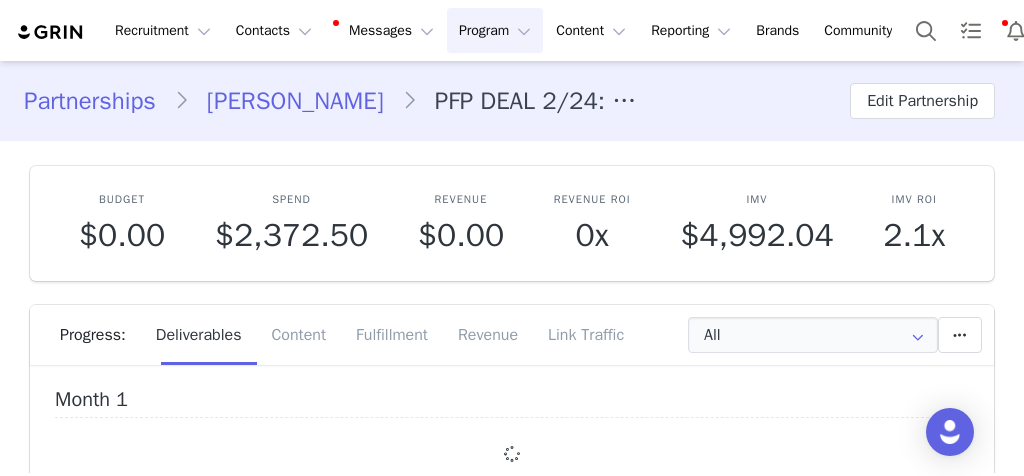click on "Budget $0.00 Spend $2,372.50 Revenue $0.00 Revenue ROI 0x IMV $4,992.04 IMV ROI 2.1x Progress: Deliverables Content Fulfillment Revenue Link Traffic All Add a new deliverable  What type of deliverable?   Highlight Reel   IG Story (2 frames)   IG Post   Pinned Post   Tag in Bio   IG Reel   Where should it be added?  Throughout Partnership  Month 1   Month 2   Month 3   Month 4   Month 5   Month 6   Throughout Partnership   Save  Cancel  Add Deliverable  Reset Content Do you want to reorder all of the content for this this partnership?  Yes, reset content   Cancel   Reset Content   Allow Content Past End Date   Fetch Recent Content   Month 1   Month 2   Month 3   Month 4   Month 5   Month 6" at bounding box center [512, 560] 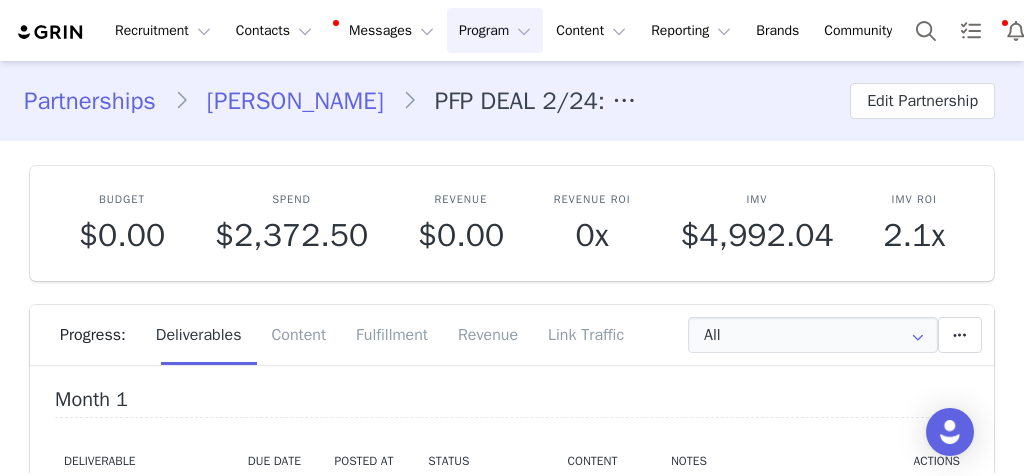 click on "Budget $0.00 Spend $2,372.50 Revenue $0.00 Revenue ROI 0x IMV $4,992.04 IMV ROI 2.1x Progress: Deliverables Content Fulfillment Revenue Link Traffic All Add a new deliverable  What type of deliverable?   Highlight Reel   IG Story (2 frames)   IG Post   Pinned Post   Tag in Bio   IG Reel   Where should it be added?  Throughout Partnership  Month 1   Month 2   Month 3   Month 4   Month 5   Month 6   Throughout Partnership   Save  Cancel  Add Deliverable  Reset Content Do you want to reorder all of the content for this this partnership?  Yes, reset content   Cancel   Reset Content   Allow Content Past End Date   Fetch Recent Content   Month 1  Deliverable Due Date Posted At Status Content Notes Actions  IG Reel Deliverable Due Date Set the date you expect this content to go live.  Save  Cancel N/A  Jun 3, 2025   Accepted  View Content Notes  Save  Cancel https://www.instagram.com/reel/DKc4CpZsbZJ/?utm_source=ig_embed&ig_rid=1ea1daca-2cd8-4872-9b73-b10c0d854282  Clear Status   Decline   Mark as Declined   Move" at bounding box center (512, 560) 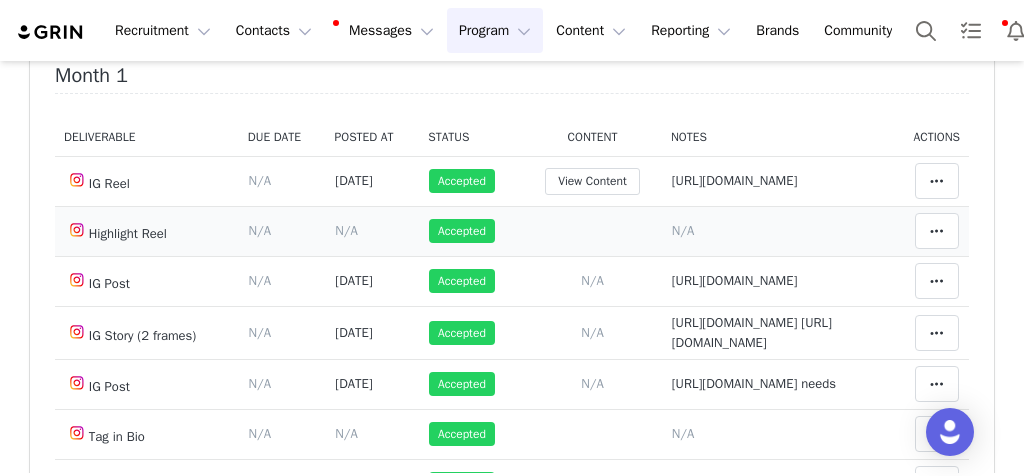 scroll, scrollTop: 326, scrollLeft: 0, axis: vertical 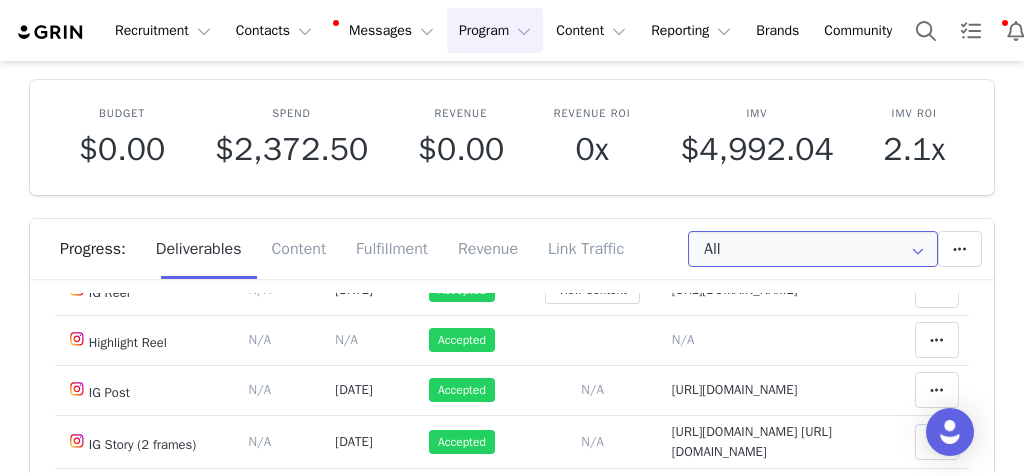 click on "All" at bounding box center (813, 249) 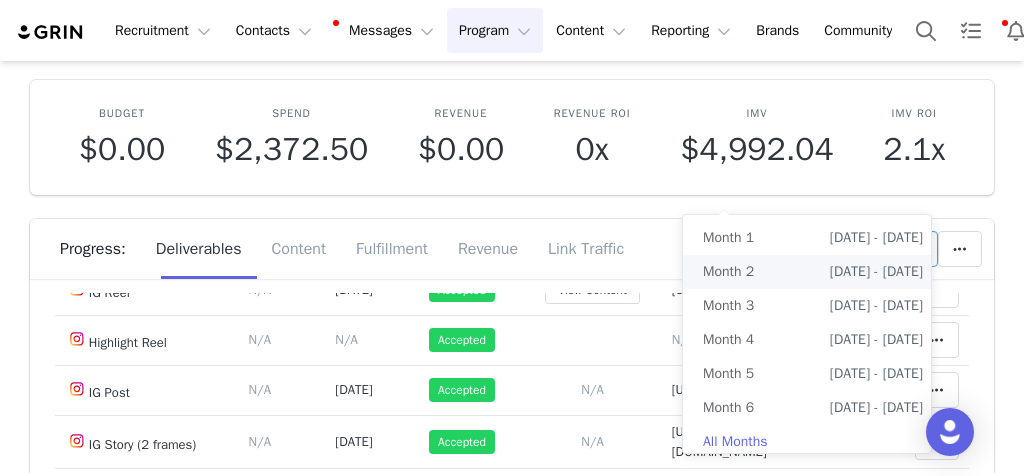 click on "Month 2" at bounding box center [728, 272] 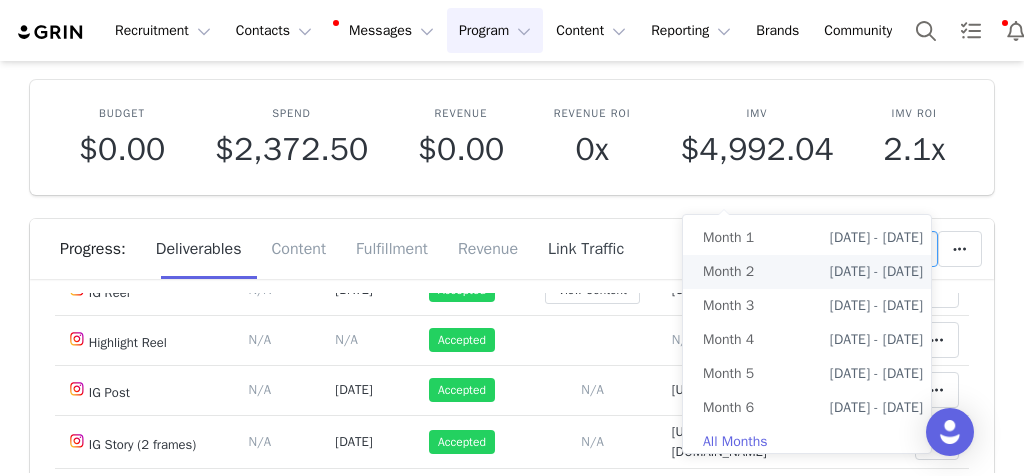 type on "Month 2" 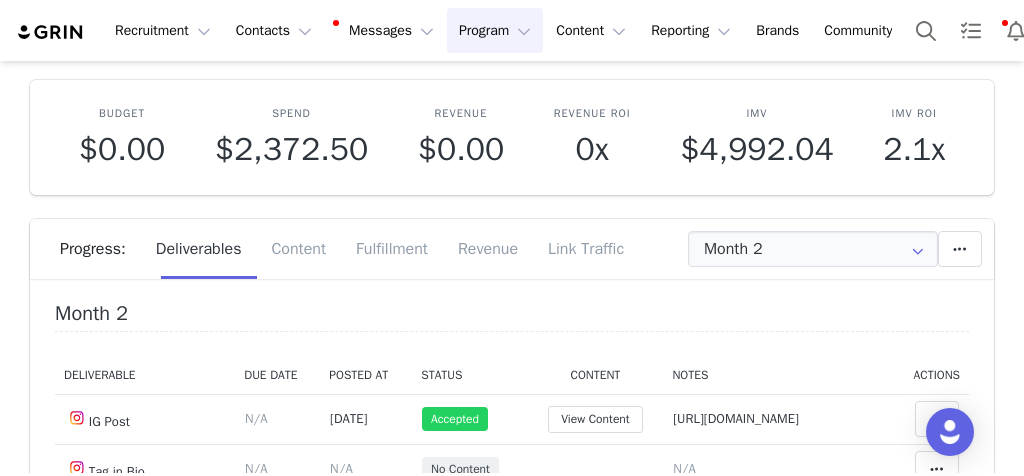 click on "Budget $0.00 Spend $2,372.50 Revenue $0.00 Revenue ROI 0x IMV $4,992.04 IMV ROI 2.1x Progress: Deliverables Content Fulfillment Revenue Link Traffic Month 2 Add a new deliverable  What type of deliverable?   Highlight Reel   IG Story (2 frames)   IG Post   Pinned Post   Tag in Bio   IG Reel   Where should it be added?  Throughout Partnership  Month 1   Month 2   Month 3   Month 4   Month 5   Month 6   Throughout Partnership   Save  Cancel  Add Deliverable   Set End Date for Month 2   This will change the start and end dates for months 2 through 6 accordingly.  May 26, 2025 Current date: May 26, 2025  Save   Cancel   Extend Schedule  Reset Content Do you want to reorder all of the content for this this partnership?  Yes, reset content   Cancel   Reset Content   Allow Content Past End Date   Fetch Recent Content   Month 2  Deliverable Due Date Posted At Status Content Notes Actions  IG Post Deliverable Due Date Set the date you expect this content to go live.  Save  Cancel N/A  Jun 27, 2025   Accepted  Notes" at bounding box center (512, 444) 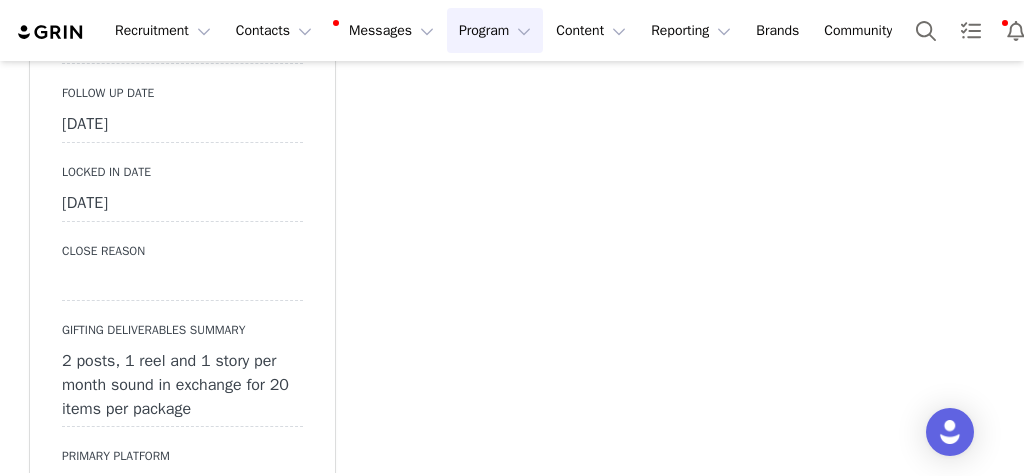 scroll, scrollTop: 5893, scrollLeft: 0, axis: vertical 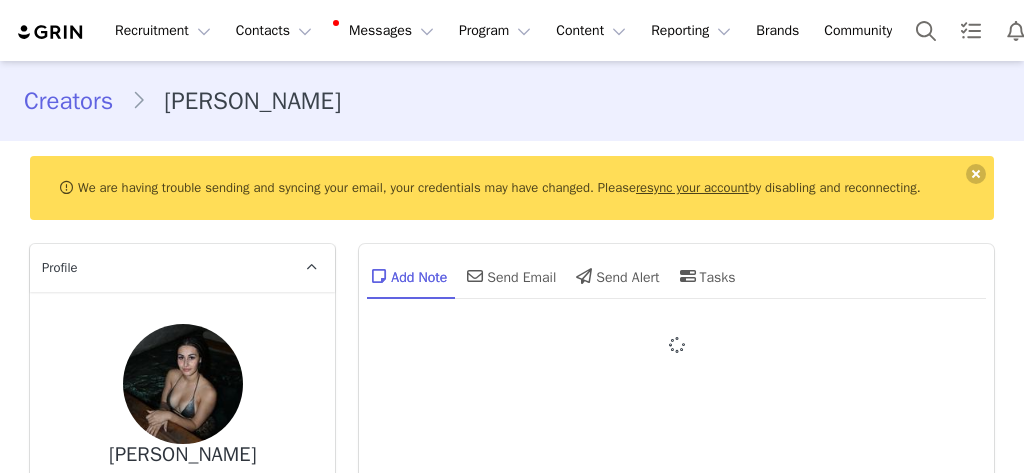 type on "+61 ([GEOGRAPHIC_DATA])" 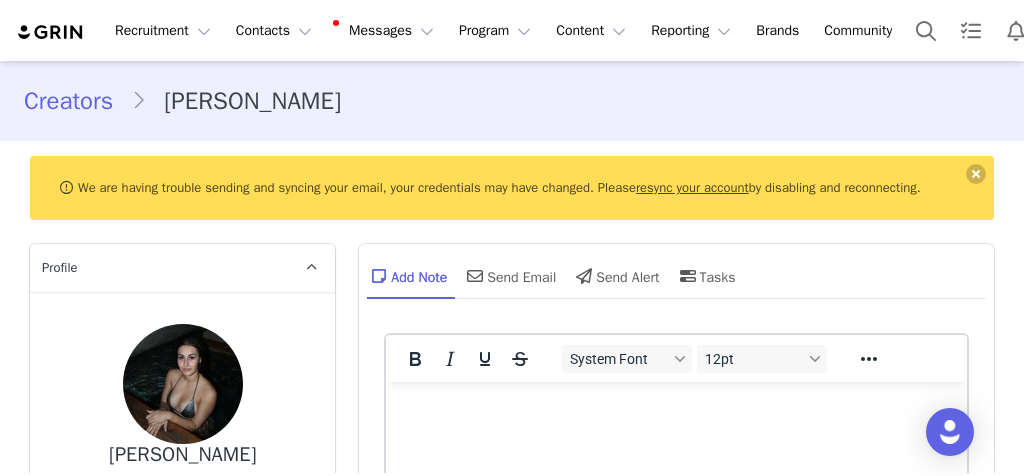 scroll, scrollTop: 0, scrollLeft: 0, axis: both 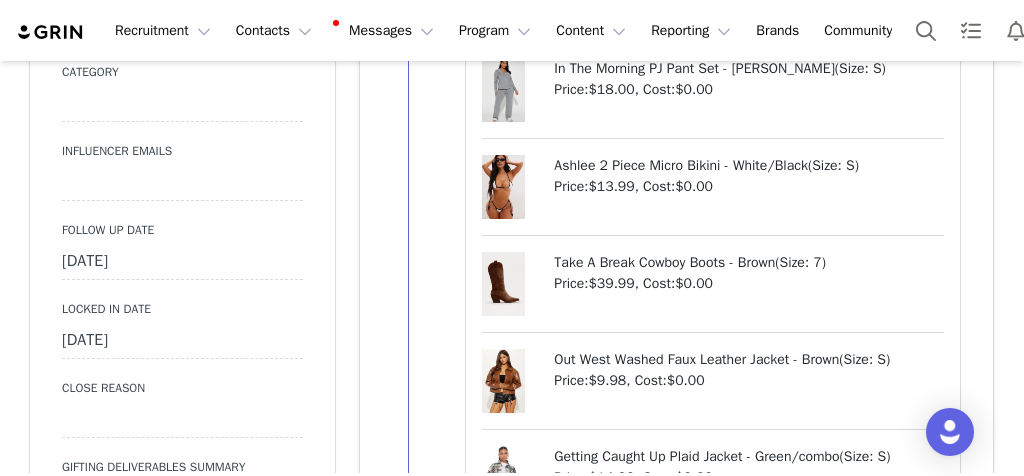 click on "[DATE]" at bounding box center [182, 262] 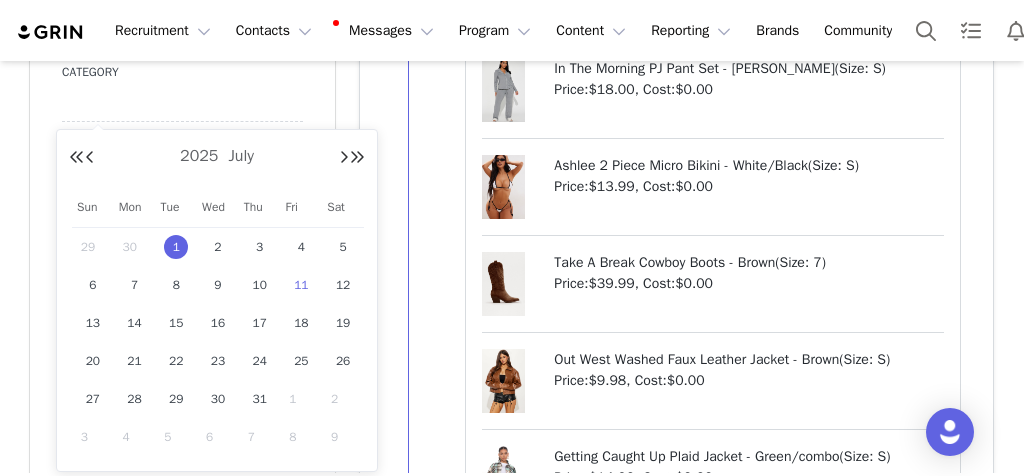 click on "[DATE]" at bounding box center [182, 262] 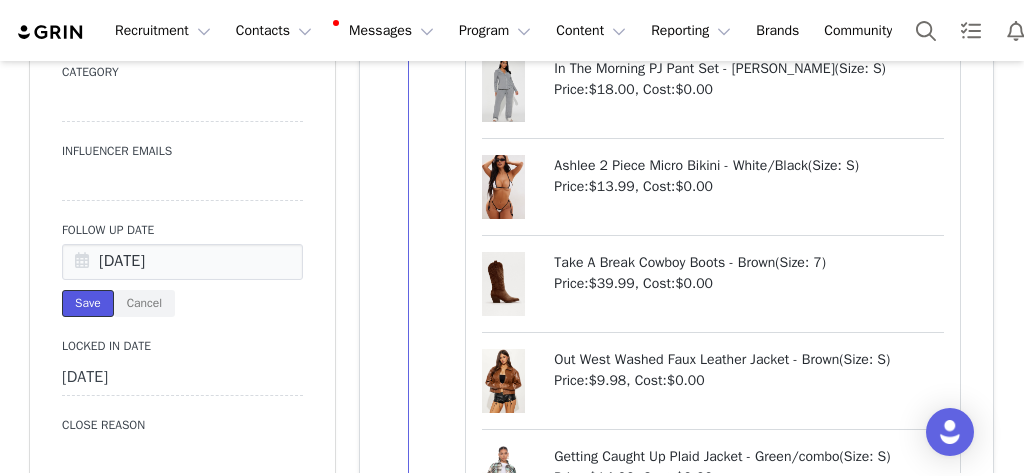 click on "Save" at bounding box center (88, 303) 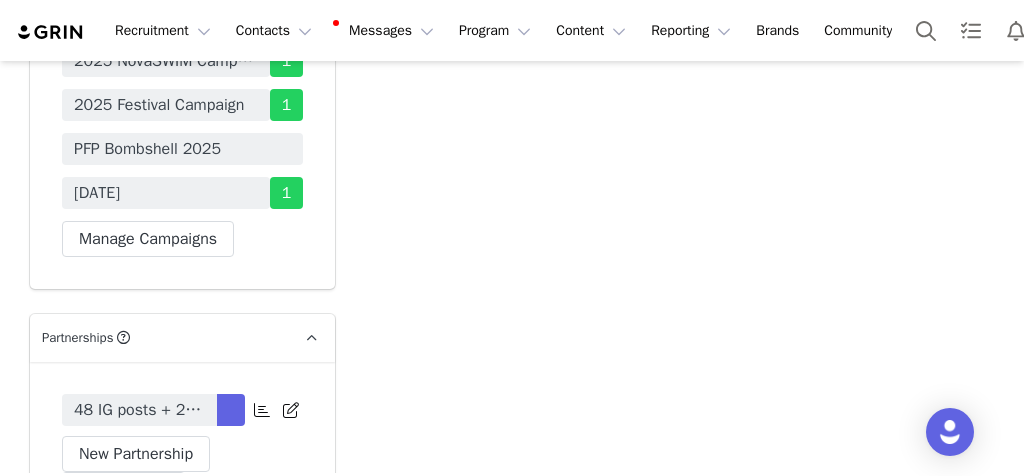 scroll, scrollTop: 6650, scrollLeft: 0, axis: vertical 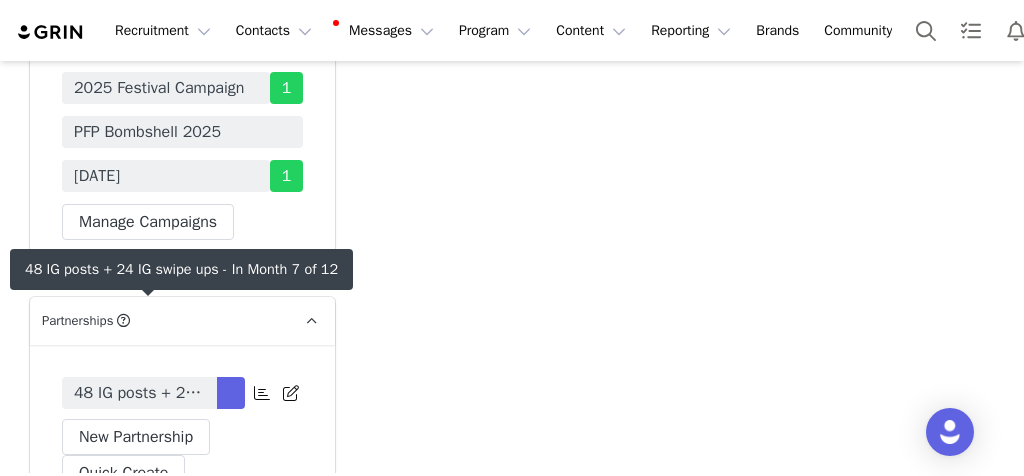click on "48 IG posts + 24 IG swipe ups" at bounding box center [139, 393] 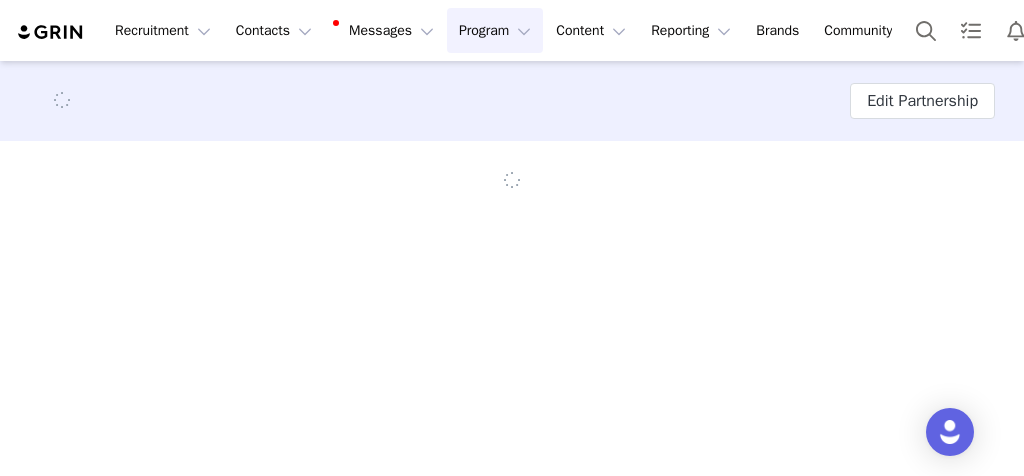 scroll, scrollTop: 0, scrollLeft: 0, axis: both 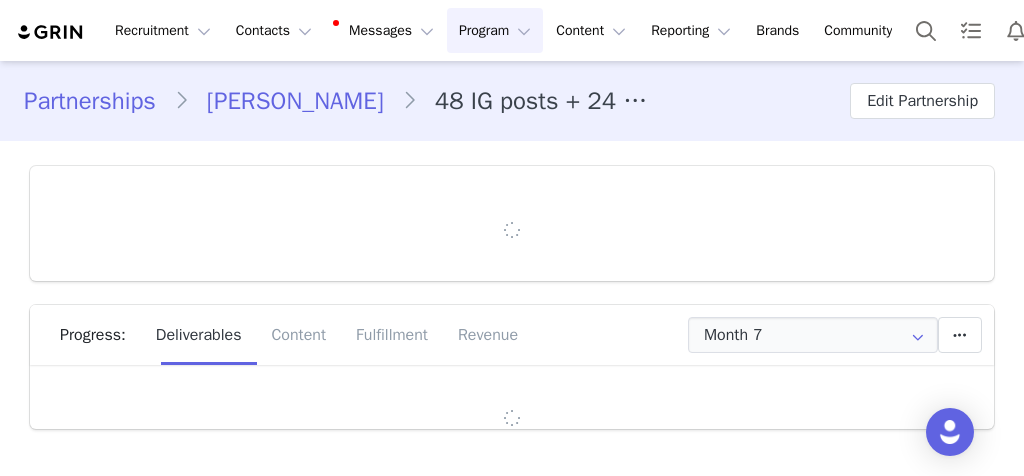 type on "+61 ([GEOGRAPHIC_DATA])" 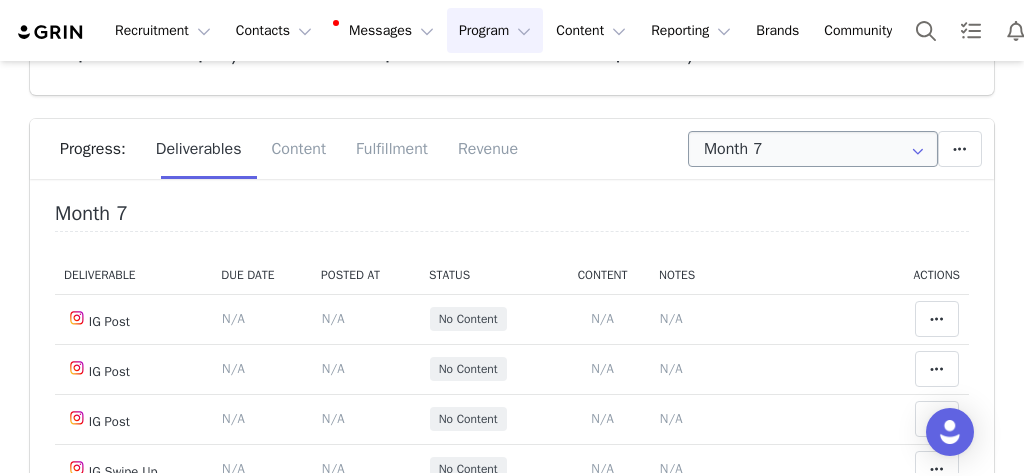 scroll, scrollTop: 205, scrollLeft: 0, axis: vertical 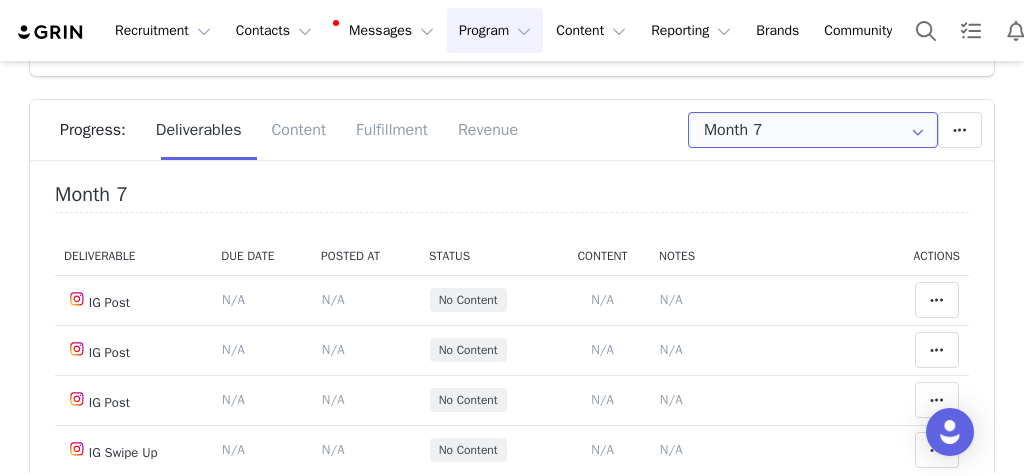 click on "Month 7" at bounding box center [813, 130] 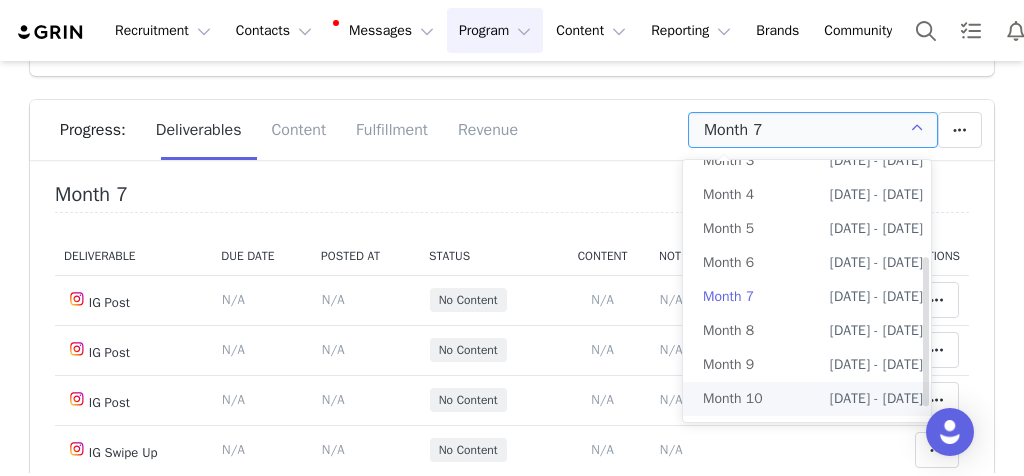 scroll, scrollTop: 192, scrollLeft: 0, axis: vertical 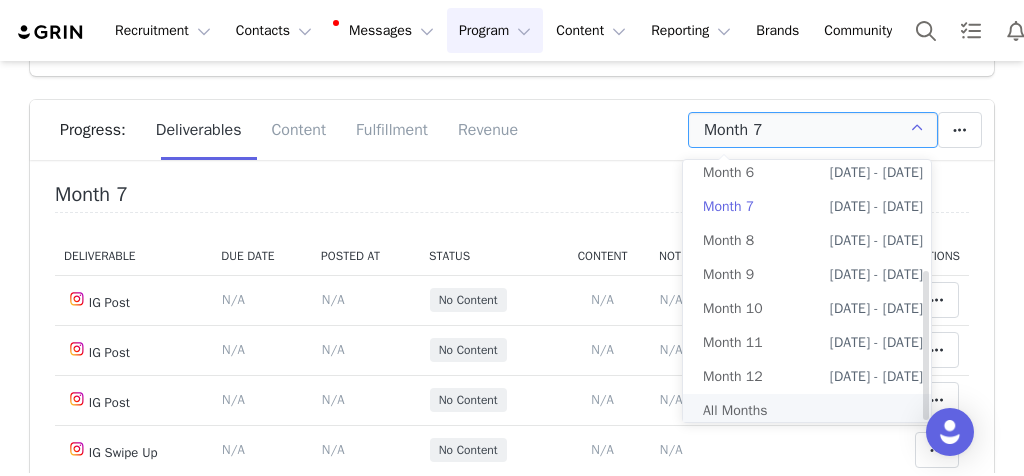 click on "All Months" at bounding box center [813, 411] 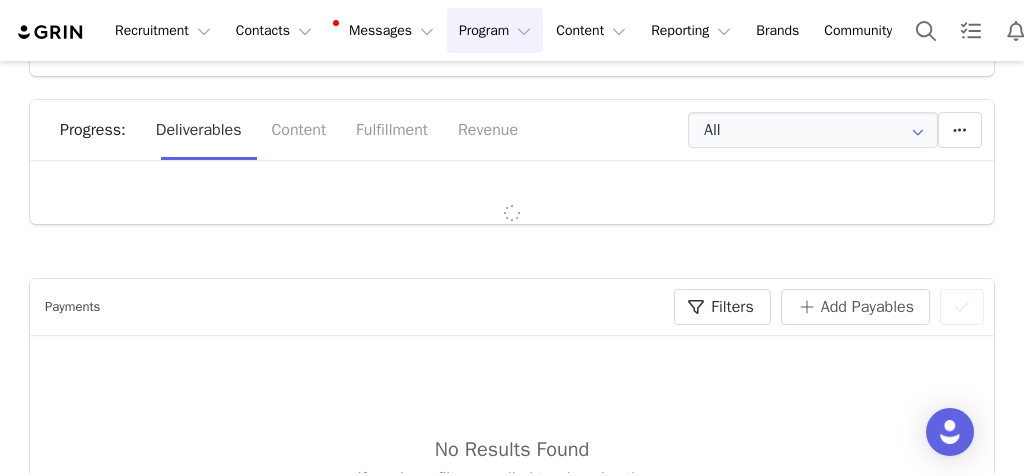 click on "Partnerships  Sarah Henderson  48 IG posts + 24 IG swipe ups  Edit Partnership  Budget $0.00 Spend $2,372.50 Revenue $0.00 Revenue ROI 0x IMV $786,339.06 IMV ROI 331.44x Progress: Deliverables Content Fulfillment Revenue All Add a new deliverable  What type of deliverable?   Swipe Up Highlight Reel   IG Post   IG Swipe Up   Tag in Bio   Where should it be added?  Throughout Partnership  Month 1   Month 2   Month 3   Month 4   Month 5   Month 6   Month 7   Month 8   Month 9   Month 10   Month 11   Month 12   Throughout Partnership   Save  Cancel  Add Deliverable  Reset Content Do you want to reorder all of the content for this this partnership?  Yes, reset content   Cancel   Reset Content   Allow Content Past End Date   Fetch Recent Content   Payments  Filters (0)  No filters are applied, click  "Add Filter"  to get started.  Add Filter  Apply Filters  Filters Add Payables  You have 0 Creator s  selected   Make Payments   Export Payments   Clear Selected  No Results Found Send Alert to 0 contacts Influencer" at bounding box center (512, 3356) 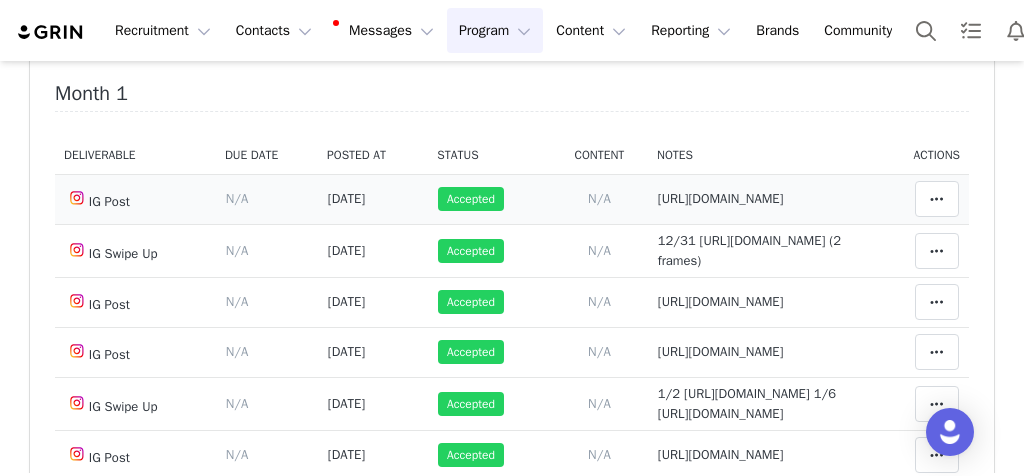 scroll, scrollTop: 304, scrollLeft: 0, axis: vertical 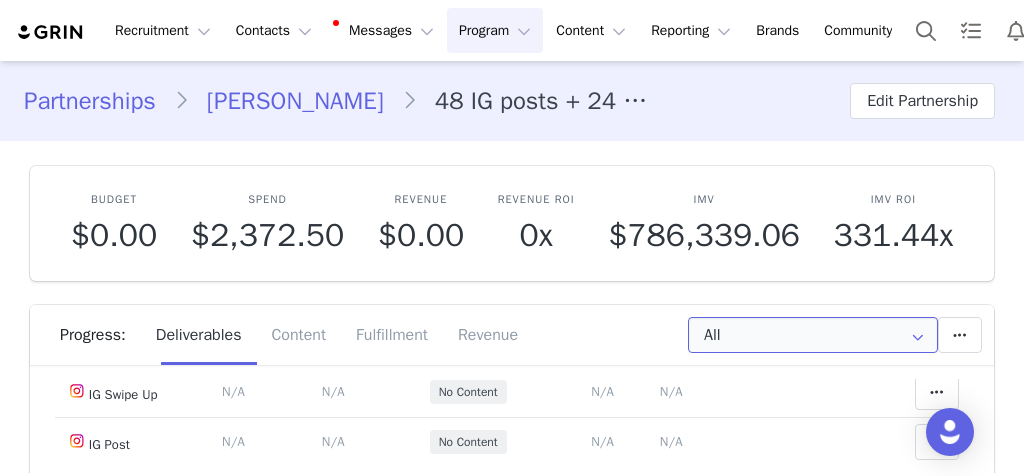 click on "All" at bounding box center (813, 335) 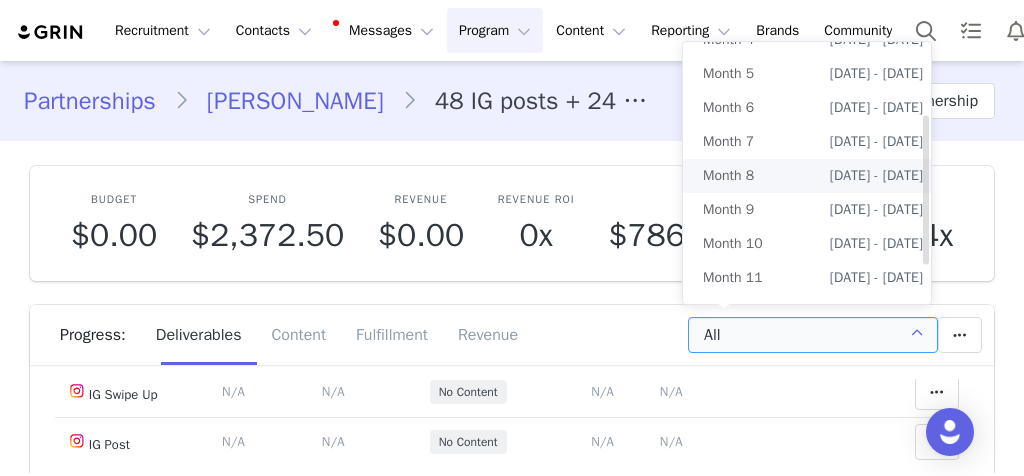 scroll, scrollTop: 126, scrollLeft: 0, axis: vertical 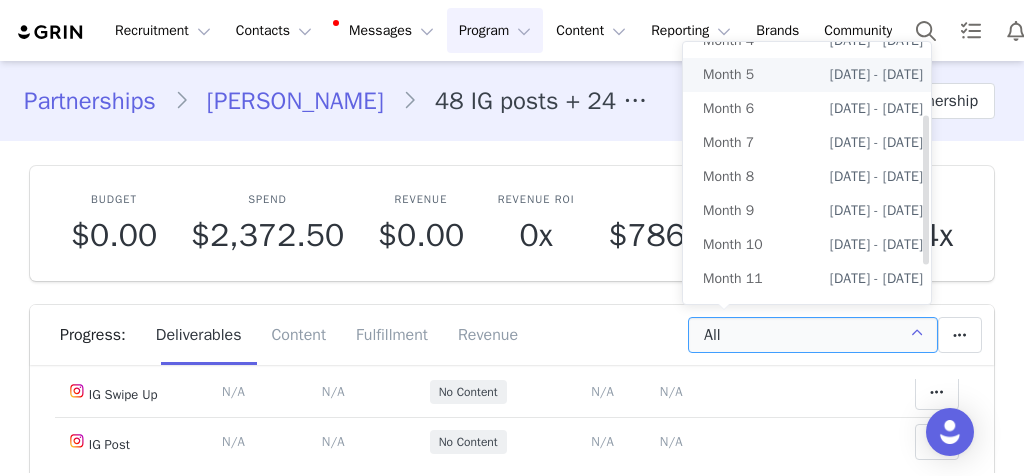 click on "Month 5  Mar 25th - Apr 25th" at bounding box center (813, 75) 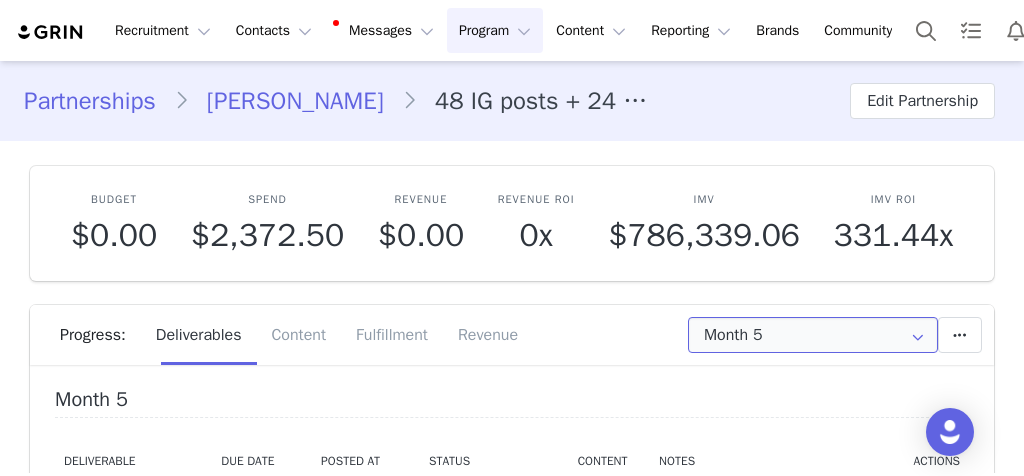 click on "Month 5" at bounding box center [813, 335] 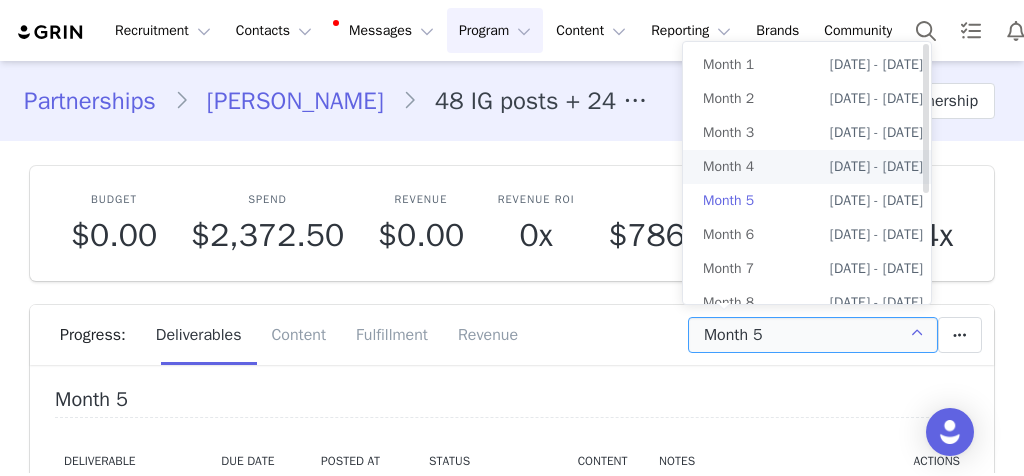 click on "Month 4  Feb 25th - Mar 25th" at bounding box center [813, 167] 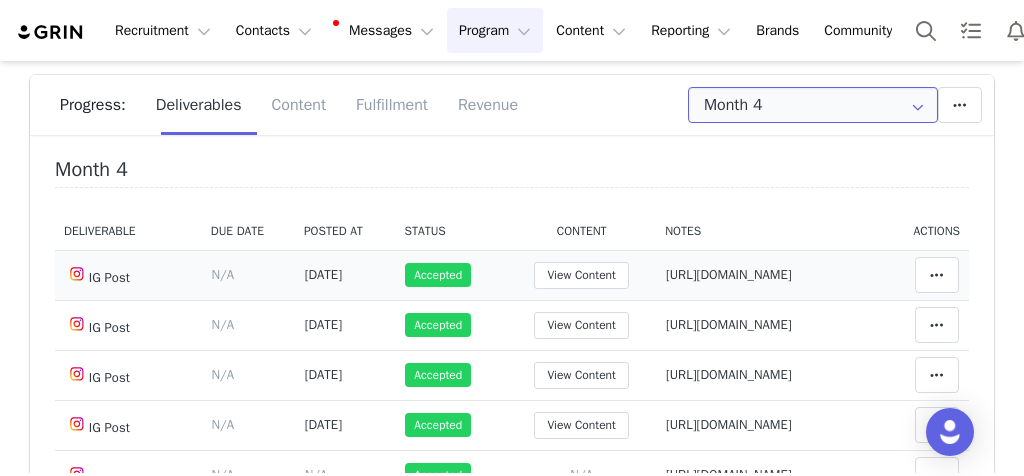 scroll, scrollTop: 253, scrollLeft: 0, axis: vertical 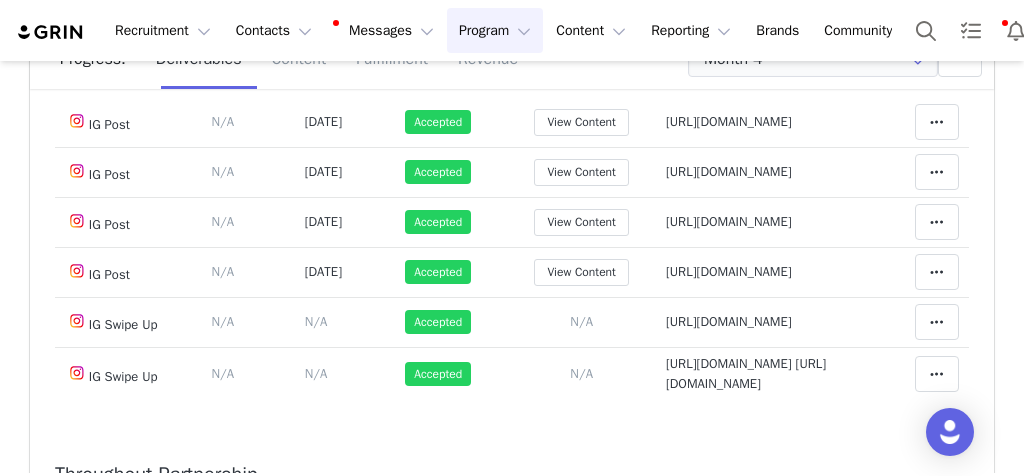 click on "Progress: Deliverables Content Fulfillment Revenue" at bounding box center [527, 59] 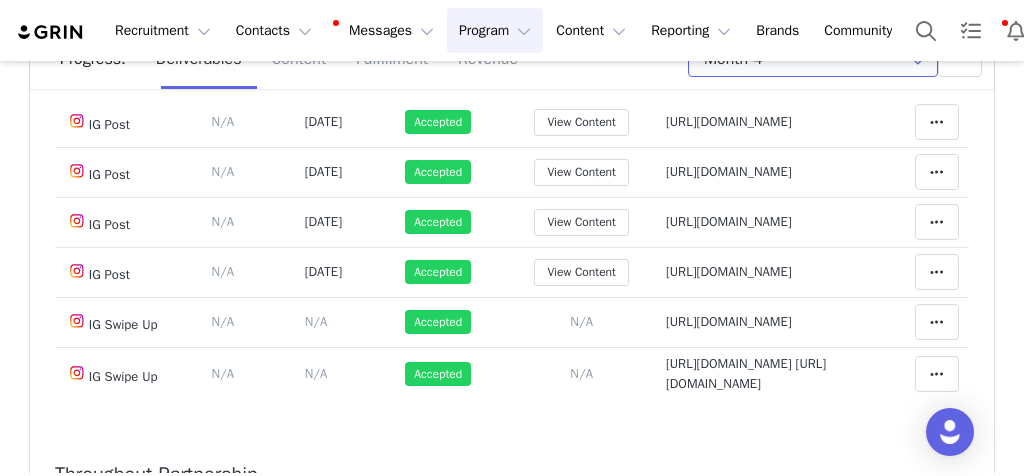 click on "Month 4" at bounding box center (813, 59) 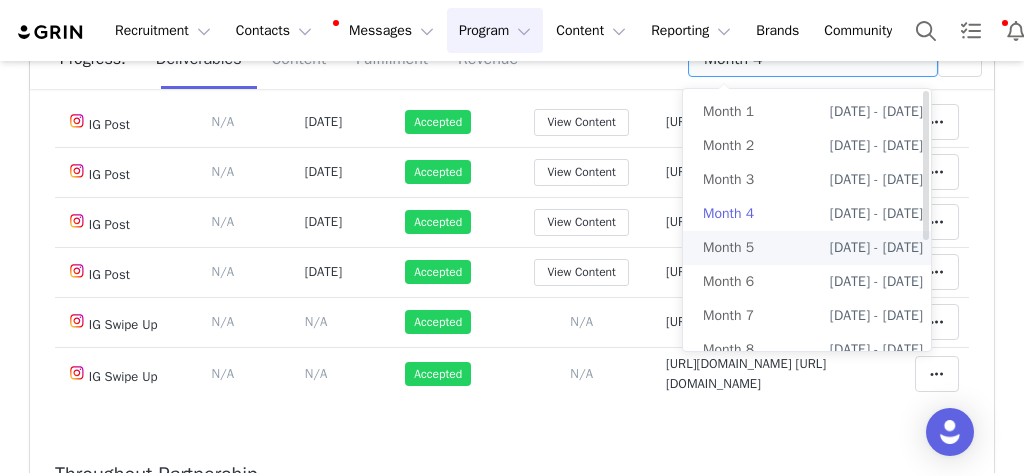 click on "Month 5" at bounding box center (728, 248) 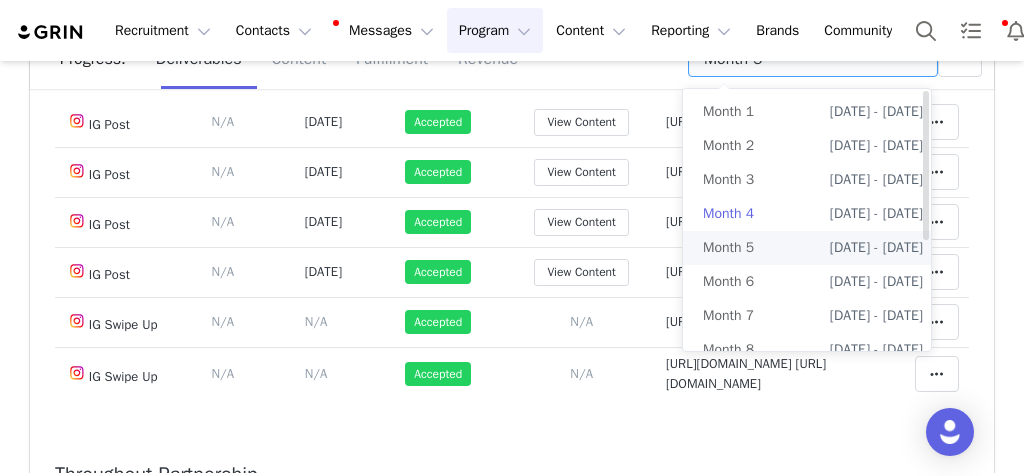 scroll, scrollTop: 256, scrollLeft: 0, axis: vertical 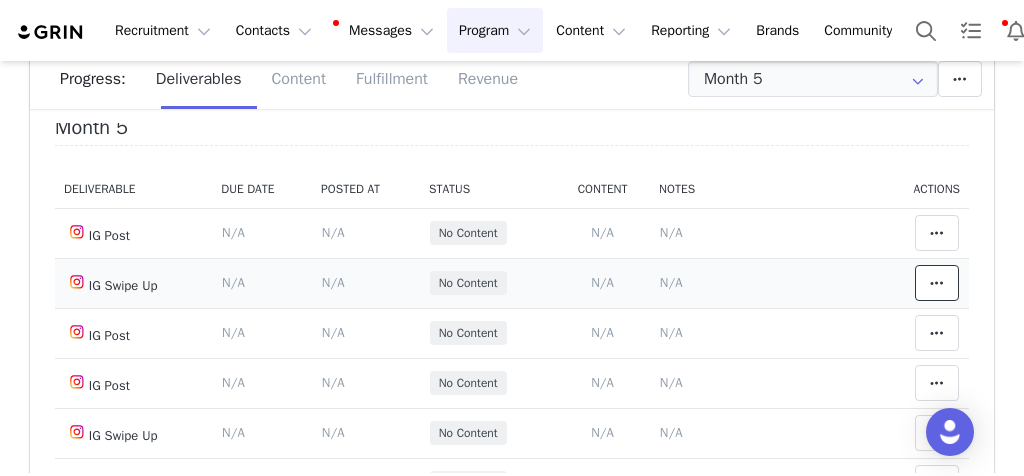 click at bounding box center [937, 283] 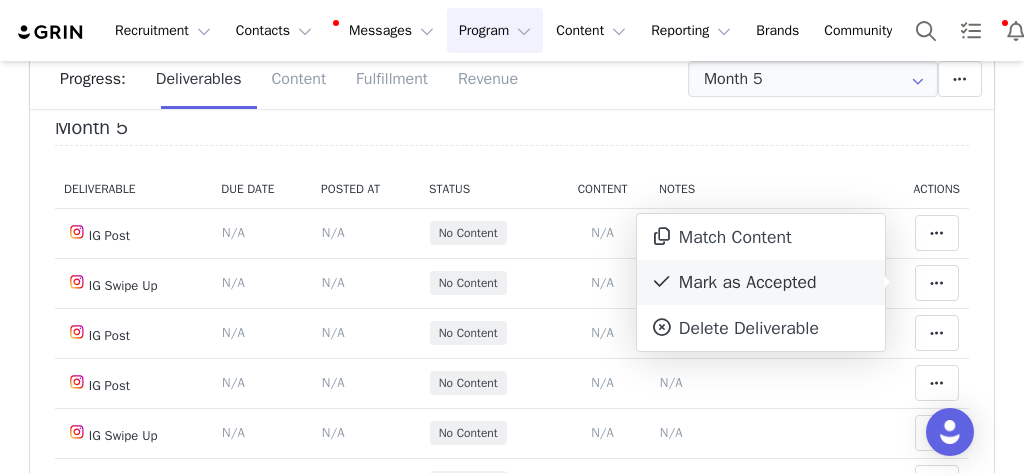 click on "Mark as Accepted" at bounding box center (761, 283) 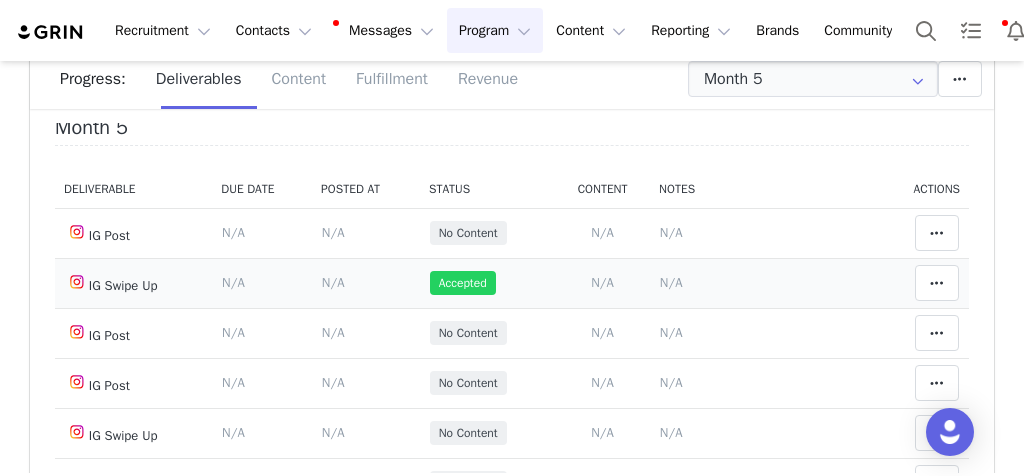 click on "N/A" at bounding box center [671, 282] 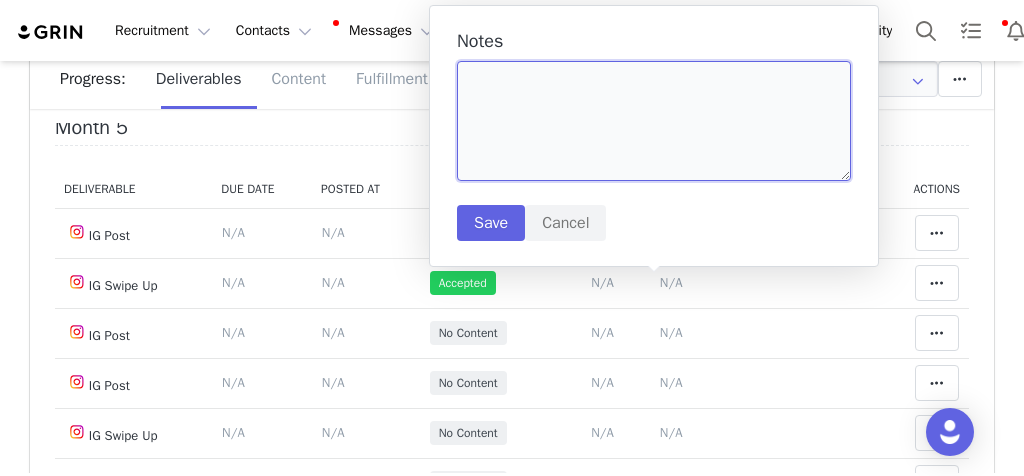 paste on "https://static-resources.creatoriq.com/instagram-stories/videos/3658444857192425332.mp4" 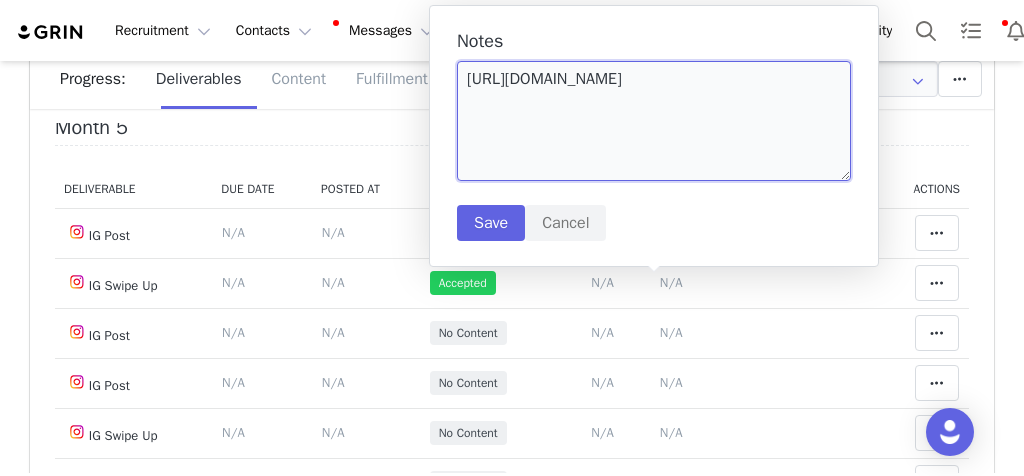 type on "https://static-resources.creatoriq.com/instagram-stories/videos/3658444857192425332.mp4" 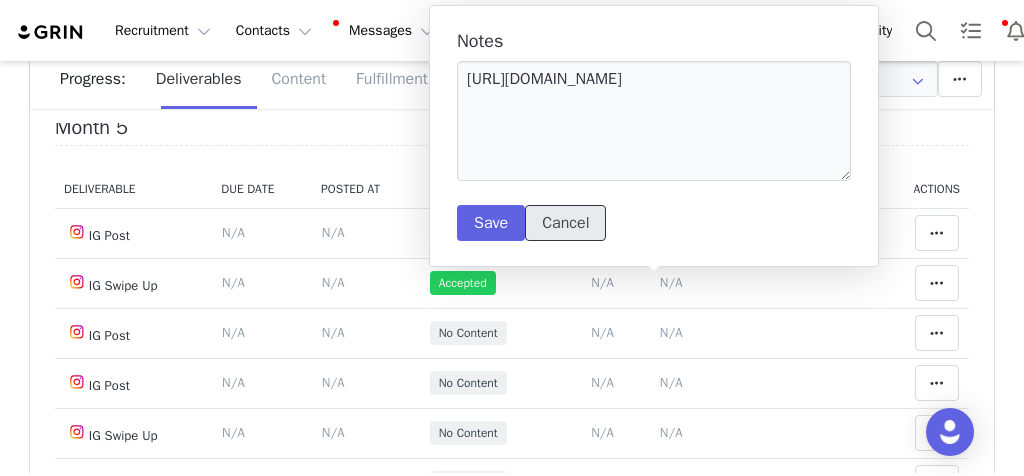 click on "Cancel" at bounding box center (565, 223) 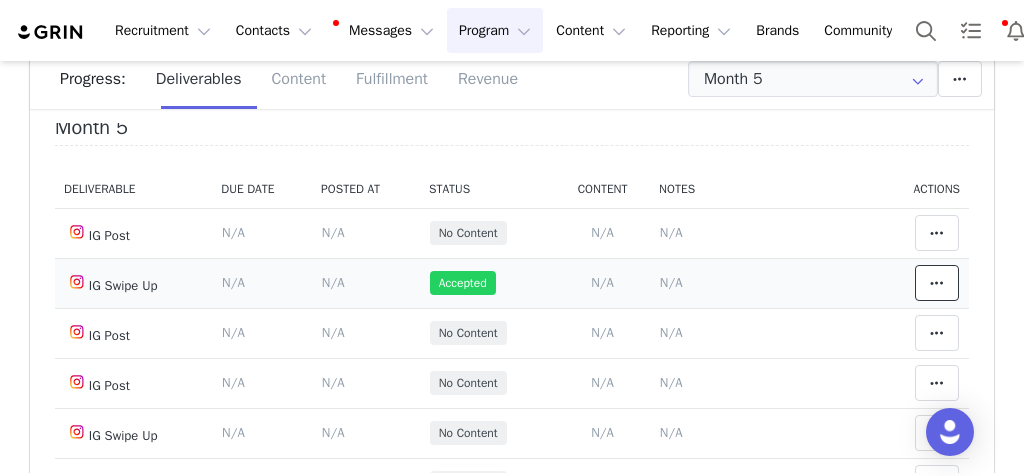 click at bounding box center (937, 283) 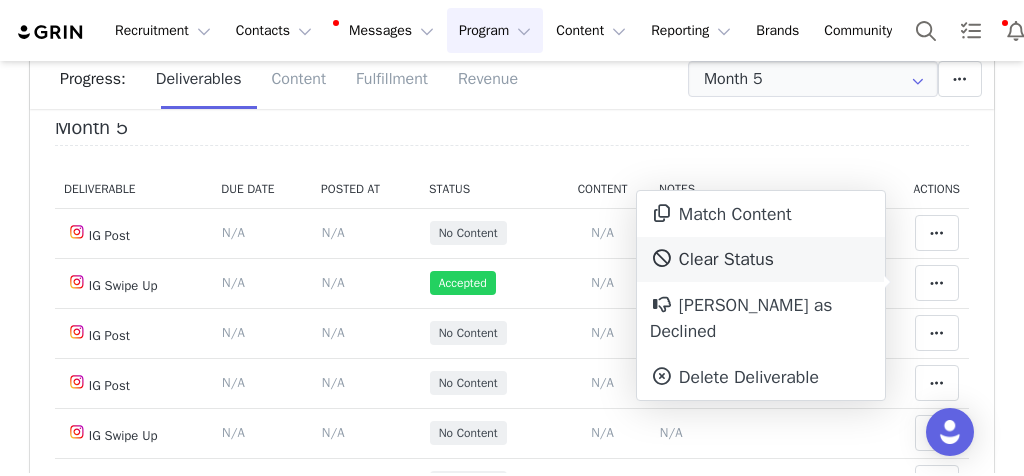 click on "Clear Status" at bounding box center [761, 260] 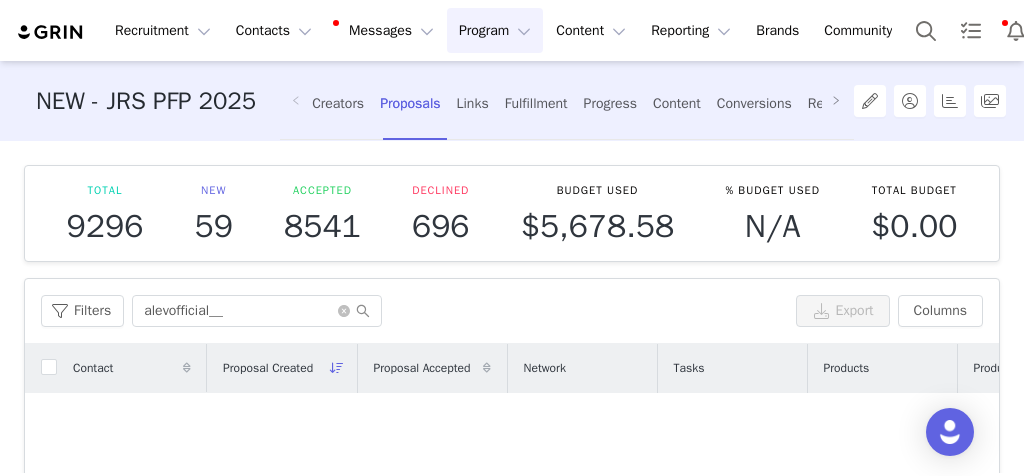 scroll, scrollTop: 0, scrollLeft: 0, axis: both 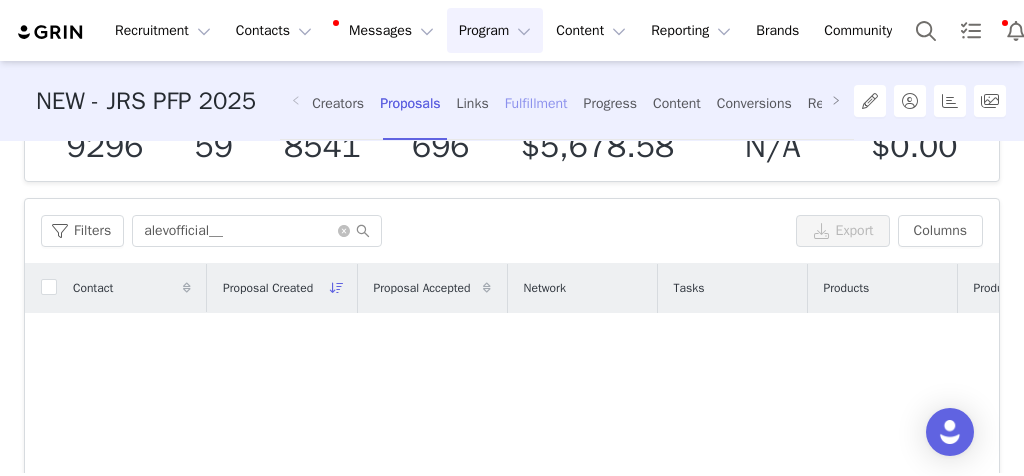 click on "Fulfillment" at bounding box center (536, 103) 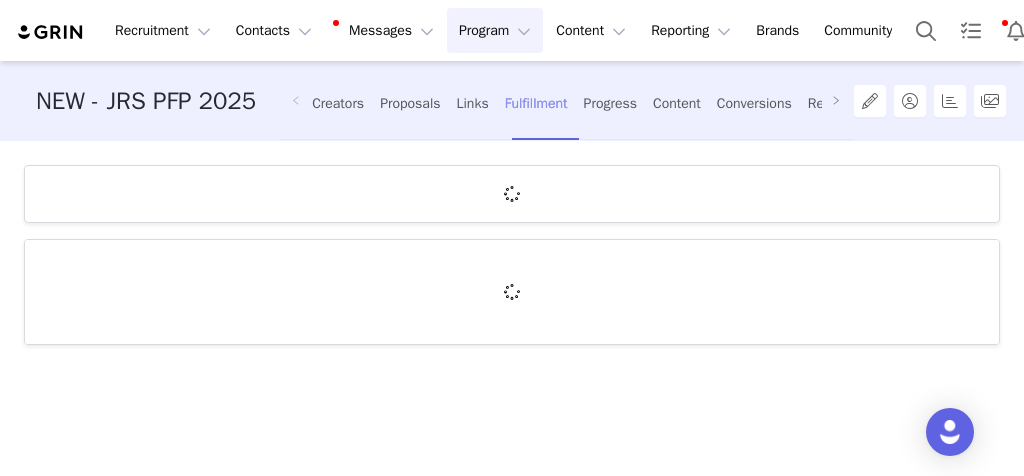 scroll, scrollTop: 0, scrollLeft: 0, axis: both 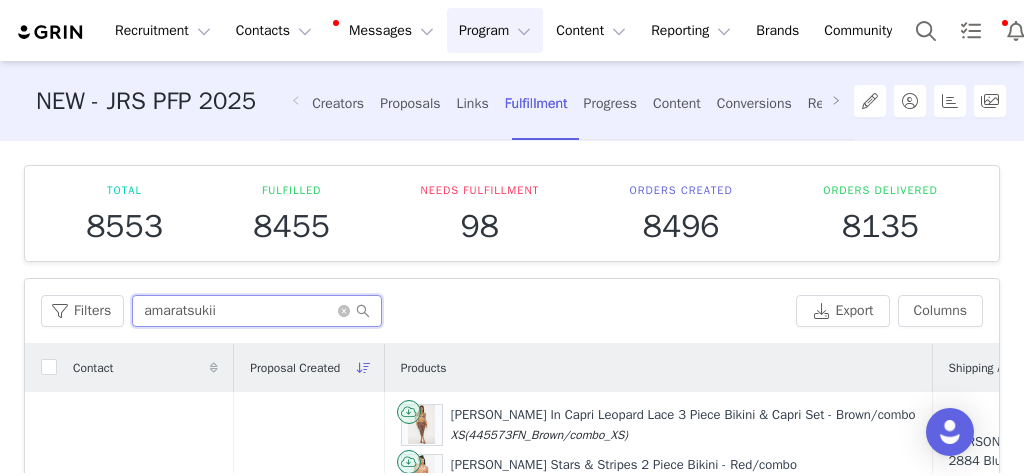 click on "amaratsukii" at bounding box center (257, 311) 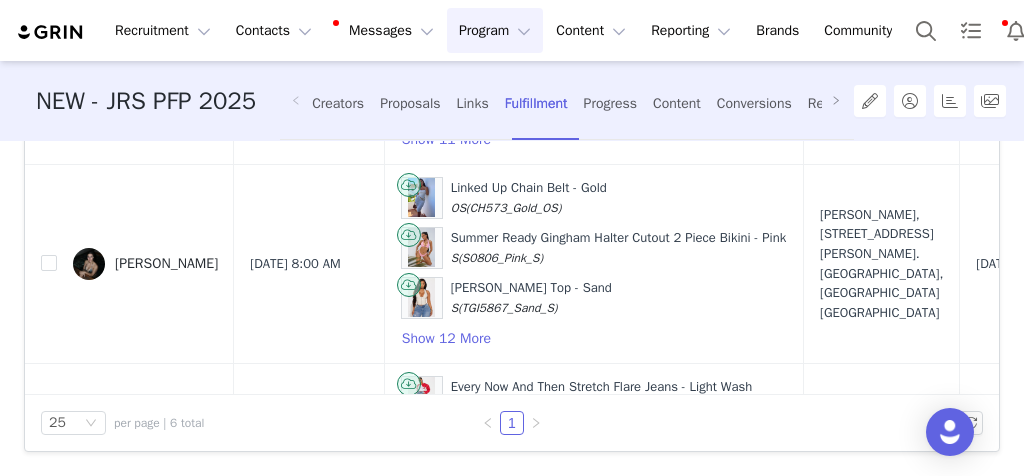 scroll, scrollTop: 428, scrollLeft: 0, axis: vertical 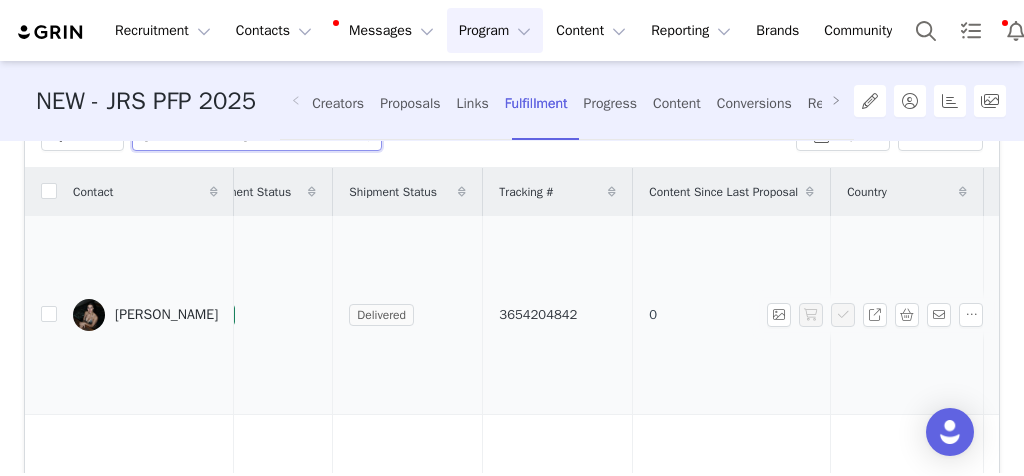 type on "[PERSON_NAME].h44" 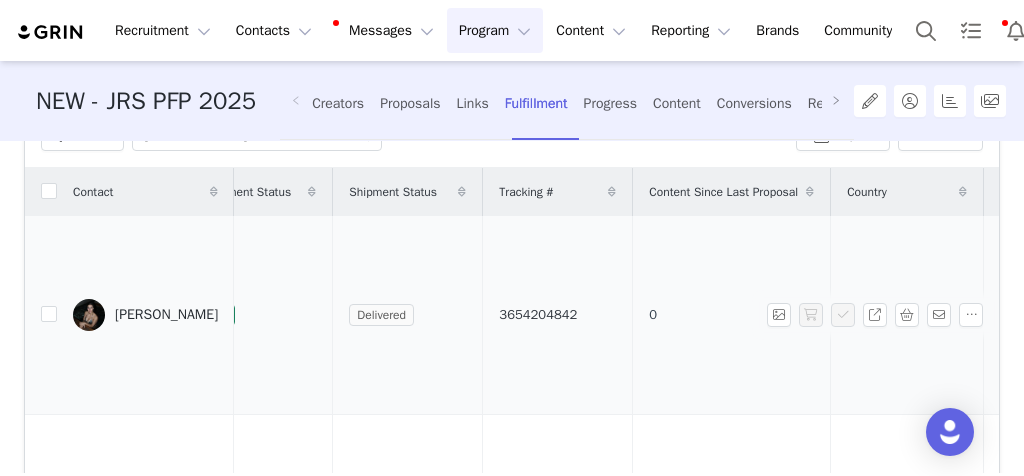 click on "3654204842" at bounding box center (538, 314) 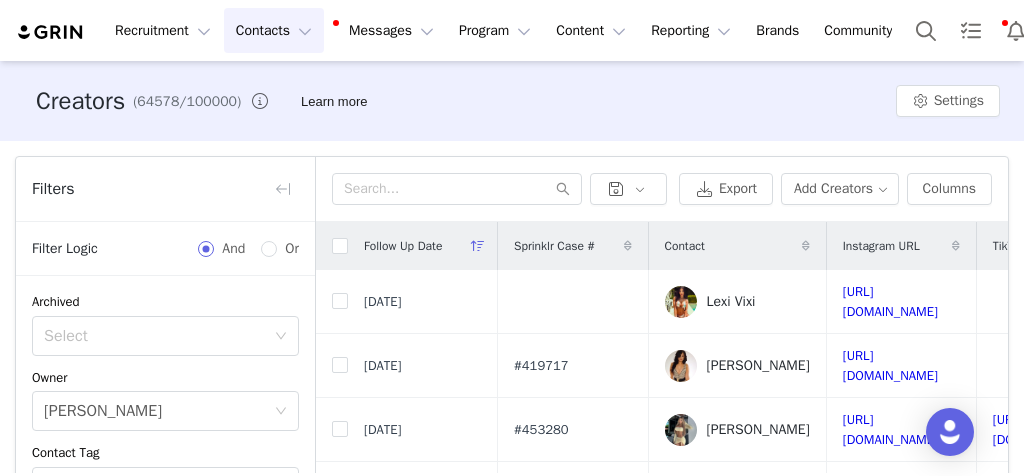 scroll, scrollTop: 0, scrollLeft: 0, axis: both 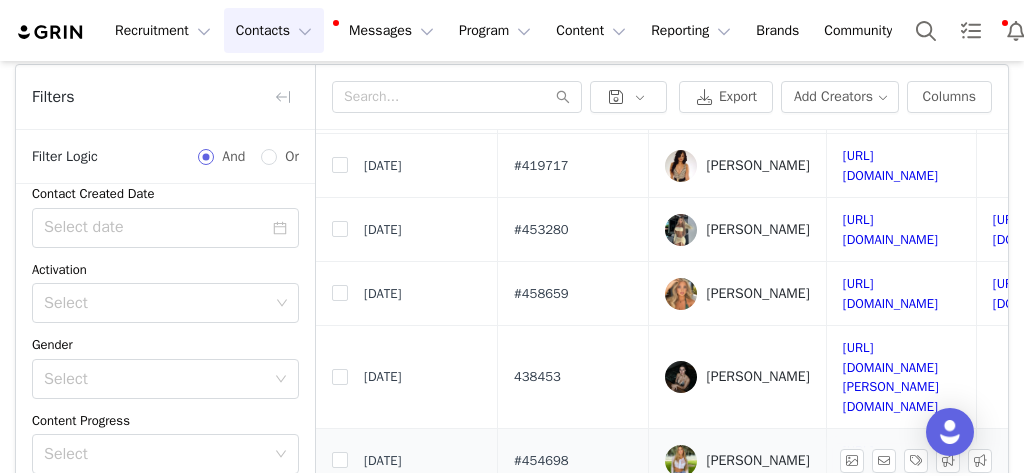 click on "#454698" at bounding box center (541, 461) 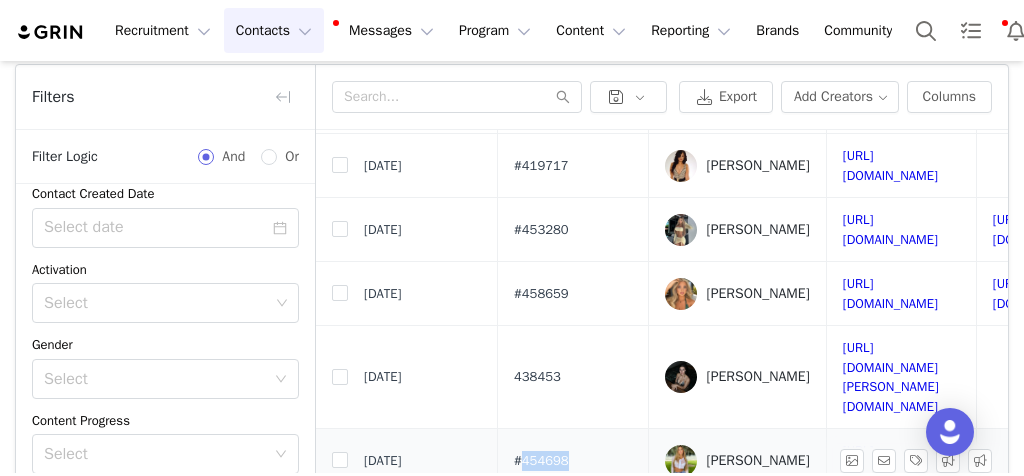 click on "#454698" at bounding box center [541, 461] 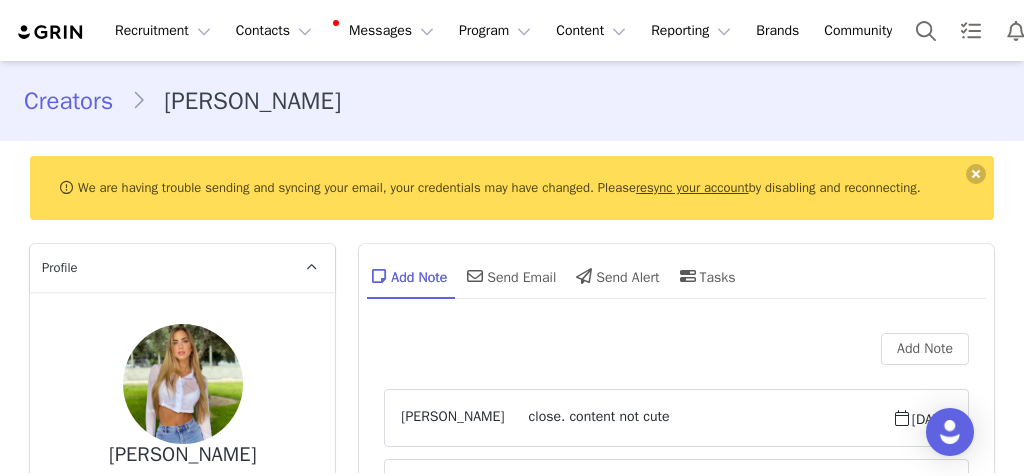 scroll, scrollTop: 0, scrollLeft: 0, axis: both 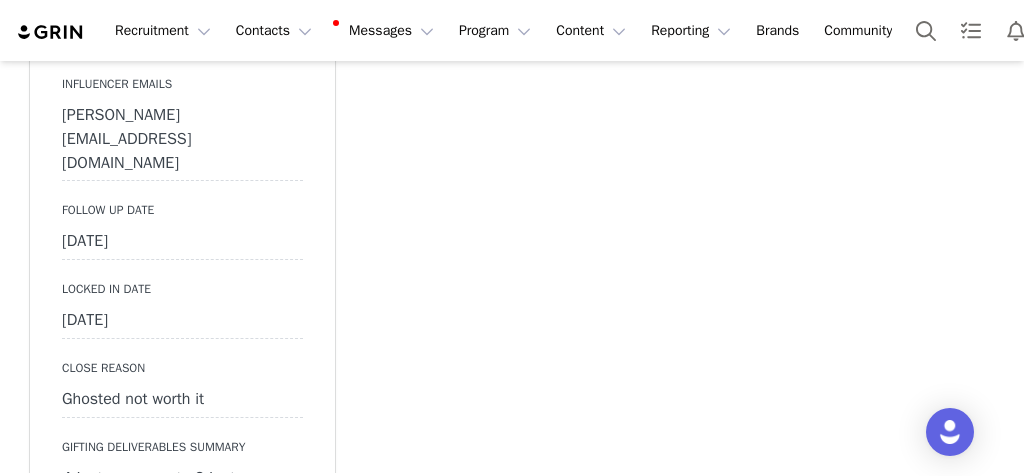 click on "July 1st, 2025" at bounding box center [182, 242] 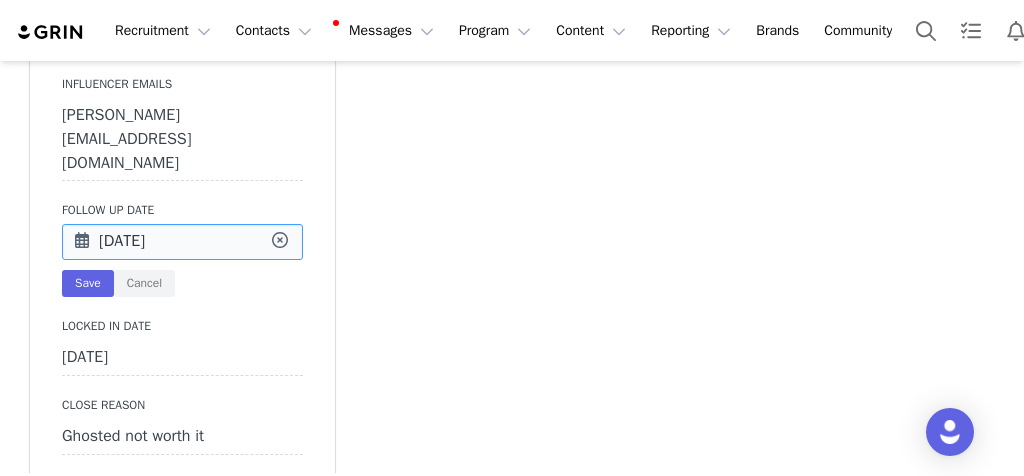 click on "Recruitment Recruitment Creator Search Curated Lists Landing Pages Web Extension AI Creator Search Beta Contacts Contacts Creators Prospects Applicants Messages Messages Dashboard Inbox 99+ Templates Sequences Program Program Activations Campaigns Partnerships Payments Affiliates Content Content Creator Content Media Library Social Listening Reporting Reporting Dashboard Report Builder Brands Brands Community Community Creators Judith Fuster  We are having trouble sending and syncing your email, your credentials may have changed. Please  resync your account  by disabling and reconnecting.  Profile  Judith Fuster      703.7K followers  Audience Reports  Request a detailed report of this creator's audience demographics and content performance for each social channel. Limit 100 reports per month.  56 / 400 reports used this month  Instagram          Request Report Contact Type  Contact type can be Creator, Prospect, Application, or Manager.   Creator  Demote this Creator?  Yes, demote  Important: 906" at bounding box center (512, 238) 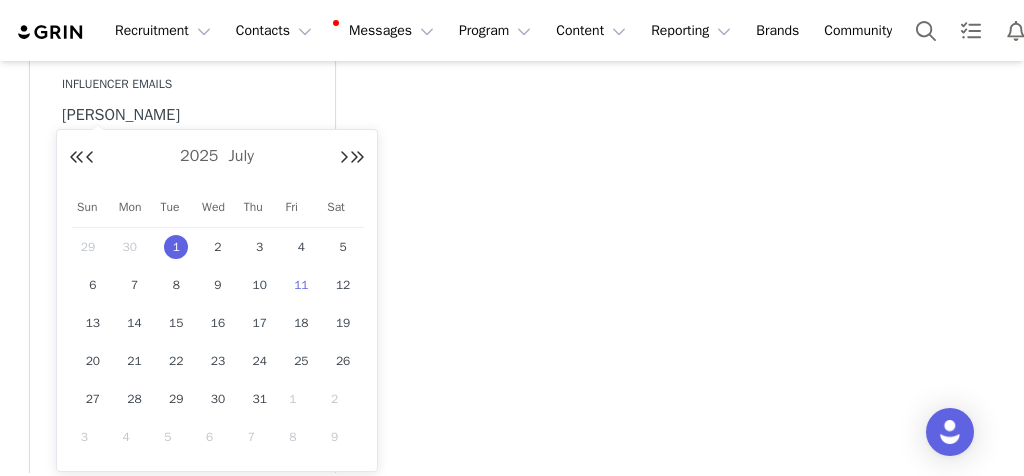 click on "11" at bounding box center [301, 285] 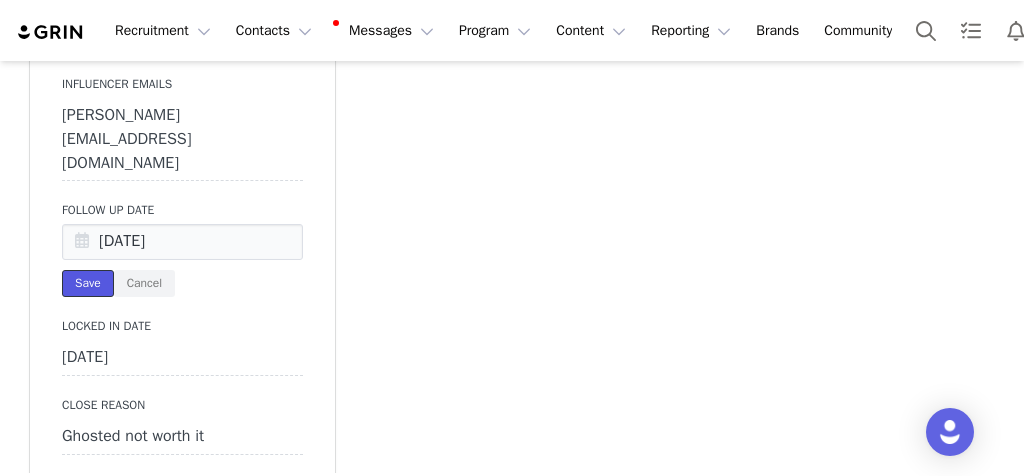 click on "Save" at bounding box center [88, 283] 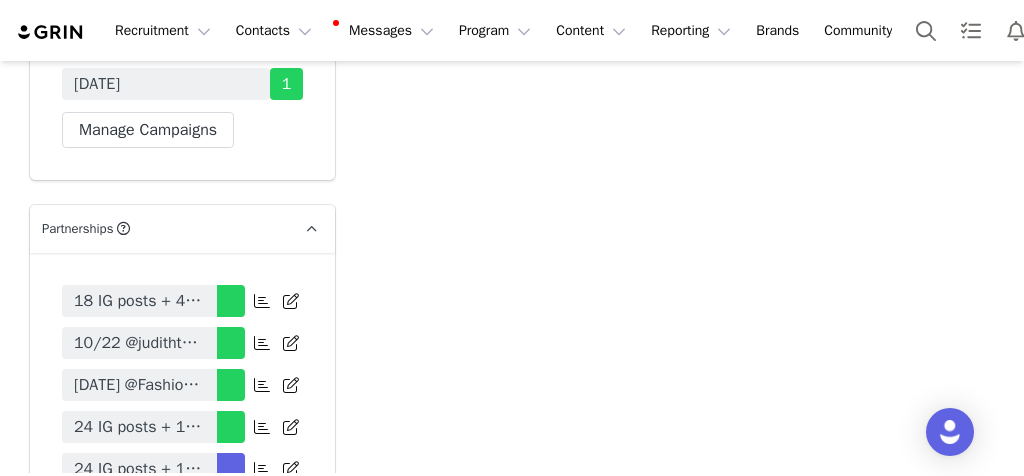 scroll, scrollTop: 7194, scrollLeft: 0, axis: vertical 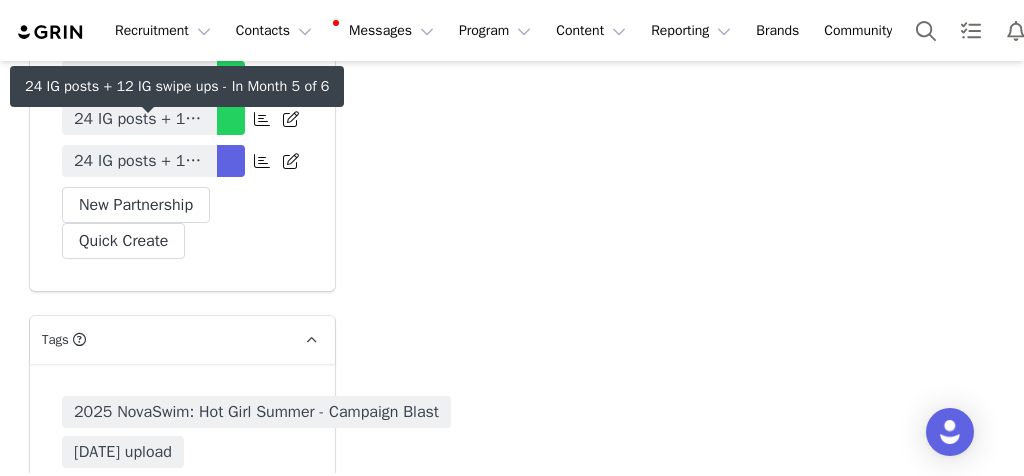 click on "24 IG posts + 12 IG swipe ups" at bounding box center [139, 161] 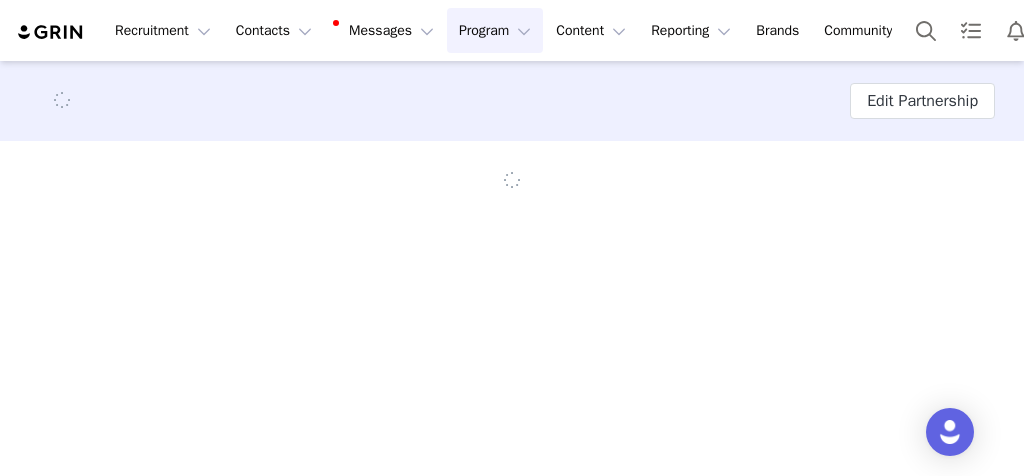 scroll, scrollTop: 0, scrollLeft: 0, axis: both 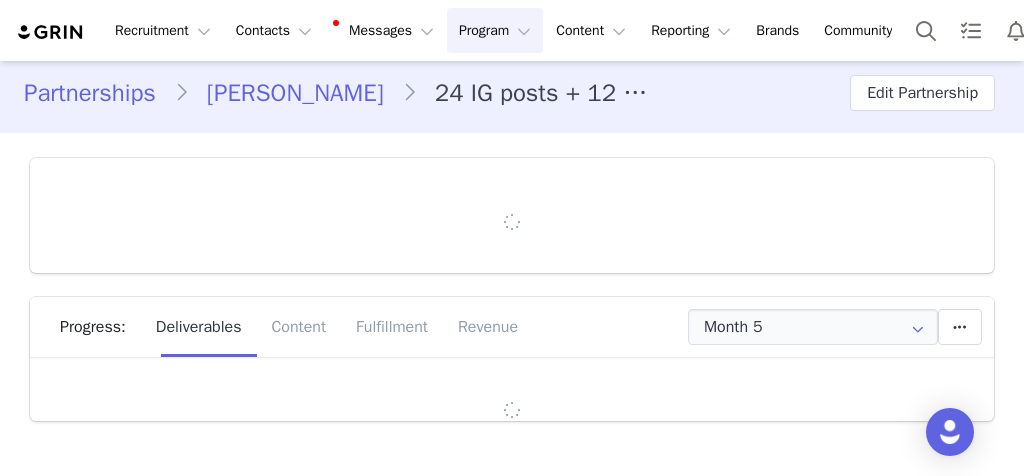 type on "+34 (Spain)" 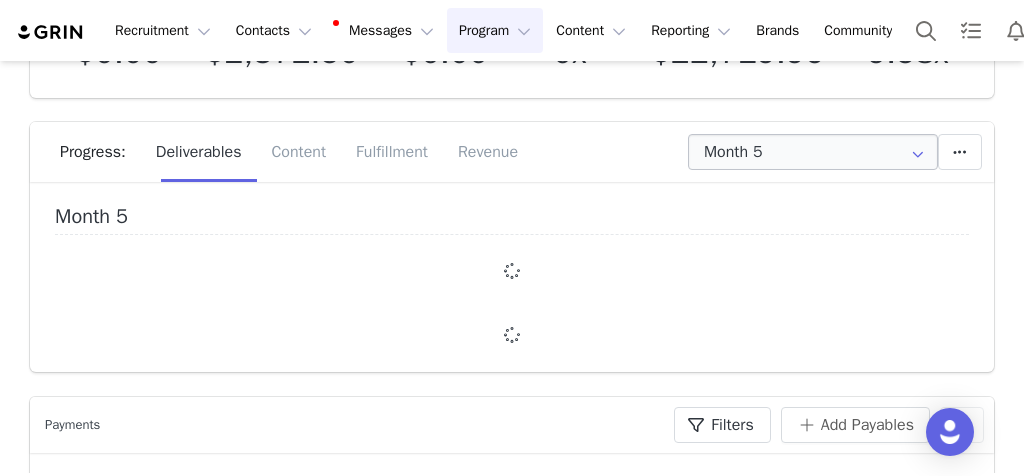 scroll, scrollTop: 0, scrollLeft: 0, axis: both 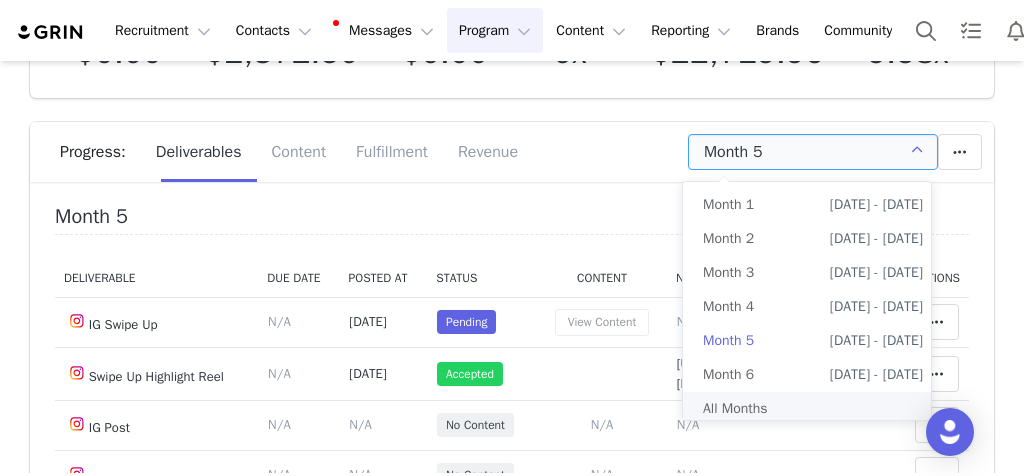 click on "All Months" at bounding box center (813, 409) 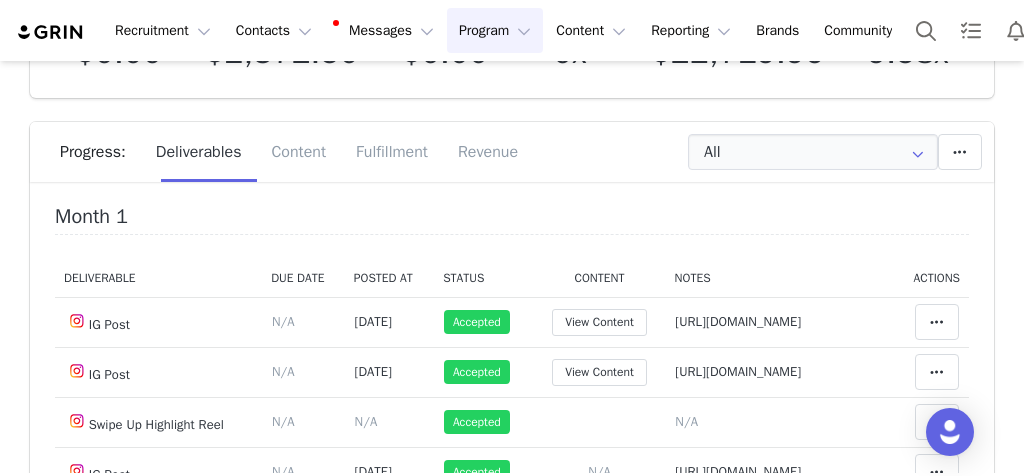 click on "Month 1" at bounding box center (512, 220) 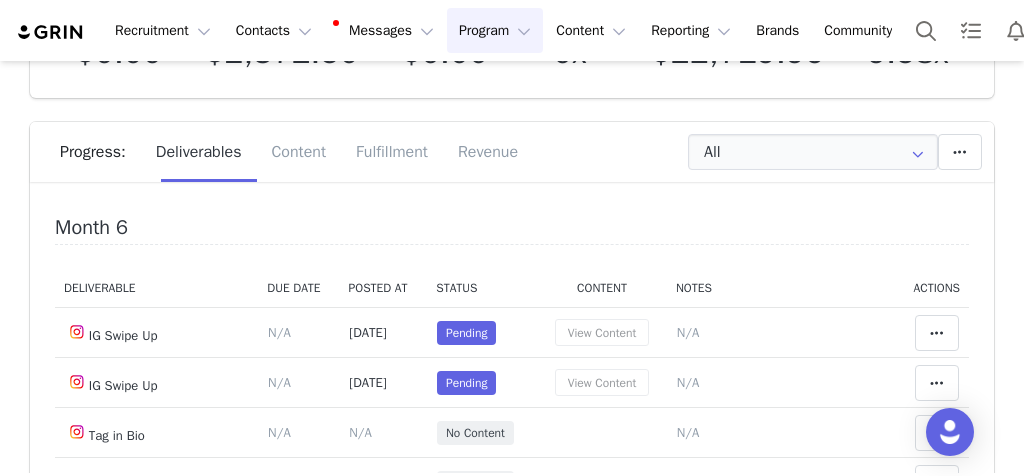scroll, scrollTop: 2915, scrollLeft: 0, axis: vertical 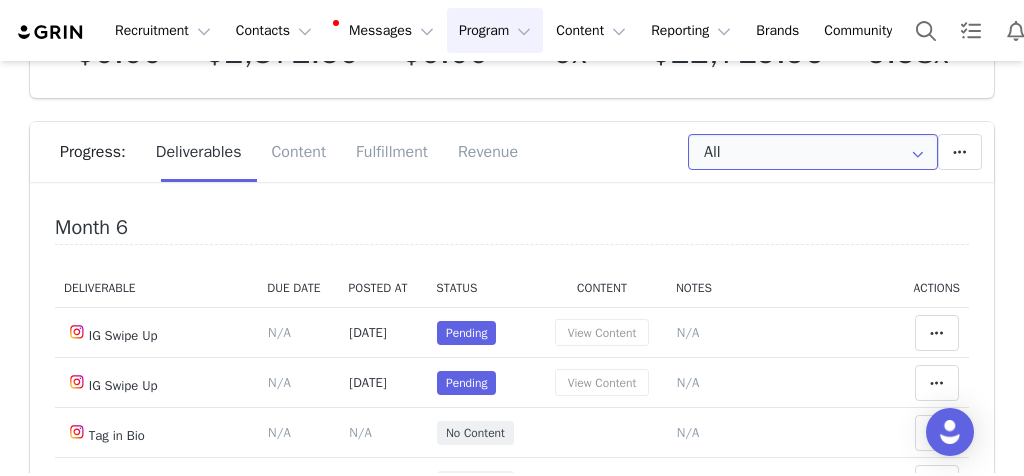 click on "All" at bounding box center [813, 152] 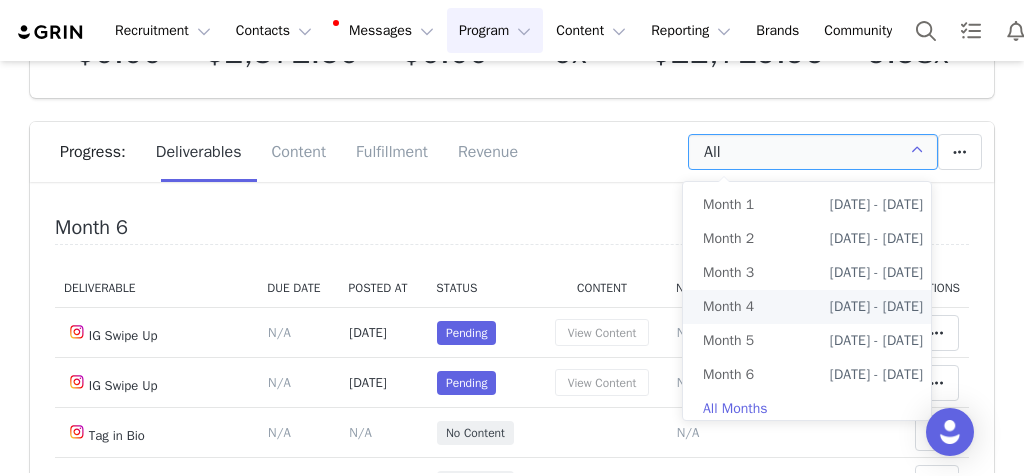 click on "May 20th - Jun 20th" at bounding box center [876, 307] 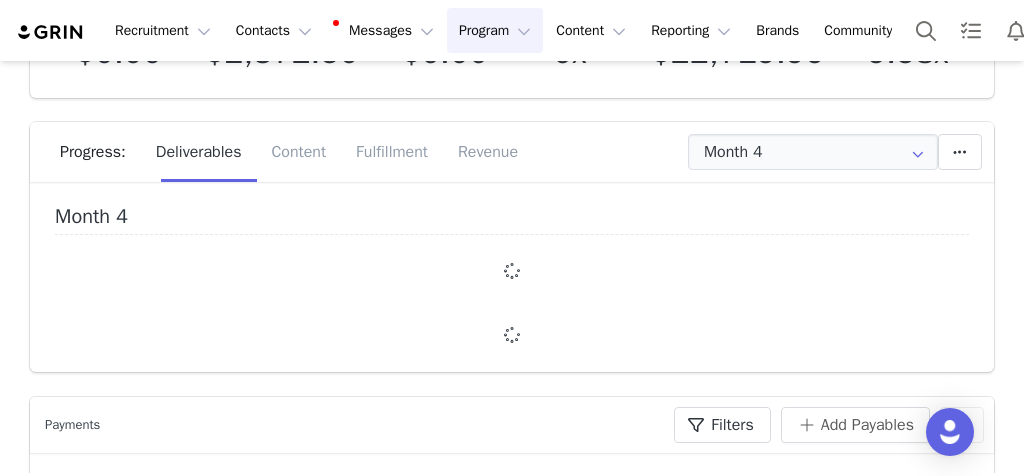 click on "Partnerships  Judith Fuster   24 IG posts + 12 IG swipe ups  Edit Partnership  Budget $0.00 Spend $2,372.50 Revenue $0.00 Revenue ROI 0x IMV $22,719.96 IMV ROI 9.58x Progress: Deliverables Content Fulfillment Revenue Month 4 Add a new deliverable  What type of deliverable?   Swipe Up Highlight Reel   IG Post   Tag in Bio   IG Swipe Up   Where should it be added?  Throughout Partnership  Month 1   Month 2   Month 3   Month 4   Month 5   Month 6   Throughout Partnership   Save  Cancel  Add Deliverable   Set End Date for Month 4   This will change the start and end dates for months 4 through 6 accordingly.  Jun 20, 2025 Current date: Jun 20, 2025  Save   Cancel   Extend Schedule  Reset Content Do you want to reorder all of the content for this this partnership?  Yes, reset content   Cancel   Reset Content   Allow Content Past End Date   Fetch Recent Content   Month 4   Payments  Filters (0)  No filters are applied, click  "Add Filter"  to get started.  Add Filter  Apply Filters  Filters Add Payables s  selected" at bounding box center (512, 3414) 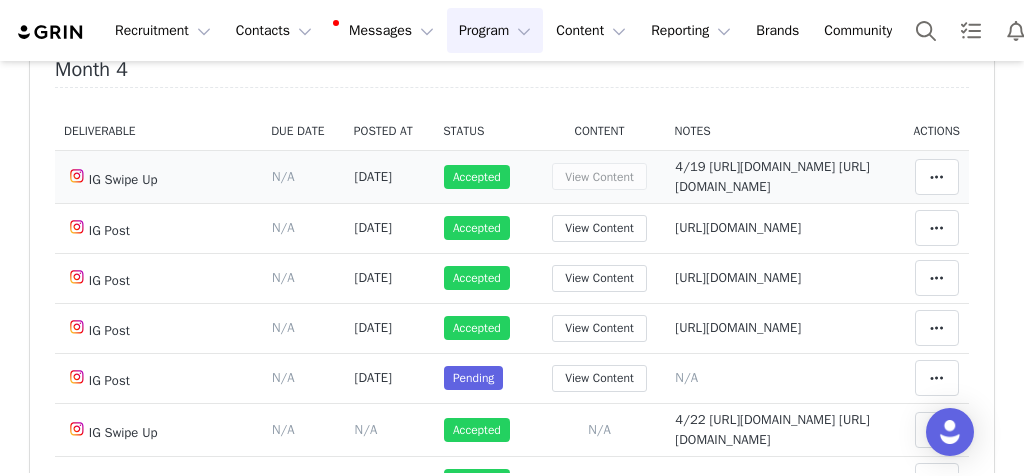 scroll, scrollTop: 338, scrollLeft: 0, axis: vertical 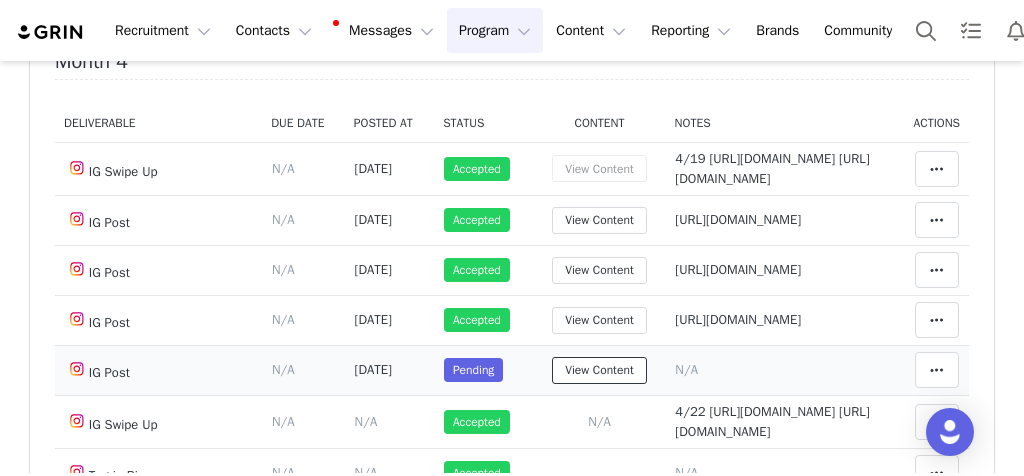 click on "View Content" at bounding box center [599, 370] 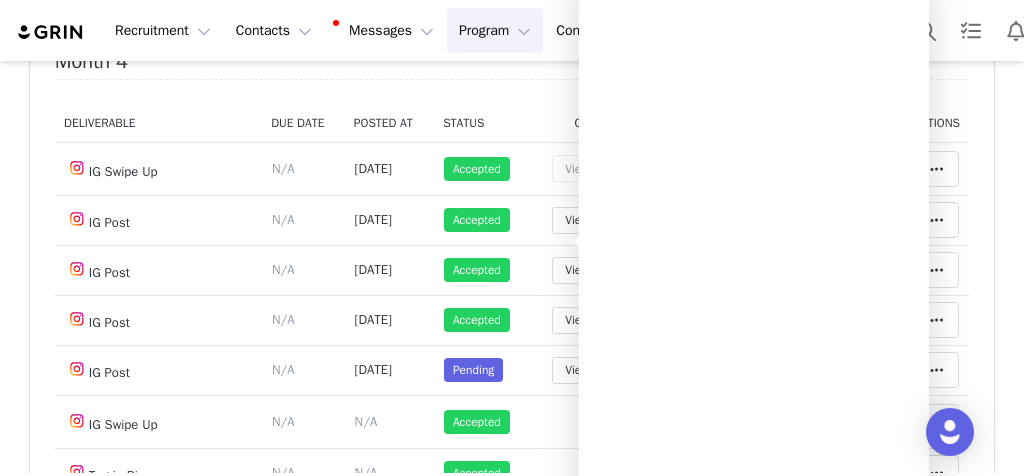 click on "Month 4  Deliverable Due Date Posted At Status Content Notes Actions  IG Swipe Up Deliverable Due Date Set the date you expect this content to go live.  Save  Cancel N/A  May 2, 2025   Accepted  View Content Notes  Save  Cancel 4/19
https://static-resources.creatoriq.com/instagram-stories/videos/3614318218981790583.mp4
https://static-resources.creatoriq.com/instagram-stories/videos/3614448596478729324.mp4  Clear Status   Reason for declining this deliverable   Decline   Mark as Declined   Unlink Content  Move Content  Move  Cancel  Move Content  Delete Deliverable  This will unlink any content, this cannot be undone.  Yes, delete deliverable  Delete Deliverable  Match Deliverable with Content  IG Post Deliverable Due Date Set the date you expect this content to go live.  Save  Cancel N/A  May 23, 2025   Accepted  View Content Notes  Save  Cancel https://www.instagram.com/p/DKABkOJuisy/  Clear Status   Reason for declining this deliverable   Decline   Mark as Declined   Unlink Content  Move Content  Move" at bounding box center (512, 340) 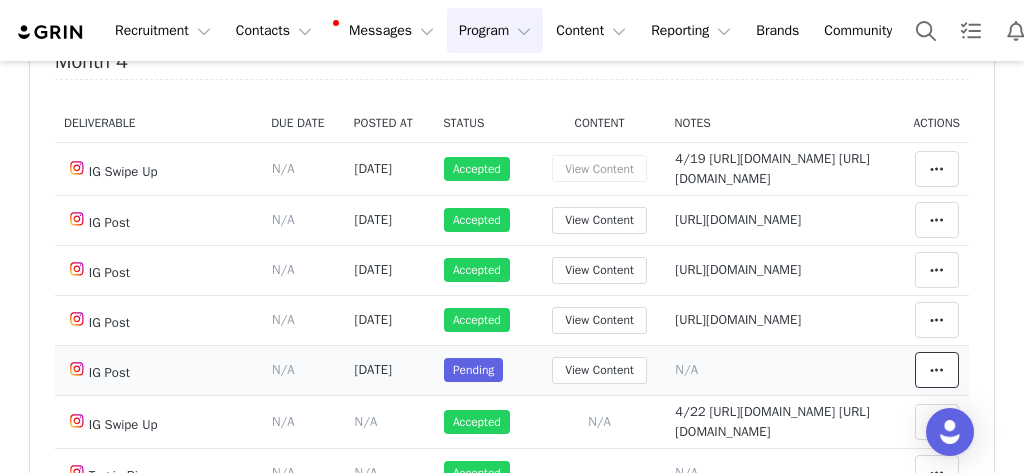 click at bounding box center [937, 370] 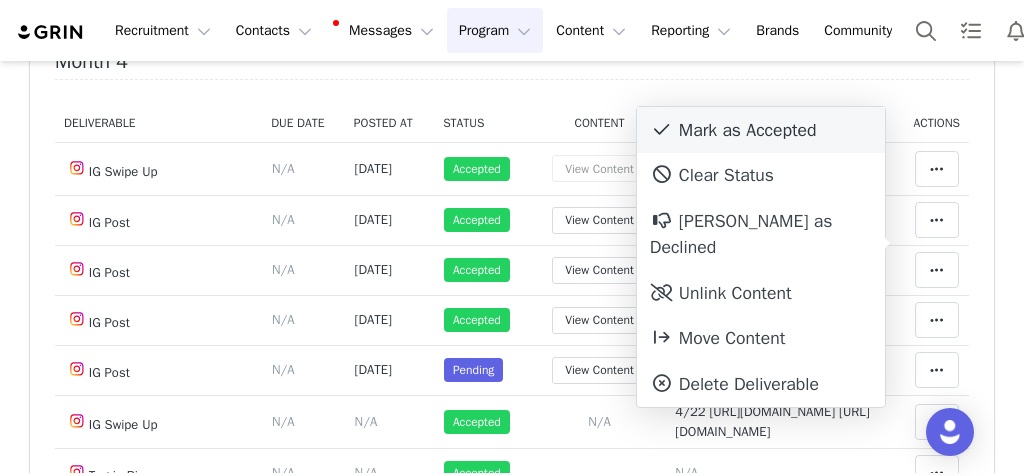 click on "Mark as Accepted" at bounding box center (761, 130) 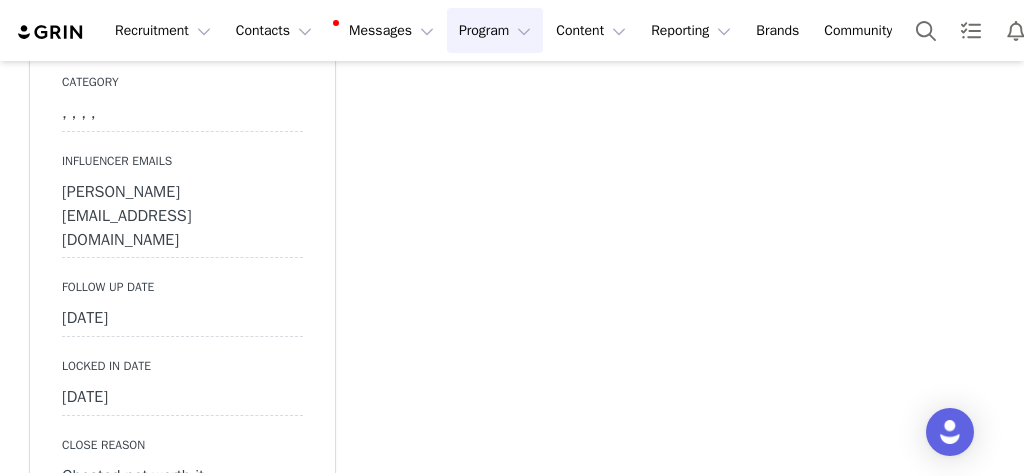 scroll, scrollTop: 4895, scrollLeft: 0, axis: vertical 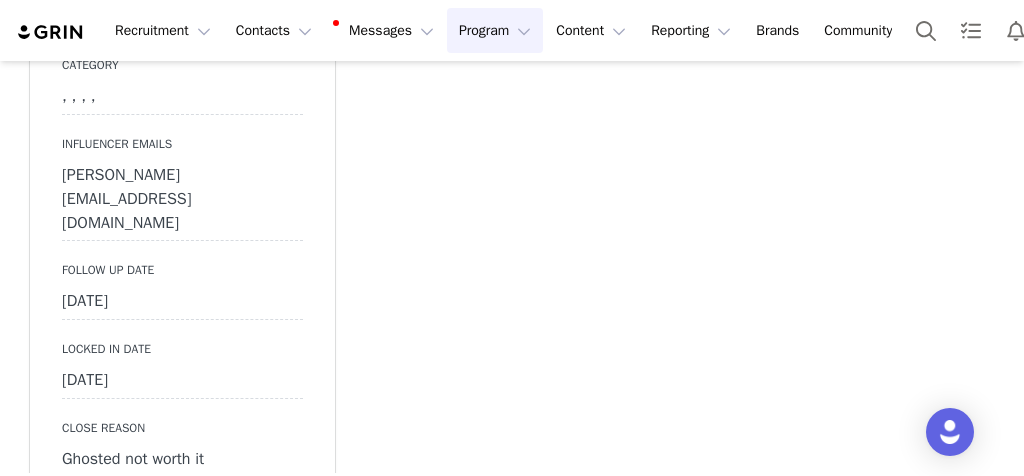 click on "Add Note Send Email Content Tasks System Font 12pt To open the popup, press Shift+Enter To open the popup, press Shift+Enter To open the popup, press Shift+Enter To open the popup, press Shift+Enter Save Note Cancel Recent Activity All Notes Content Emails Actions Updates Contact Sync ⁨ Jonathan Montes ⁩ changed the ⁨partnership⁩ stage to ⁨ ACTIVE ⁩. Feb 13, 2025, 3:17 PM Partnership ⁨  24 IG posts + 12 IG swipe ups ⁩ was ⁨ updated ⁩ by ⁨ Jonathan Montes ⁩ Feb 13, 2025, 3:17 PM Partnership ⁨  24 IG posts + 12 IG swipe ups ⁩ was ⁨ created ⁩ by ⁨ Jonathan Montes ⁩ Feb 13, 2025, 3:16 PM Melanie Chavarin sent a tracked email to  Judith Fuster      View in Emails   Reminder: Post Today! 🚨   Show Email  Dec 2, 2024, 2:26 AM      Opens  1  Clicks  0  Replies  0 Melanie Chavarin sent a tracked email to  Judith Fuster      View in Emails   Reminder: Post Today! 🚨   Show Email  Nov 28, 2024, 2:26 AM      Opens  1  Clicks  0  Replies  0 Melanie Chavarin sent a tracked email to" at bounding box center [676, -438] 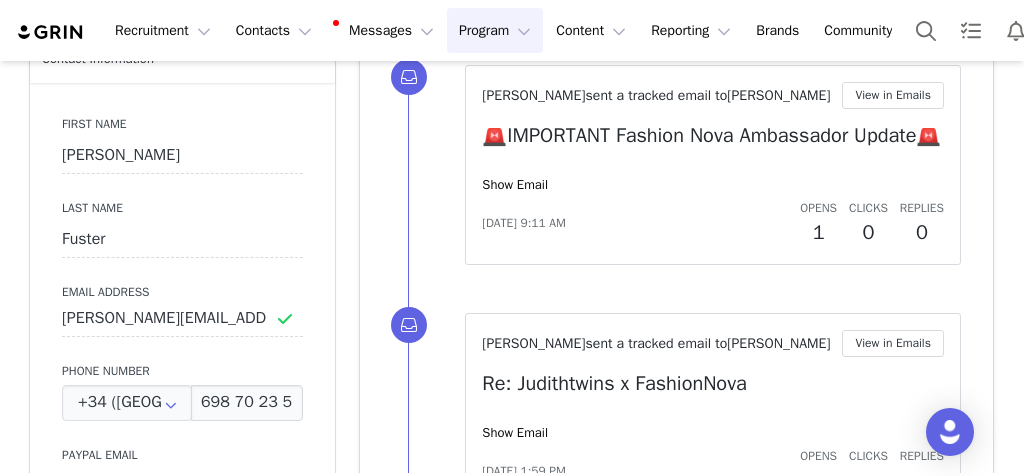 scroll, scrollTop: 2368, scrollLeft: 0, axis: vertical 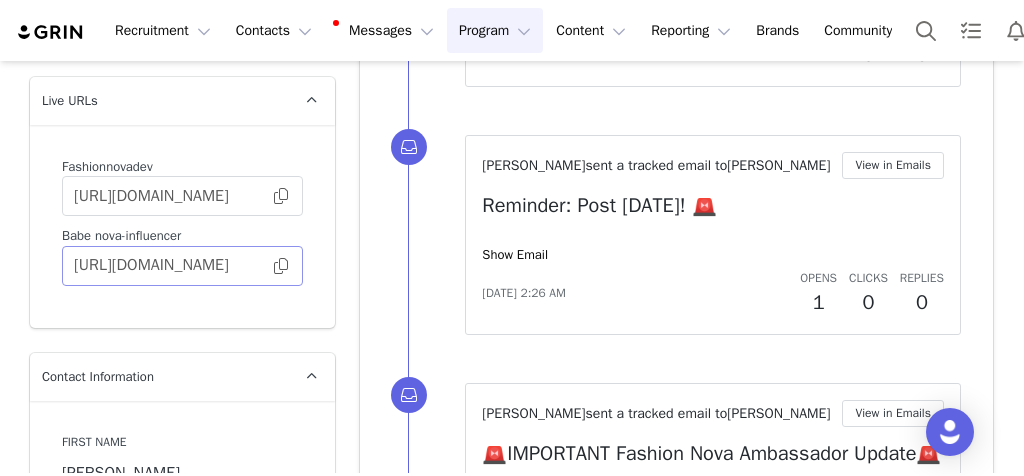 click at bounding box center (281, 266) 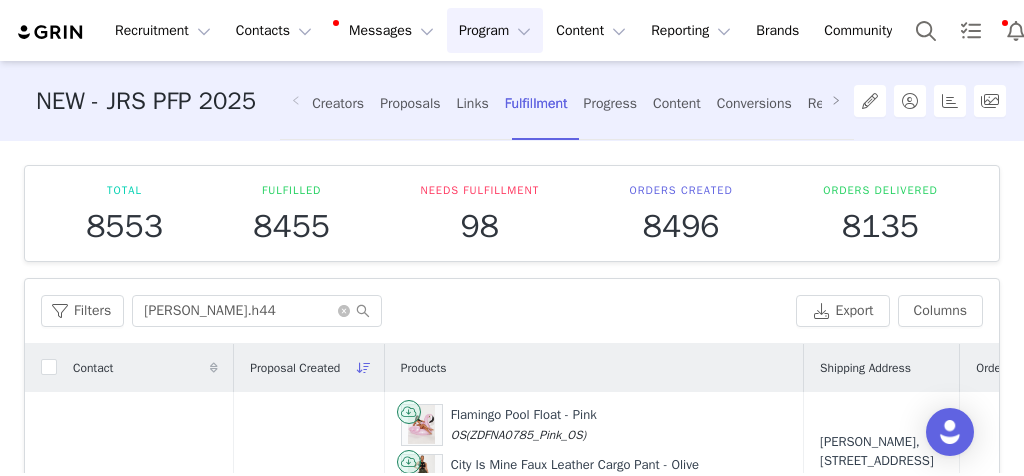 scroll, scrollTop: 0, scrollLeft: 0, axis: both 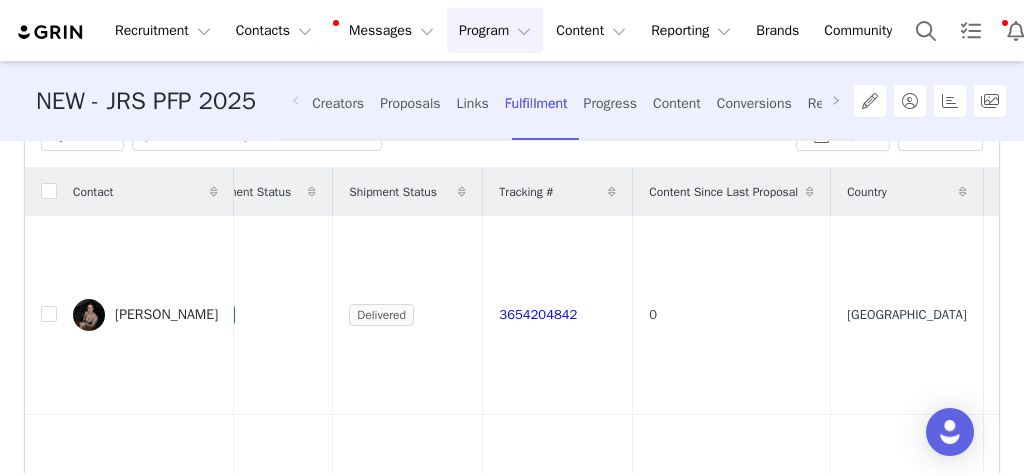 click on "Program Program" at bounding box center (495, 30) 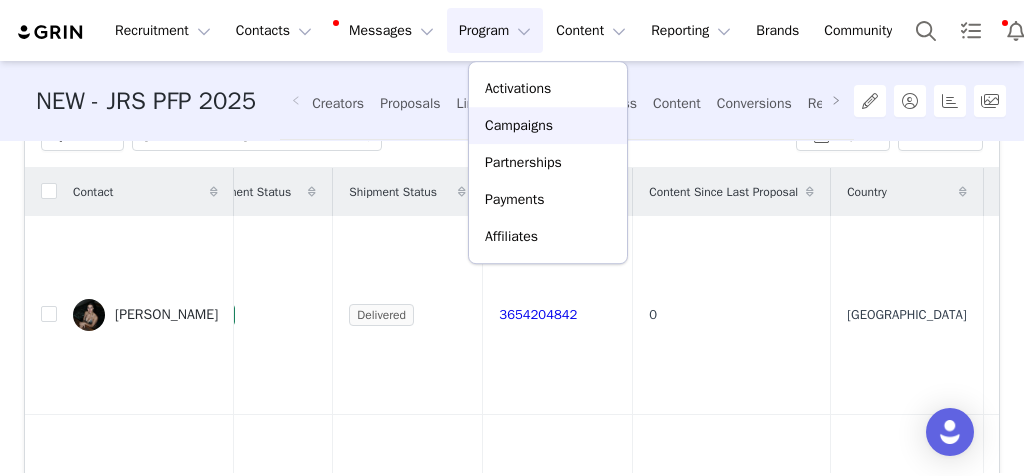 click on "Campaigns" at bounding box center [519, 125] 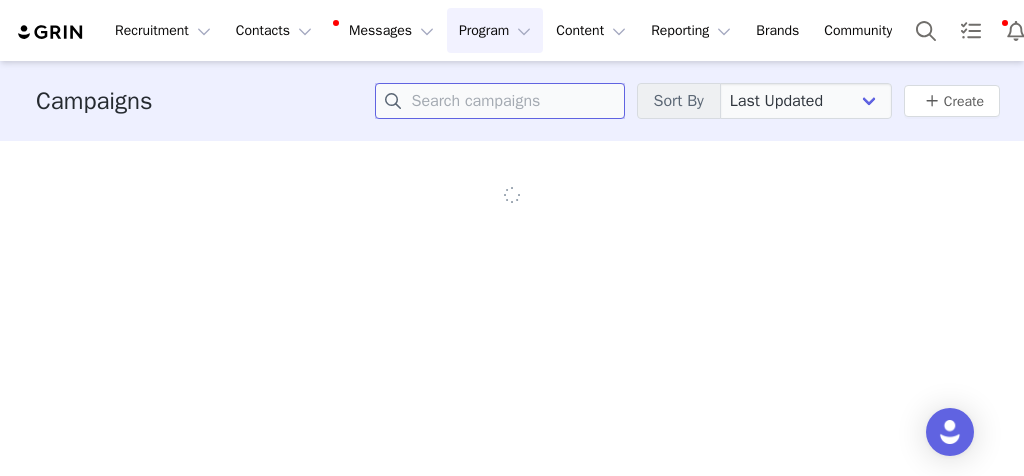 click at bounding box center (500, 101) 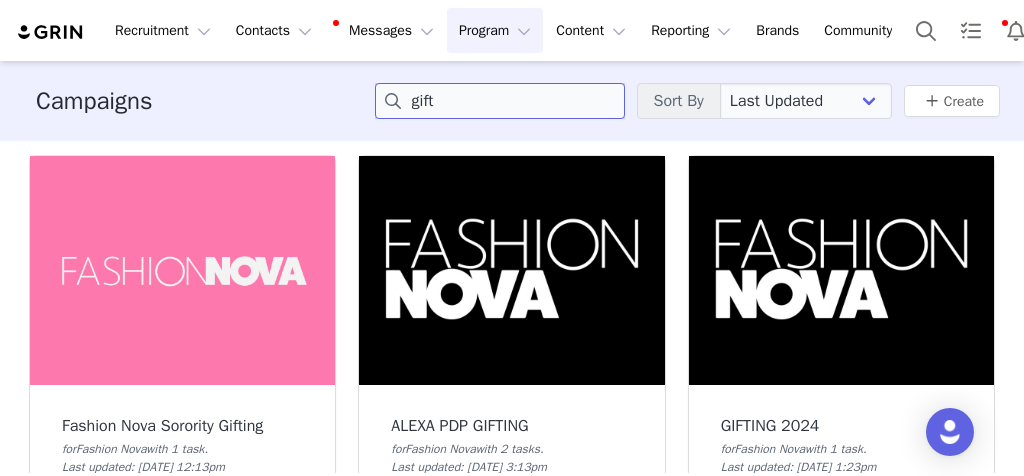 type on "gift" 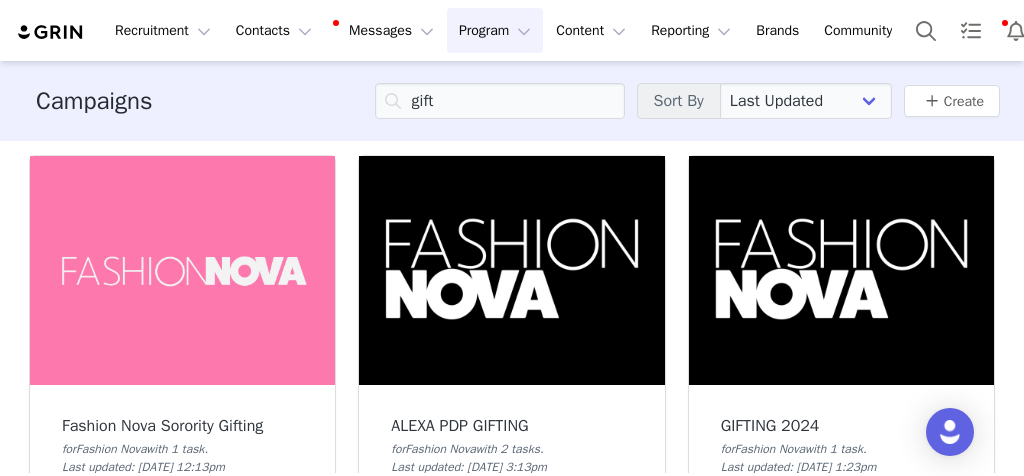 click at bounding box center (841, 270) 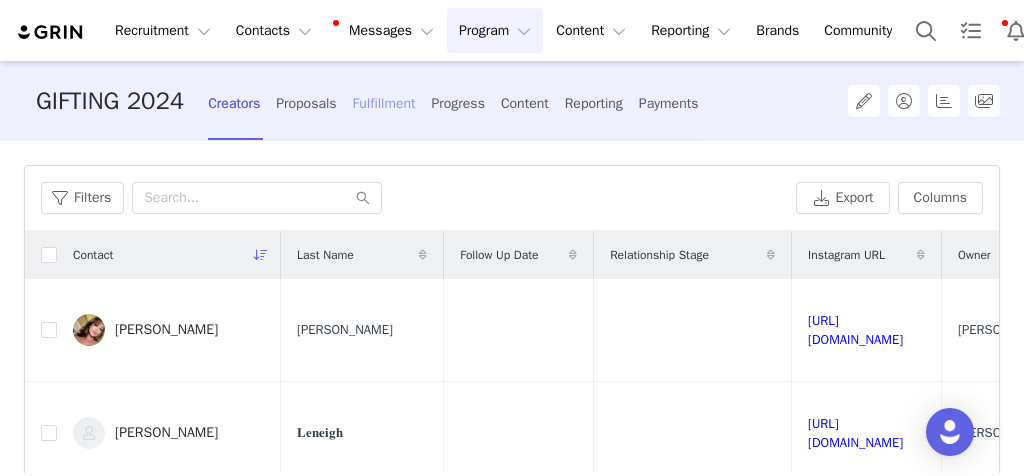 click on "Fulfillment" at bounding box center [384, 103] 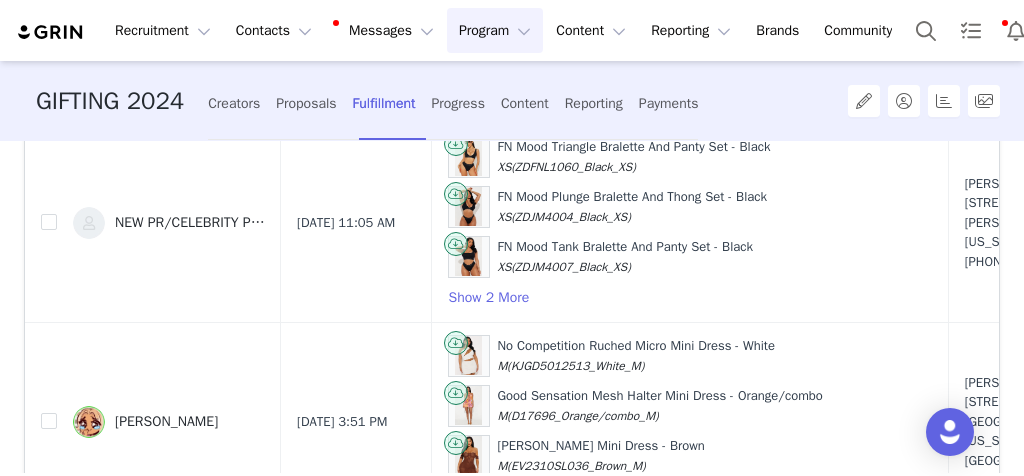 scroll, scrollTop: 0, scrollLeft: 0, axis: both 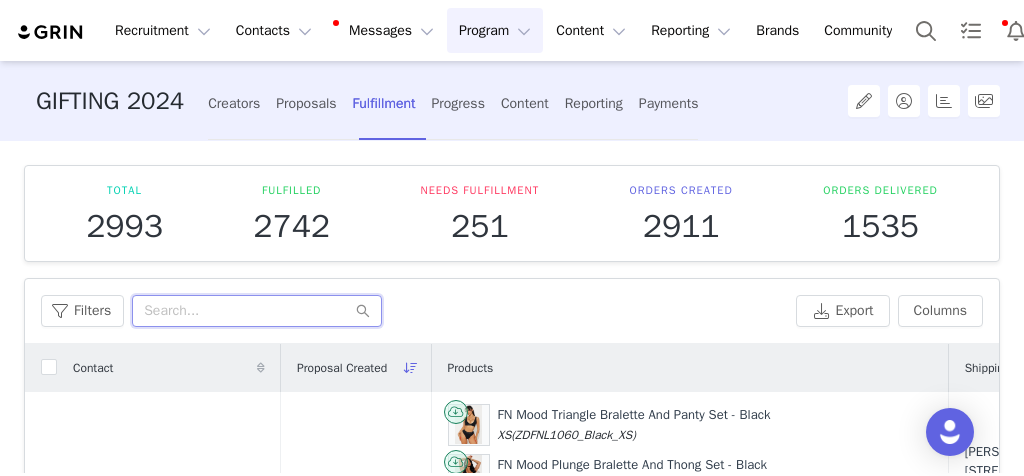 click at bounding box center [257, 311] 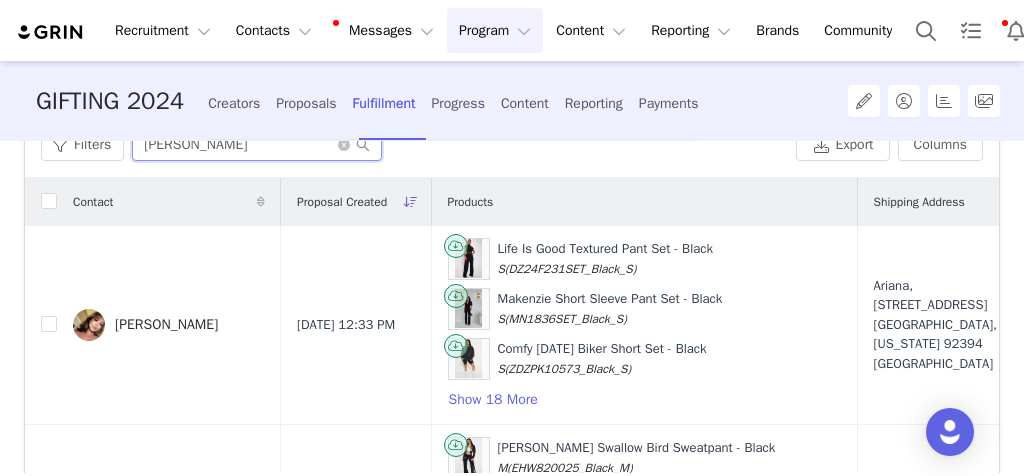 scroll, scrollTop: 194, scrollLeft: 0, axis: vertical 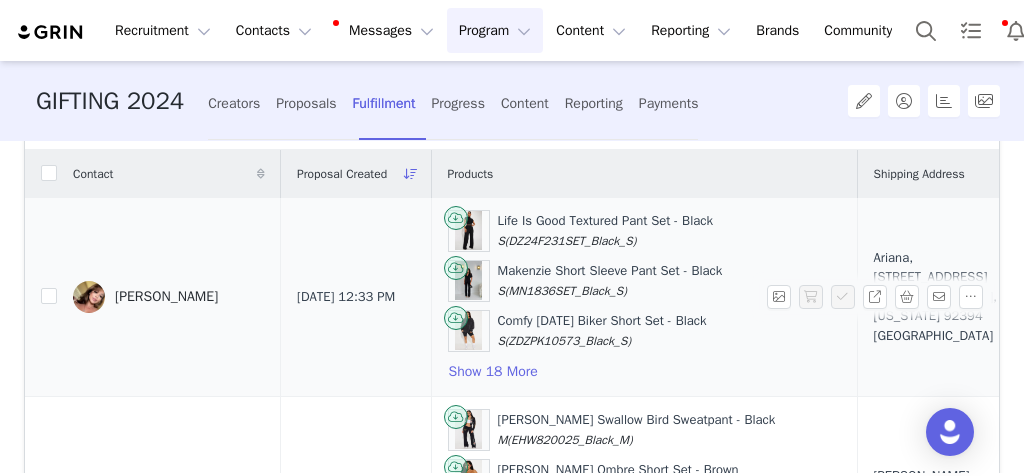 type on "[PERSON_NAME]" 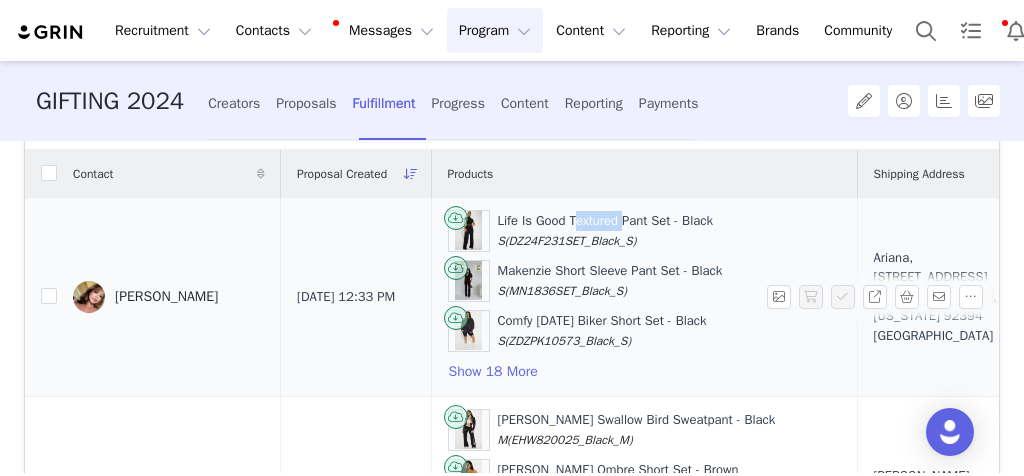 click on "Life Is Good Textured Pant Set - Black S (DZ24F231SET_Black_S)" at bounding box center (606, 230) 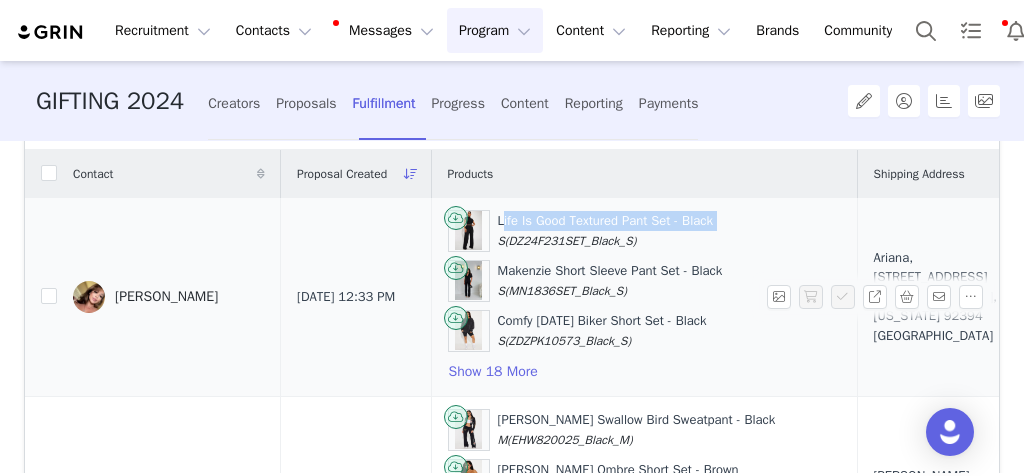 copy on "Life Is Good Textured Pant Set - Black" 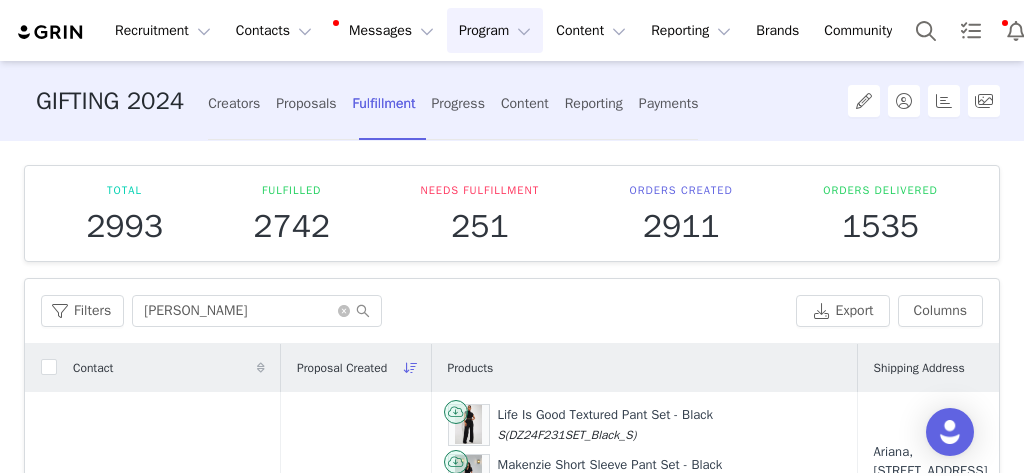 click on "Proposals" at bounding box center [306, 103] 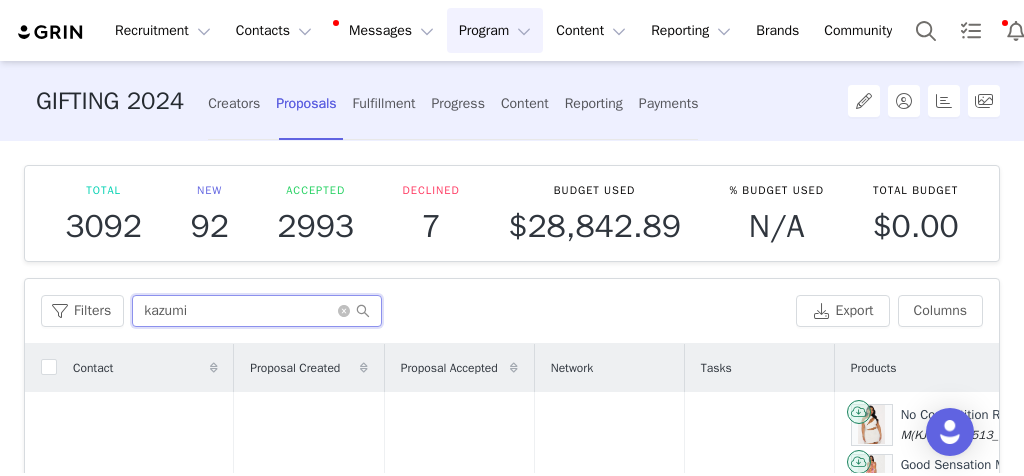 click on "kazumi" at bounding box center (257, 311) 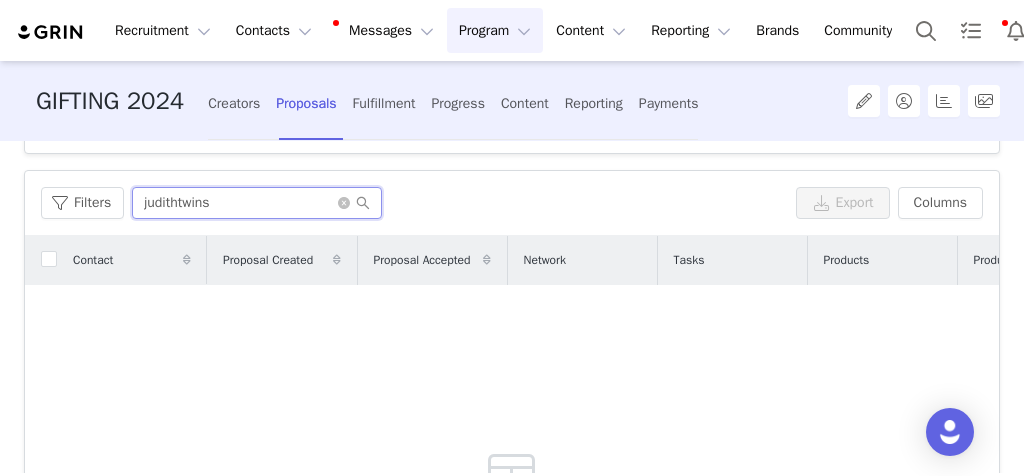 scroll, scrollTop: 108, scrollLeft: 0, axis: vertical 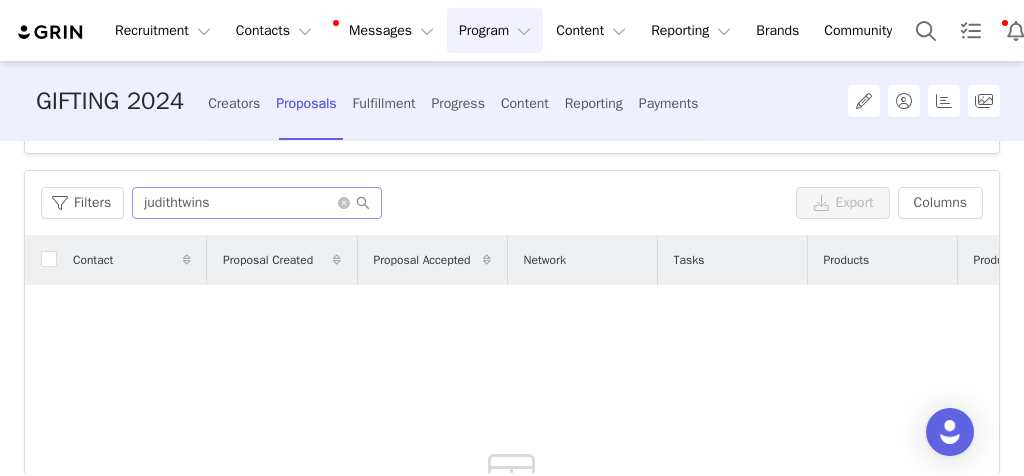 click at bounding box center (354, 203) 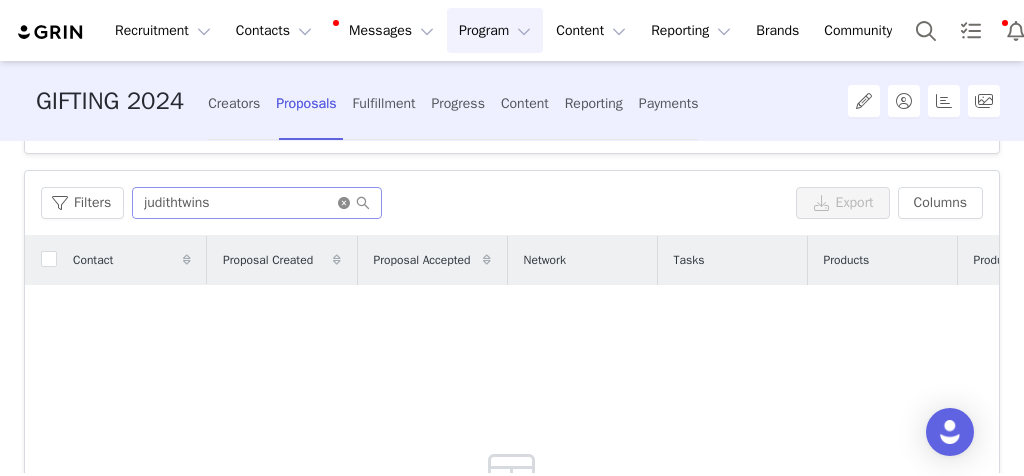 click 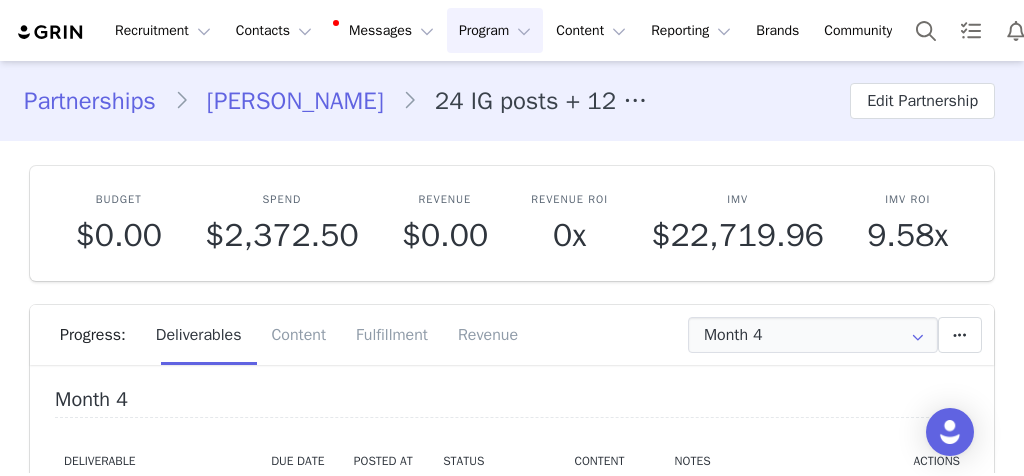 scroll, scrollTop: 0, scrollLeft: 0, axis: both 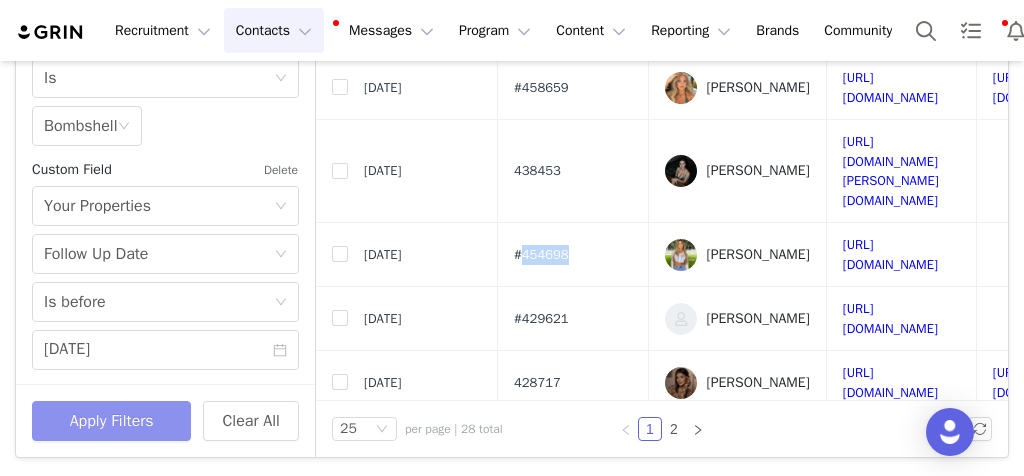 click on "Apply Filters" at bounding box center (111, 421) 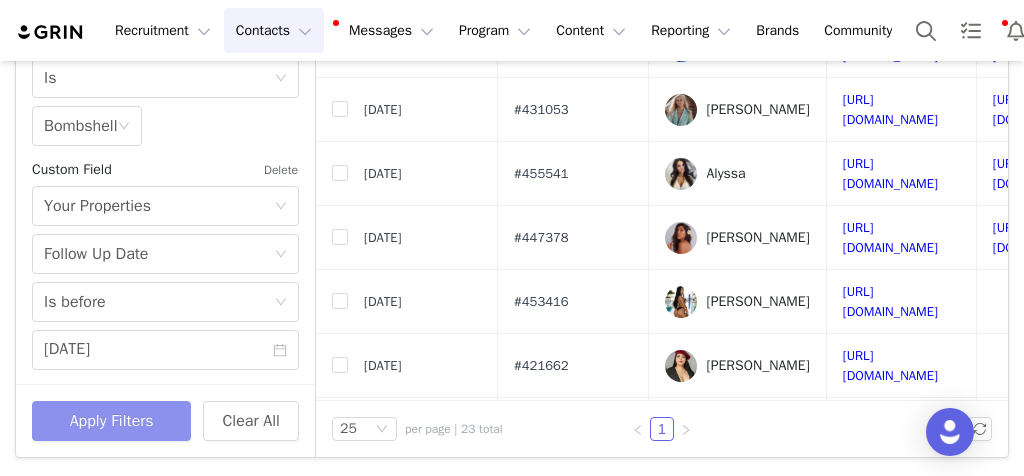 scroll, scrollTop: 0, scrollLeft: 0, axis: both 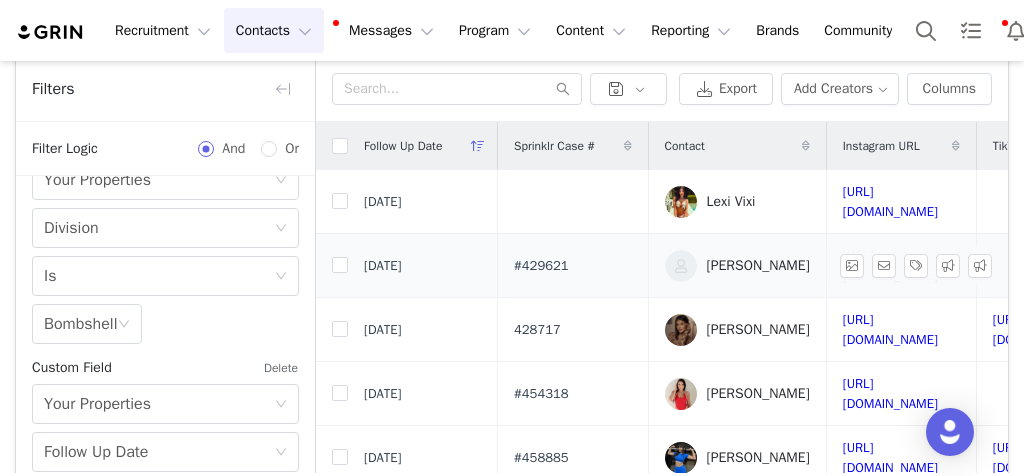 click on "#429621" at bounding box center (541, 266) 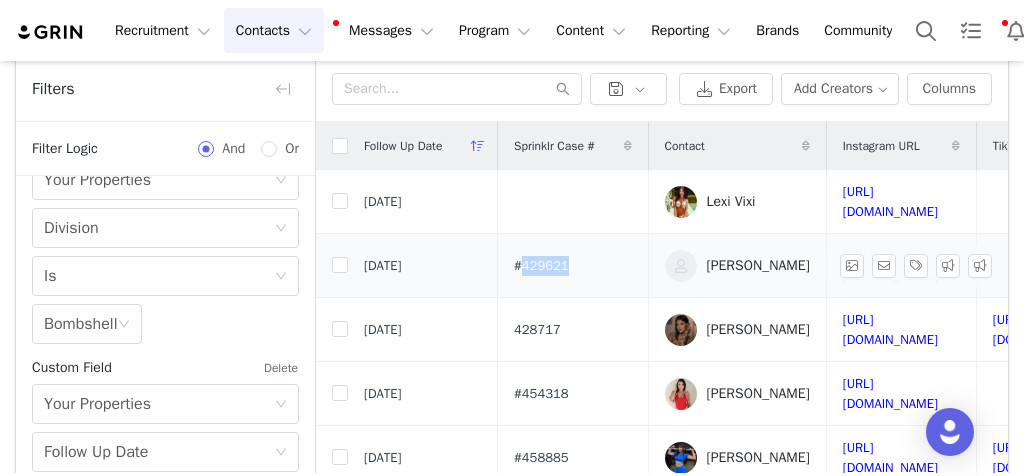 click on "#429621" at bounding box center (541, 266) 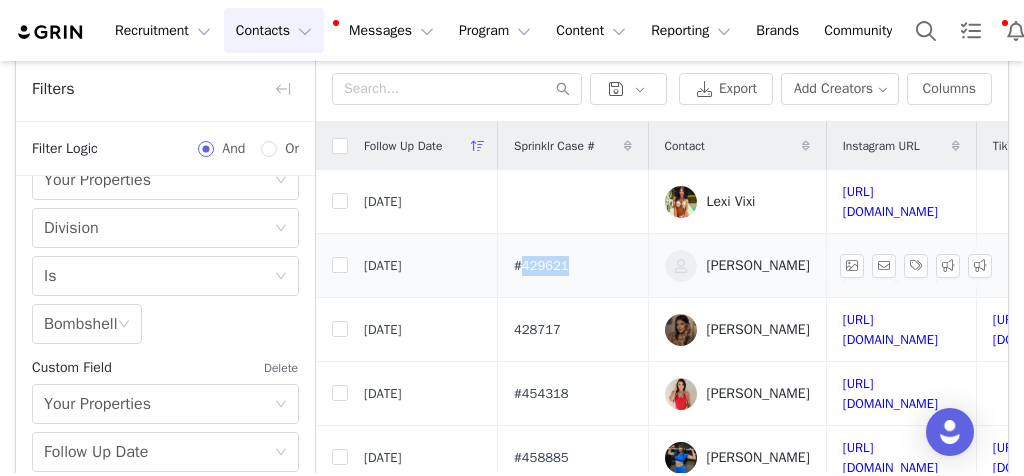 copy on "429621" 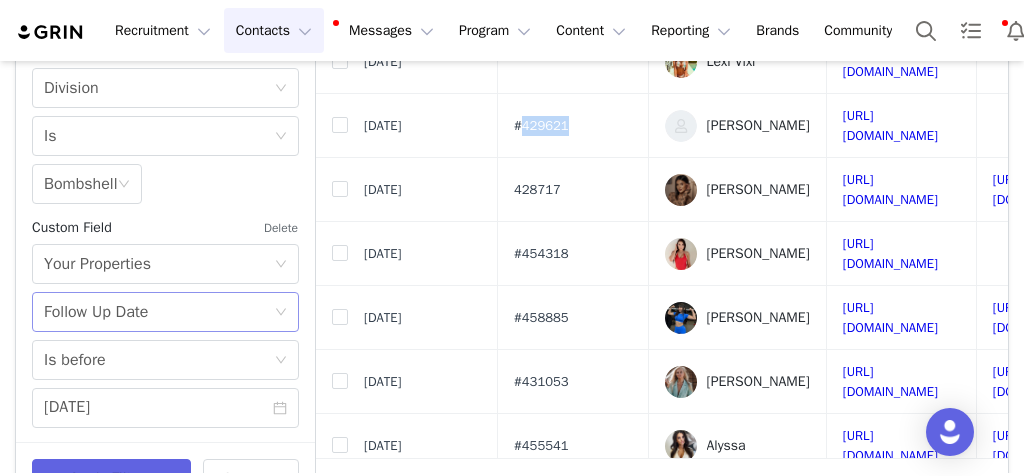 scroll, scrollTop: 298, scrollLeft: 0, axis: vertical 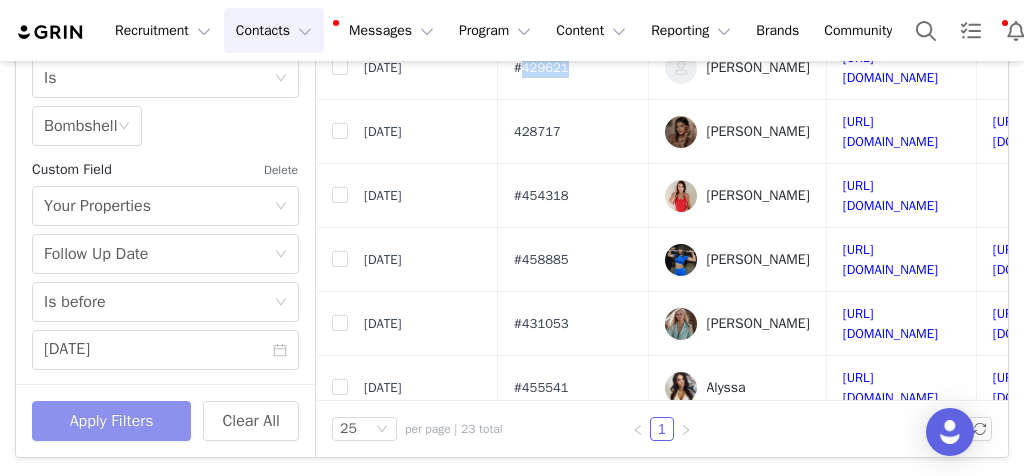 click on "Apply Filters" at bounding box center [111, 421] 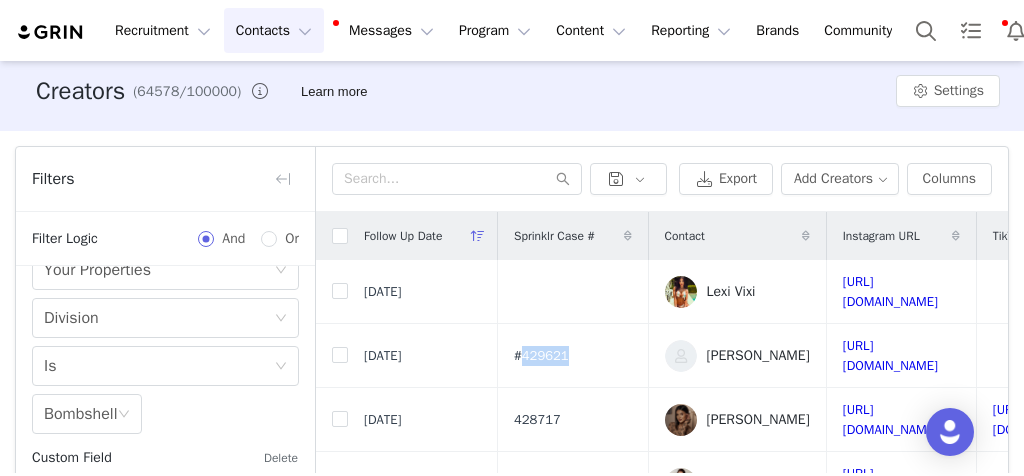 scroll, scrollTop: 0, scrollLeft: 0, axis: both 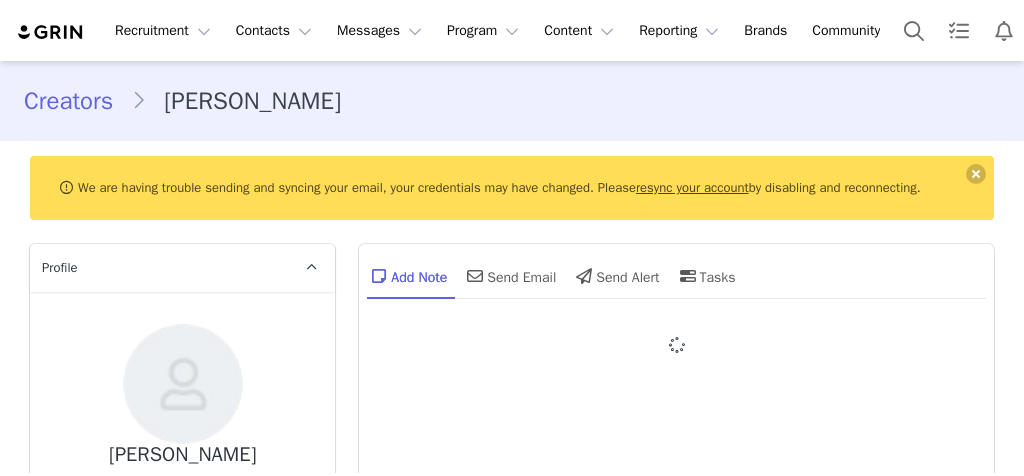 type on "+39 ([GEOGRAPHIC_DATA])" 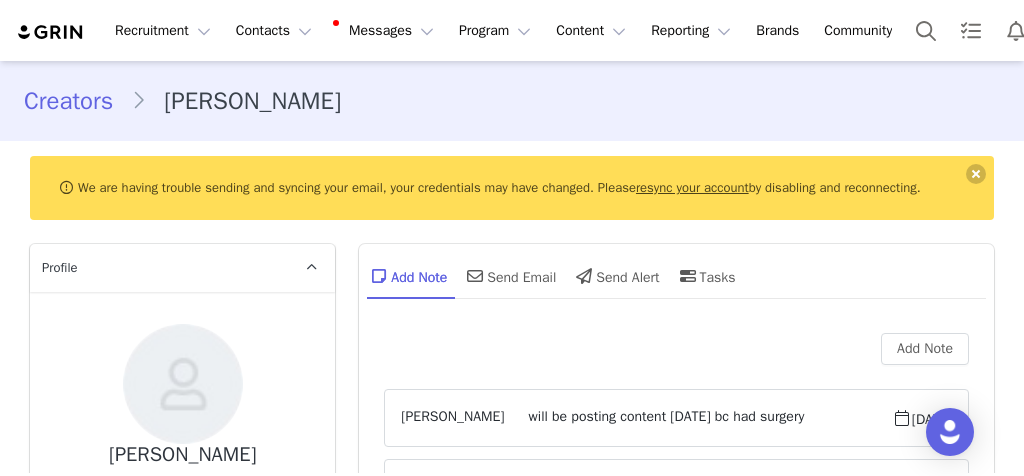 scroll, scrollTop: 0, scrollLeft: 0, axis: both 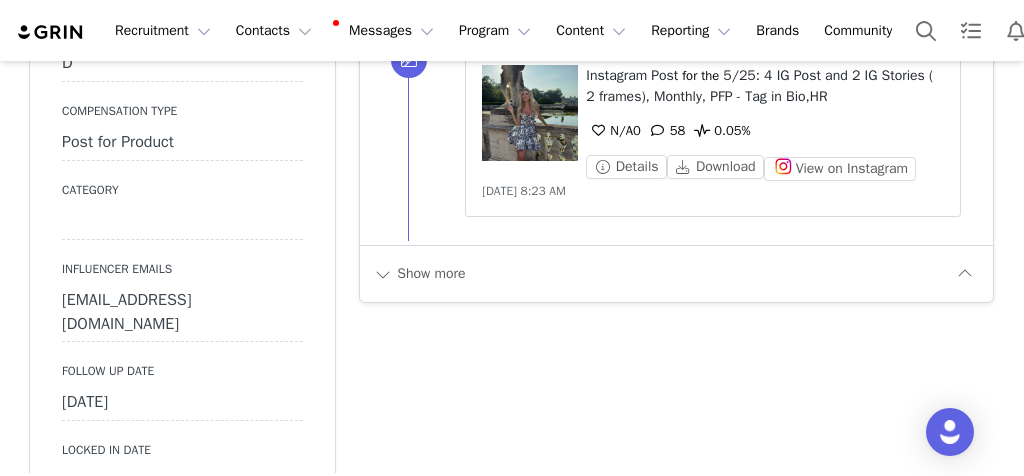 click on "[DATE]" at bounding box center (182, 403) 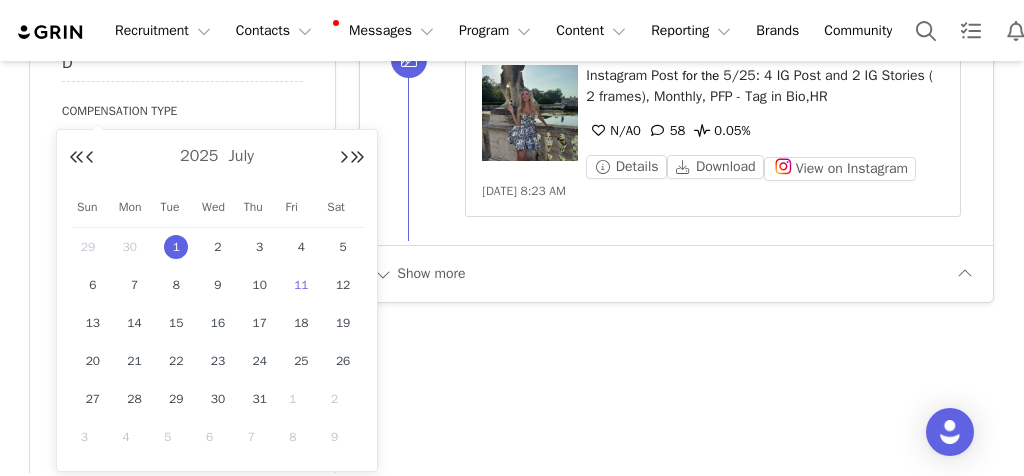 click on "[DATE]" at bounding box center (182, 403) 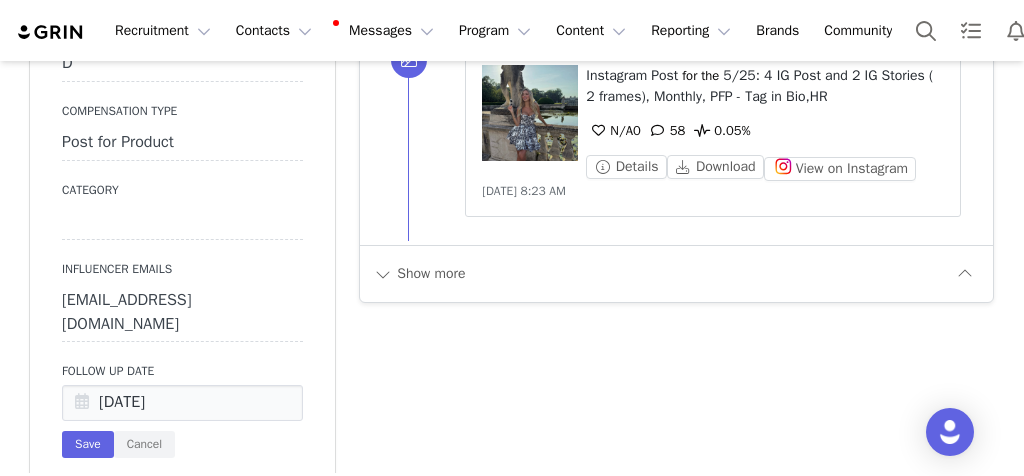 click on "Primary Broker   Ashley   Division   Bombshell   Grade   D   Compensation Type   Post for Product   Category      Influencer Emails   [EMAIL_ADDRESS][DOMAIN_NAME]   Follow Up Date  [DATE]  Save  Cancel  Locked In Date   [DATE]   Close Reason      Gifting Deliverables Summary   15 items for 4 Instagram Posts + 2 Instagram Stories (2 frames) Doesn't need to have  a tagged pin   Primary Platform   Instagram   Negotiation Start Date      Contacted Date (First Broker Contacted)      Close Date      NEGOTIATION SUBSTAGES      Influencer Birthday      Sprinklr Case #   #429621   Reality Show Name      NETSUITE ID      VENDOR NAME      UTM Link   [URL][DOMAIN_NAME]   Category (NEW)" at bounding box center [182, 796] 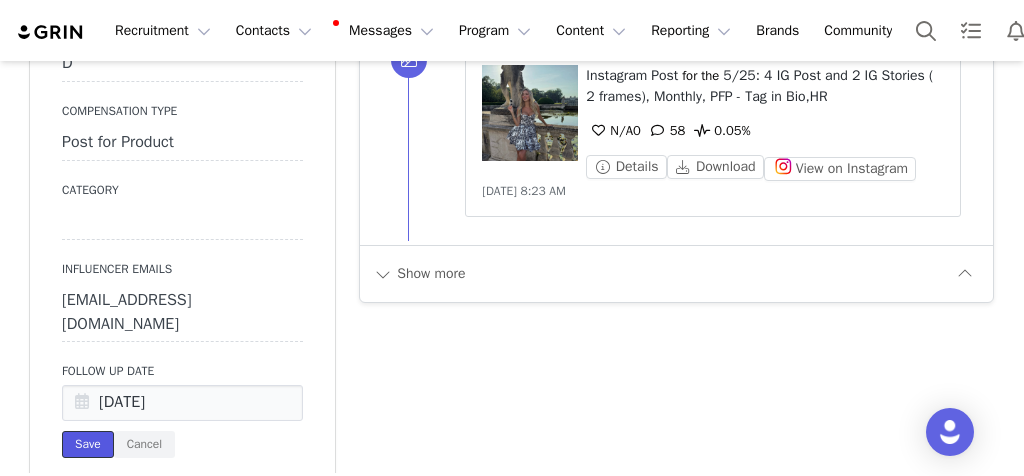 click on "Save" at bounding box center [88, 444] 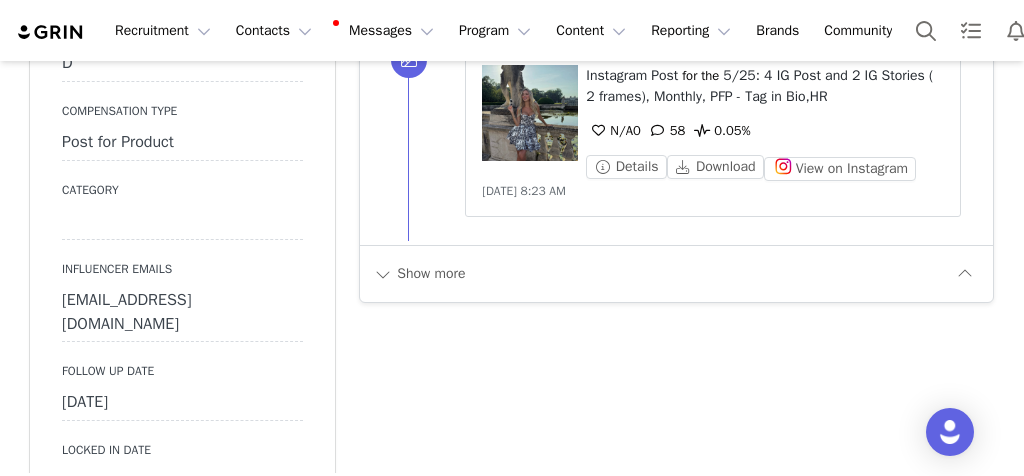 click on "Add Note   Send Email   Send Alert   Tasks  Add Note [PERSON_NAME]  will be posting content [DATE] bc had surgery    [DATE] Kas [PERSON_NAME]  ORDER#142660297 placed on 9/19 delivered 9/23   [DATE] Kas [PERSON_NAME]  [DATE] order#142482329 placed on 9/16   [DATE] 1 2 3 4 5 Recent Activity All Notes Content Emails Actions Updates Contact Sync ⁨ Nyjeri [PERSON_NAME] ⁩ updated the campaigns: [DATE] Campaign 2nd Drop - 2025 NovaSWIM Campaign Fashion Nova [DATE] 2025 NovaSWIM Campaign - 1st Drop JRS - 2024 NovaSWIM Campaign PFP Bombshell 2025 2024 Summer Olympic Games 2024 The Denim Drop Campaign [DATE] [DATE] 2:26 PM ⁨ Nyjeri [PERSON_NAME] ⁩ updated the campaigns: [DATE] Campaign 2nd Drop - 2025 NovaSWIM Campaign NEW - JRS PFP 2025 Fashion Nova [DATE] 2025 NovaSWIM Campaign - 1st Drop JRS - 2024 NovaSWIM Campaign PFP Bombshell 2025 2024 Summer Olympic Games 2024 The Denim Drop Campaign [DATE] [DATE] 2:24 PM   ⁨ ⁩ ⁨" at bounding box center (676, 1754) 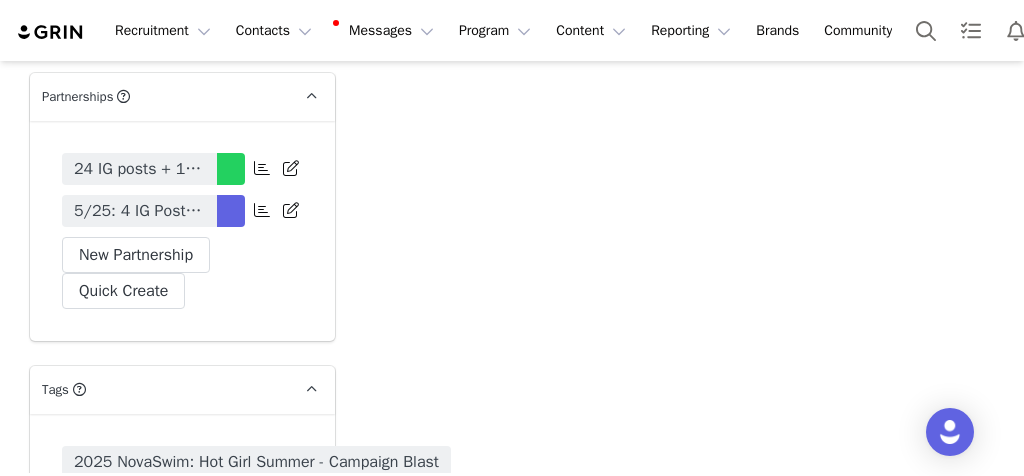 scroll, scrollTop: 7100, scrollLeft: 0, axis: vertical 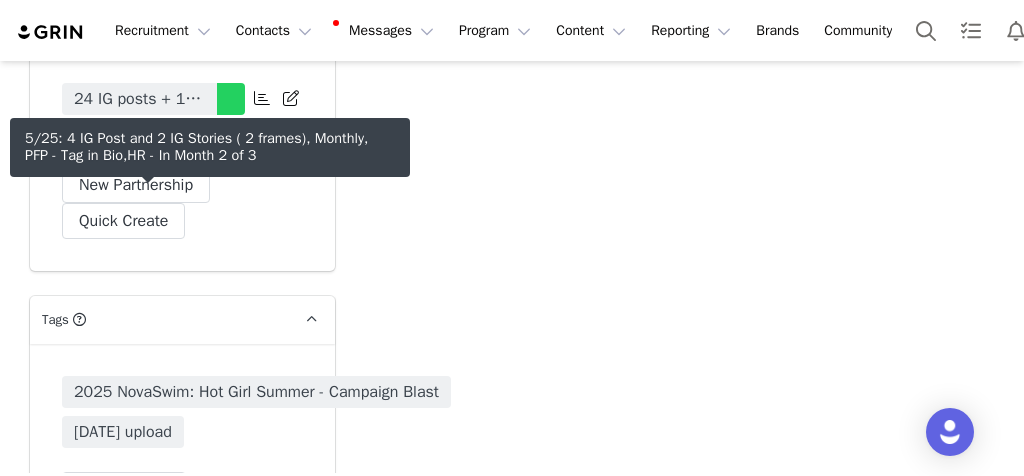 click on "5/25: 4 IG Post and 2 IG Stories ( 2 frames), Monthly, PFP - Tag in Bio,HR" at bounding box center [139, 141] 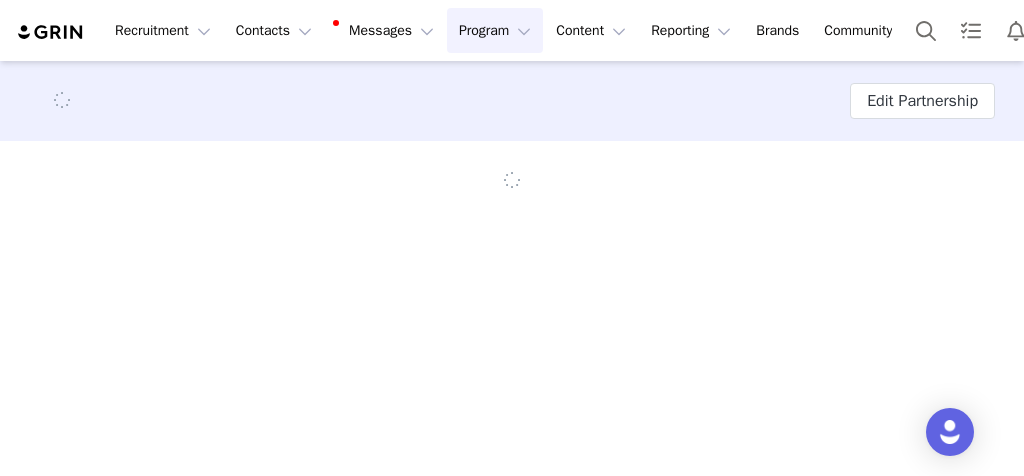 scroll, scrollTop: 0, scrollLeft: 0, axis: both 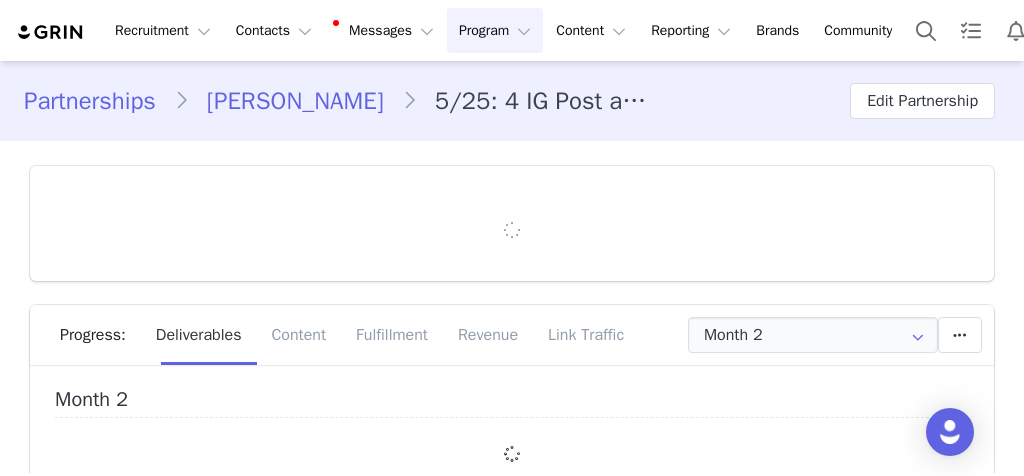 type on "+39 ([GEOGRAPHIC_DATA])" 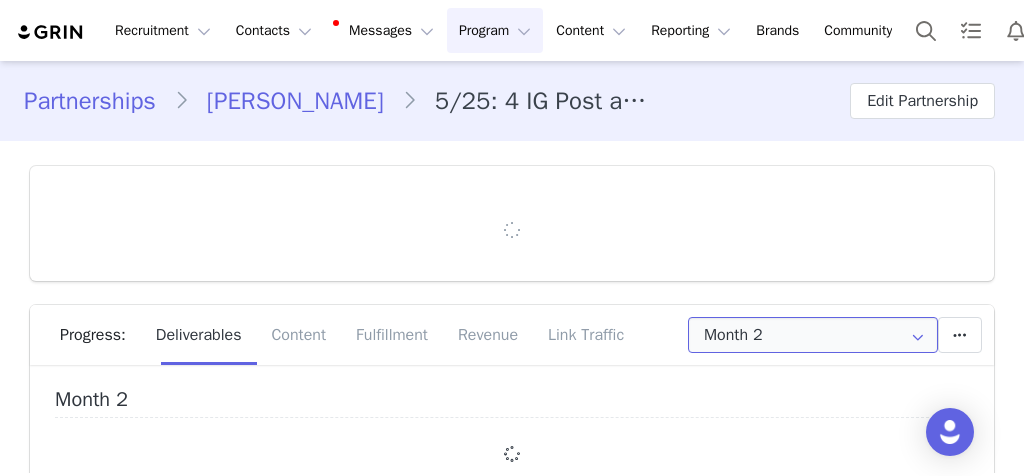 scroll, scrollTop: 0, scrollLeft: 0, axis: both 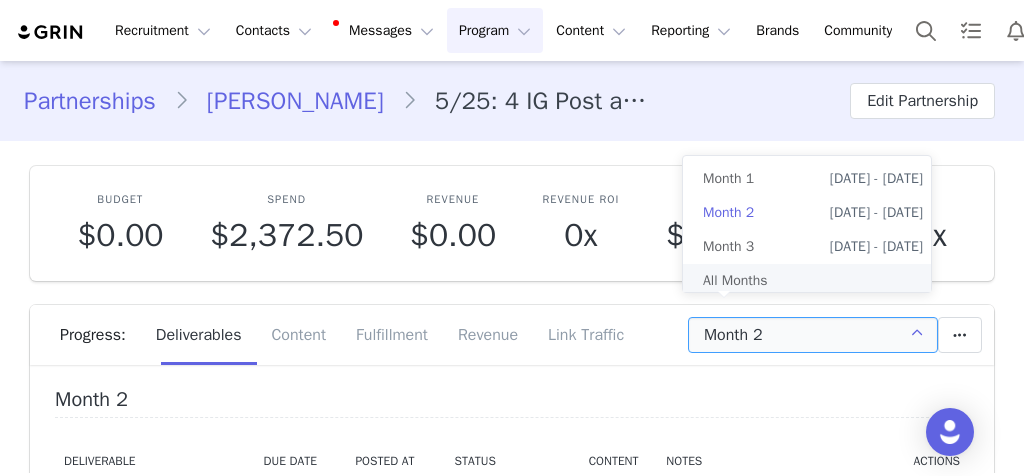 click on "All Months" at bounding box center (813, 281) 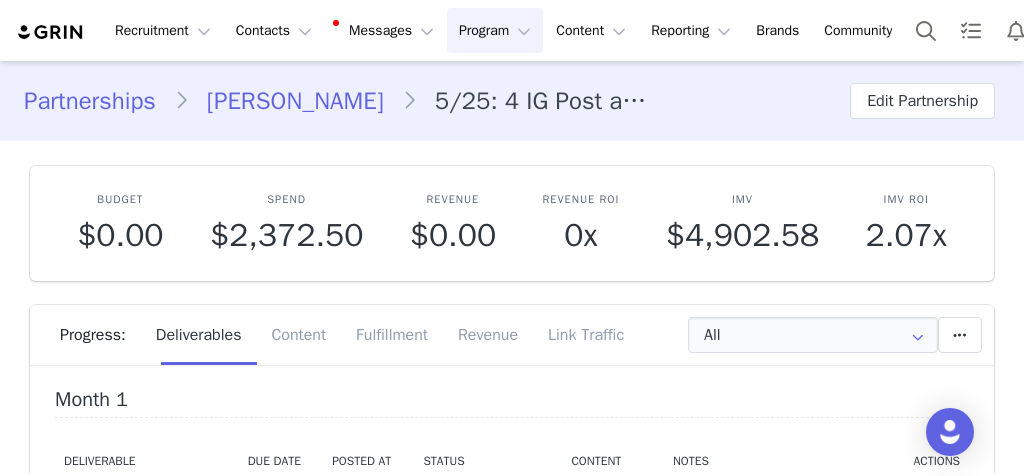 click on "Budget $0.00 Spend $2,372.50 Revenue $0.00 Revenue ROI 0x IMV $4,902.58 IMV ROI 2.07x Progress: Deliverables Content Fulfillment Revenue Link Traffic All Add a new deliverable  What type of deliverable?   Tag in Bio   HR   IG Story ( 2 frames)   IG Post   Where should it be added?  Throughout Partnership  Month 1   Month 2   Month 3   Throughout Partnership   Save  Cancel  Add Deliverable  Reset Content Do you want to reorder all of the content for this this partnership?  Yes, reset content   Cancel   Reset Content   Allow Content Past End Date   Fetch Recent Content   Month 1  Deliverable Due Date Posted At Status Content Notes Actions  IG Post Deliverable Due Date Set the date you expect this content to go live.  Save  Cancel N/A  [DATE]   Accepted  View Content Notes  Save  Cancel [URL][DOMAIN_NAME]  Clear Status   Reason for declining this deliverable   Decline   Mark as Declined   Unlink Content  Move Content  Move  Cancel  Move Content  Delete Deliverable  IG Post  Save" at bounding box center [512, 560] 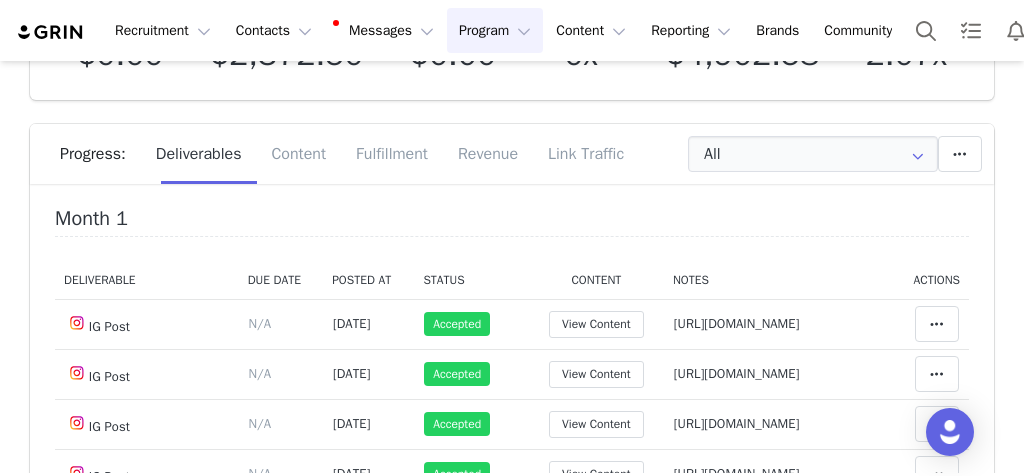scroll, scrollTop: 292, scrollLeft: 0, axis: vertical 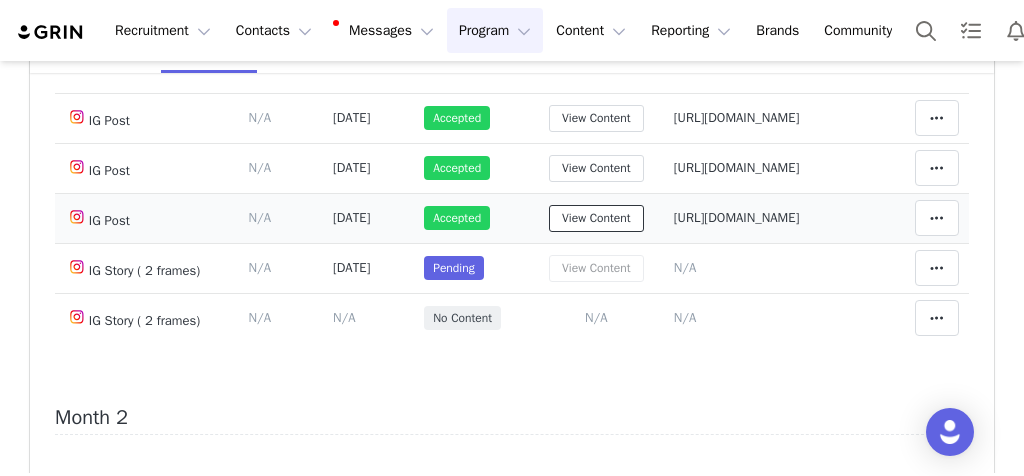 click on "View Content" at bounding box center [596, 218] 